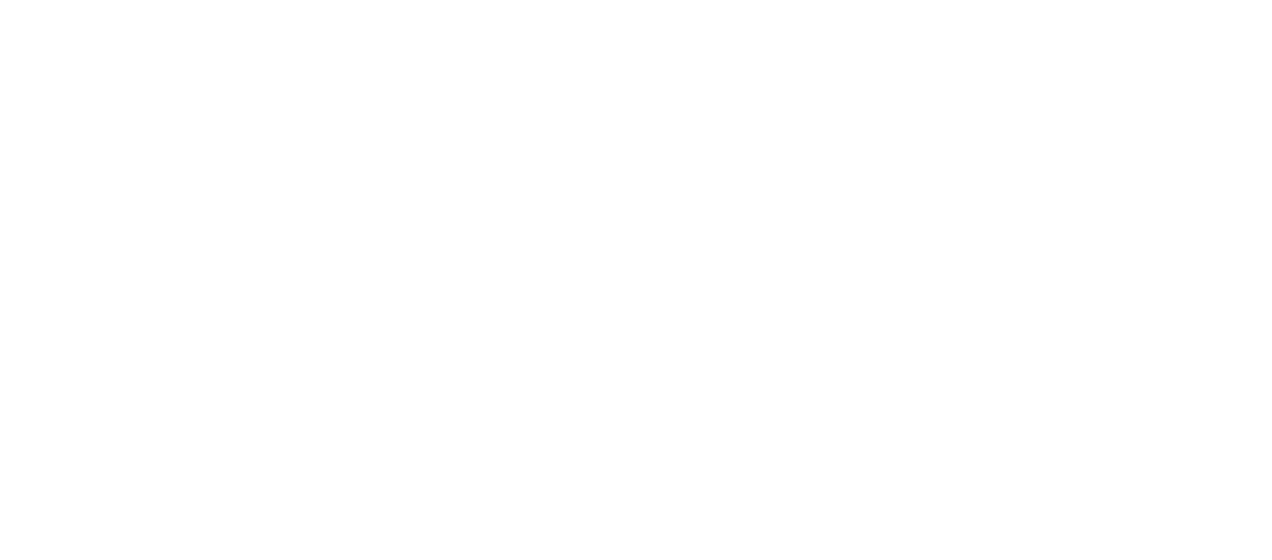 scroll, scrollTop: 0, scrollLeft: 0, axis: both 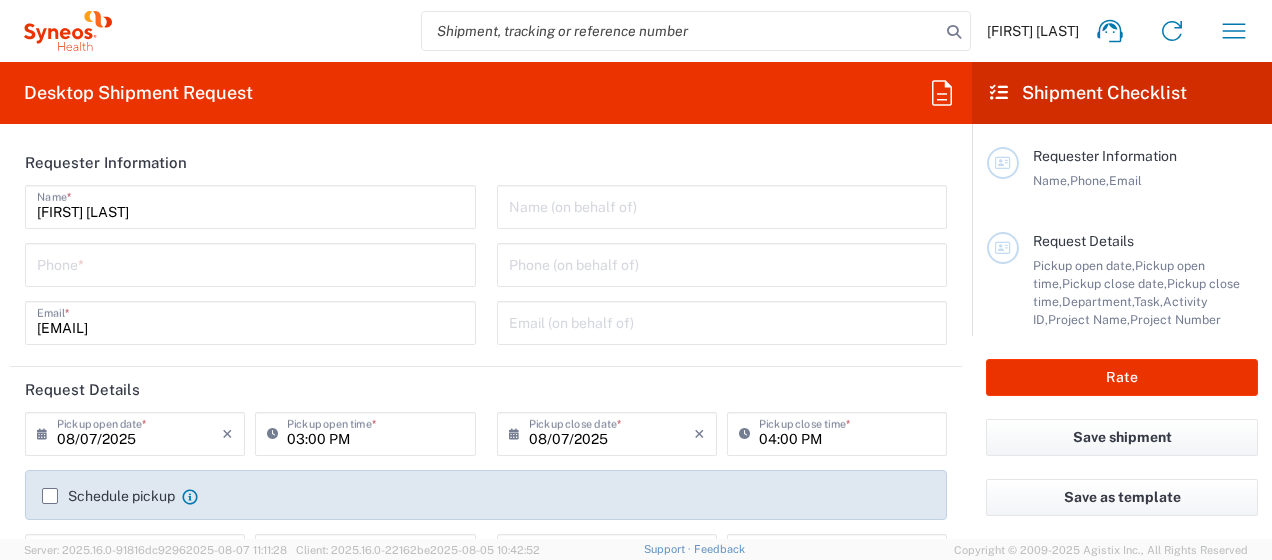 type on "3212" 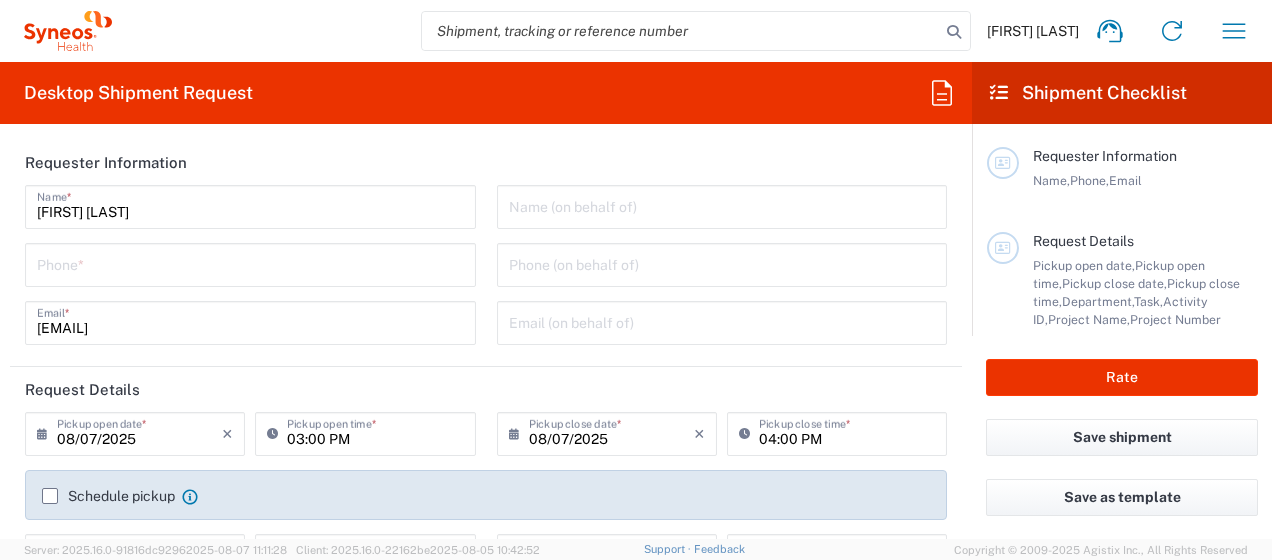 type on "Syneos Health, LLC-Morrisville NC US" 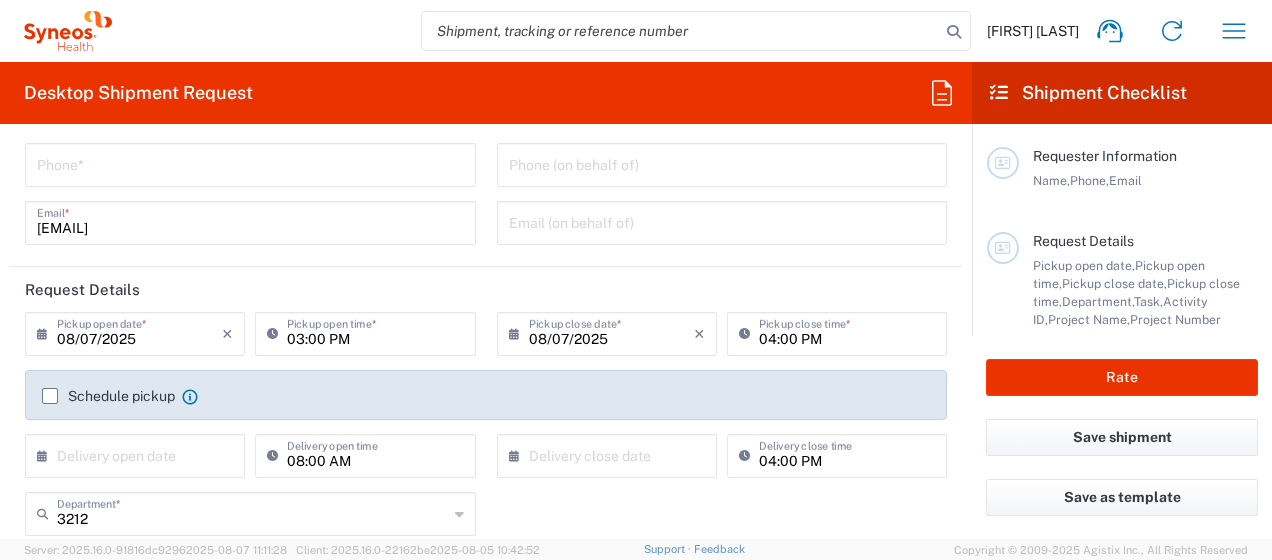 scroll, scrollTop: 0, scrollLeft: 0, axis: both 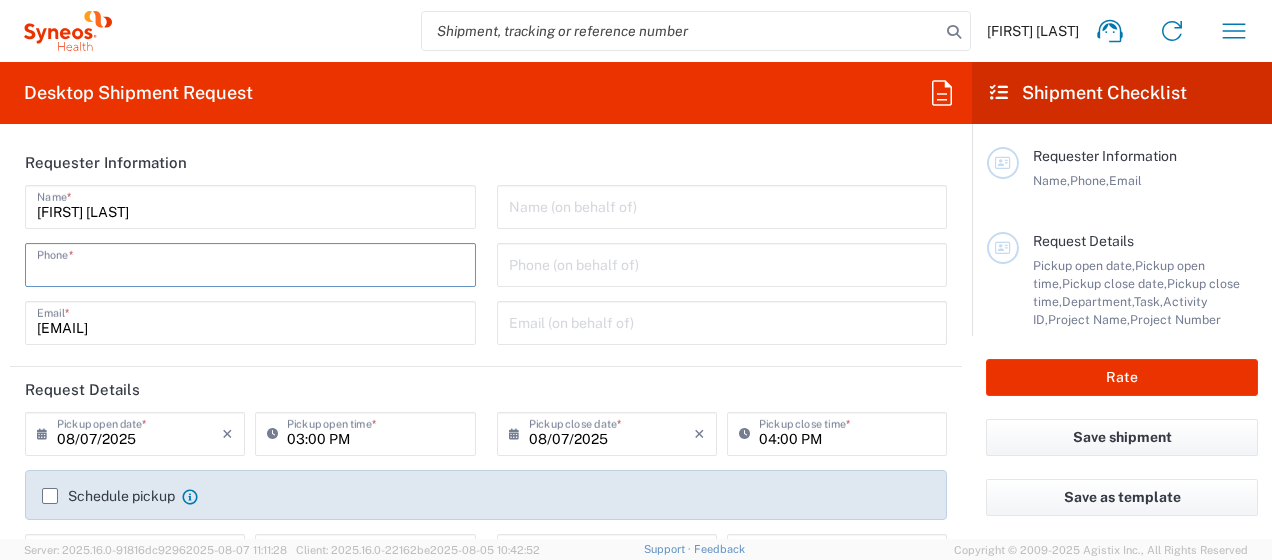 click at bounding box center (250, 263) 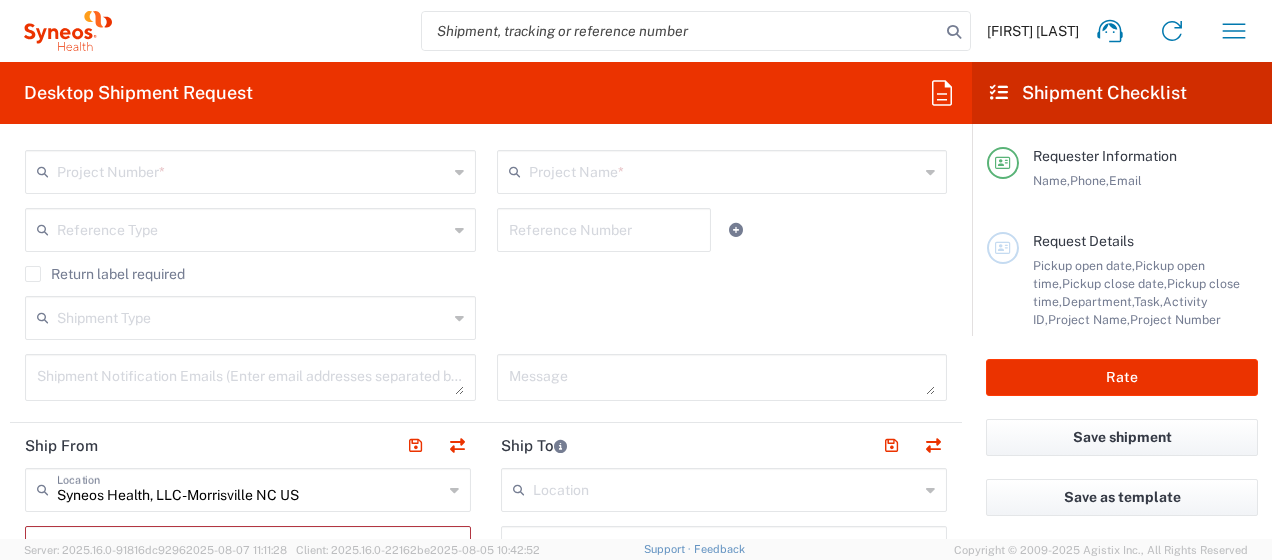 scroll, scrollTop: 600, scrollLeft: 0, axis: vertical 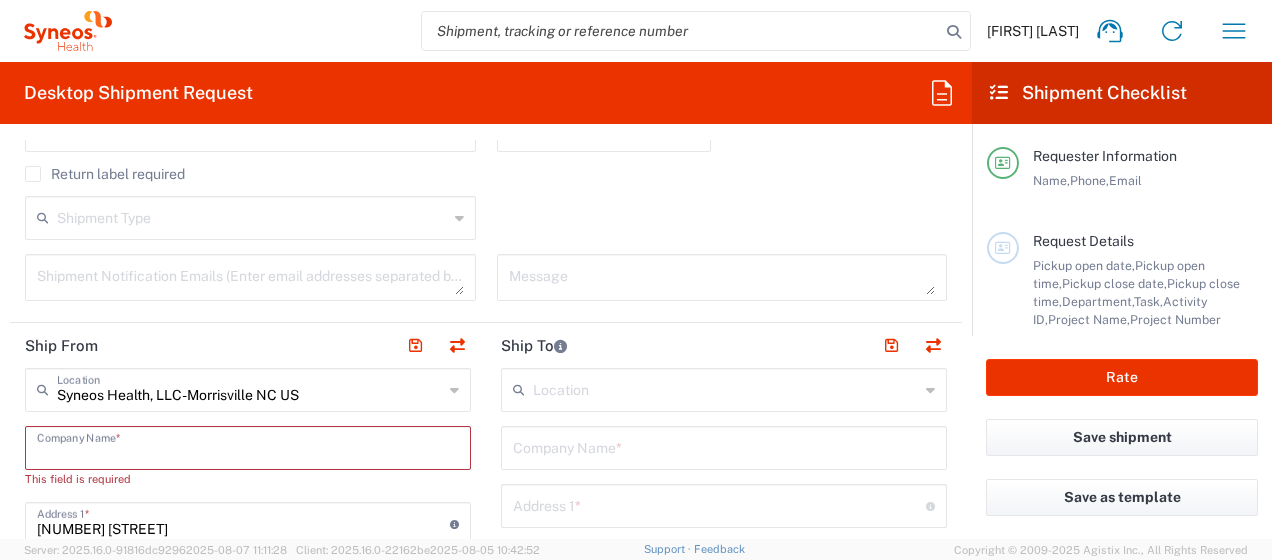 click at bounding box center [248, 446] 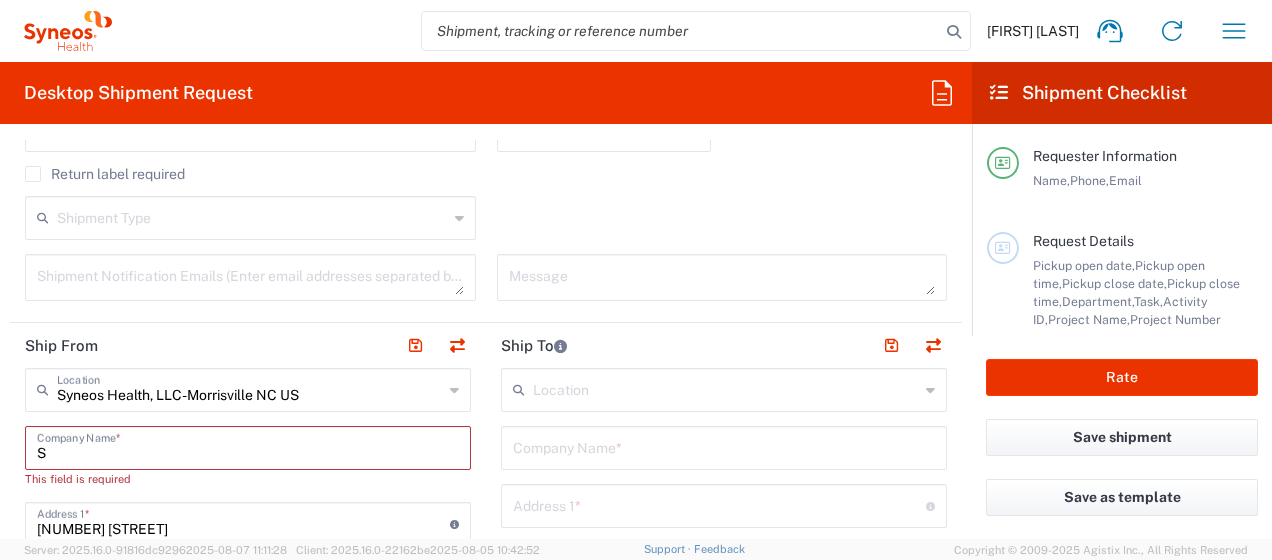 type on "Sy" 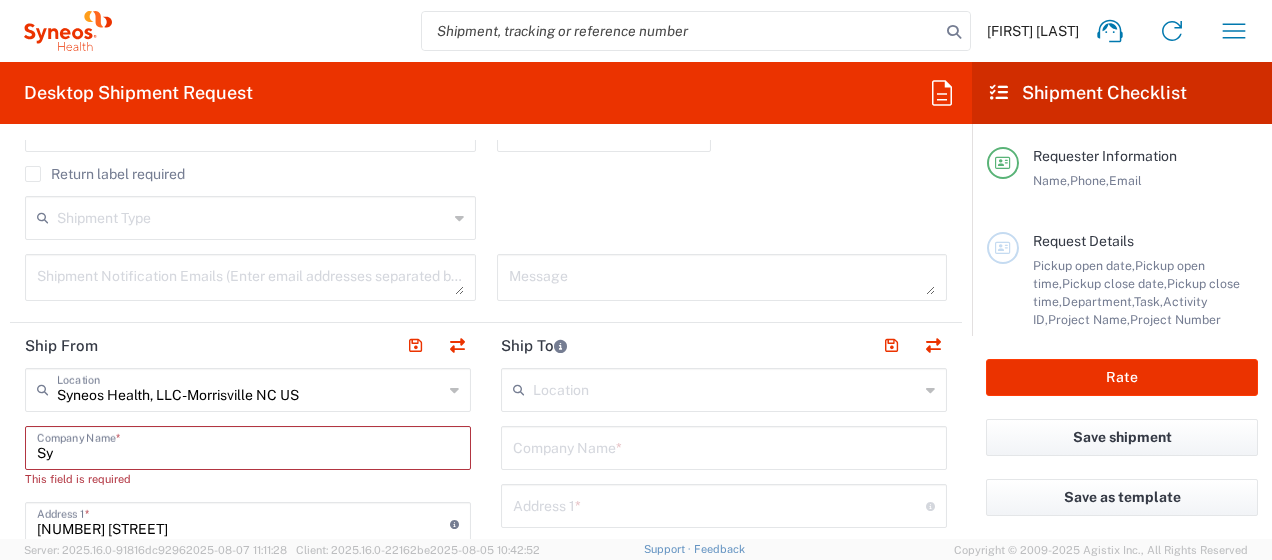 type 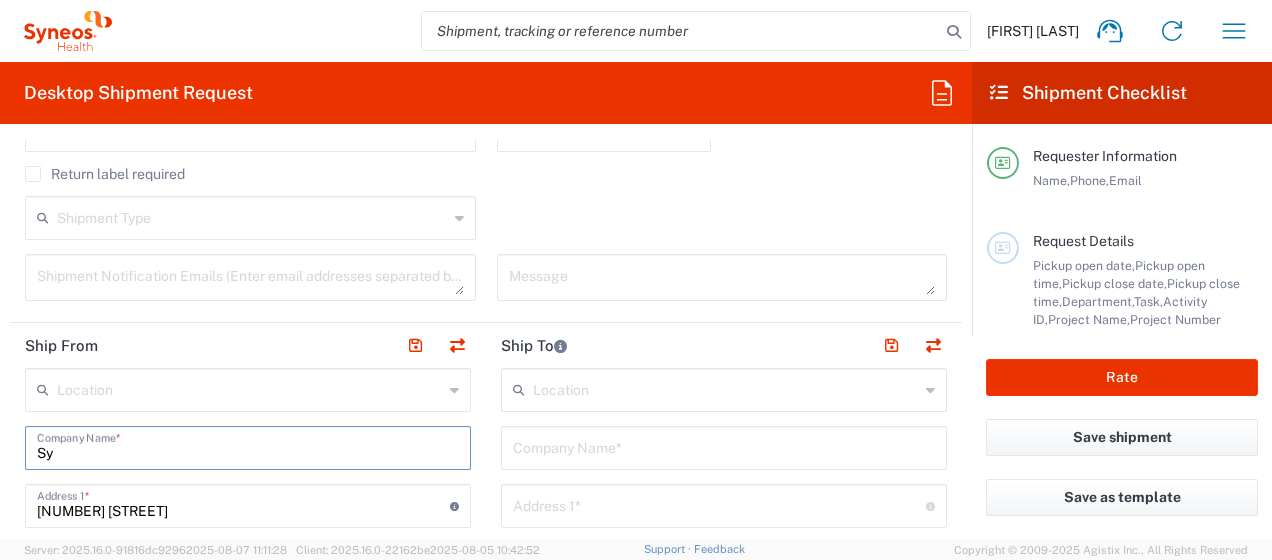 type on "S" 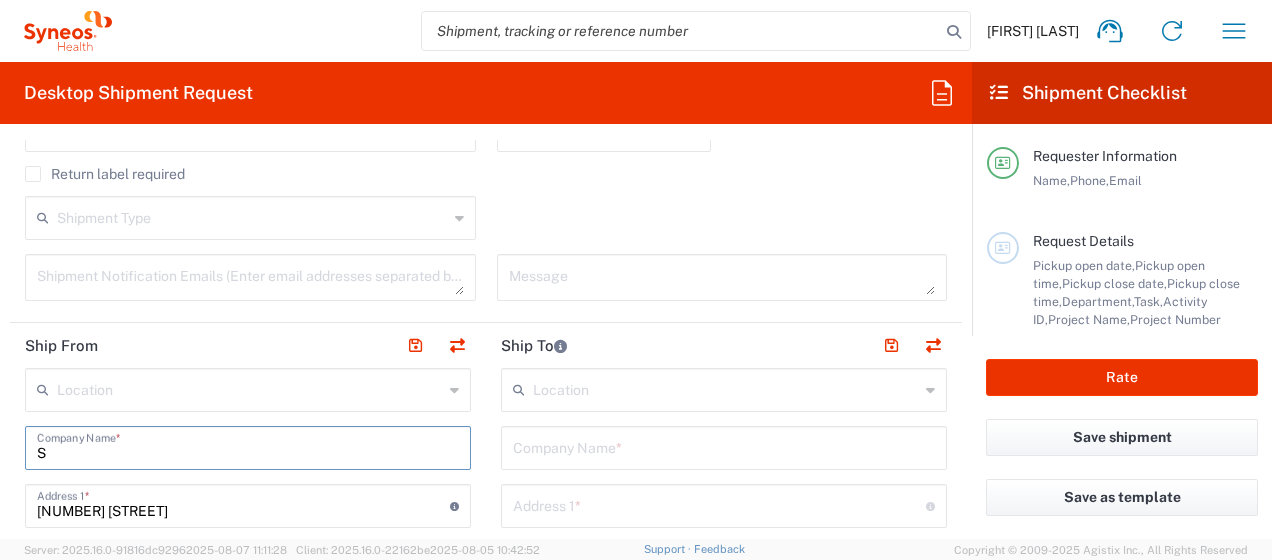 type 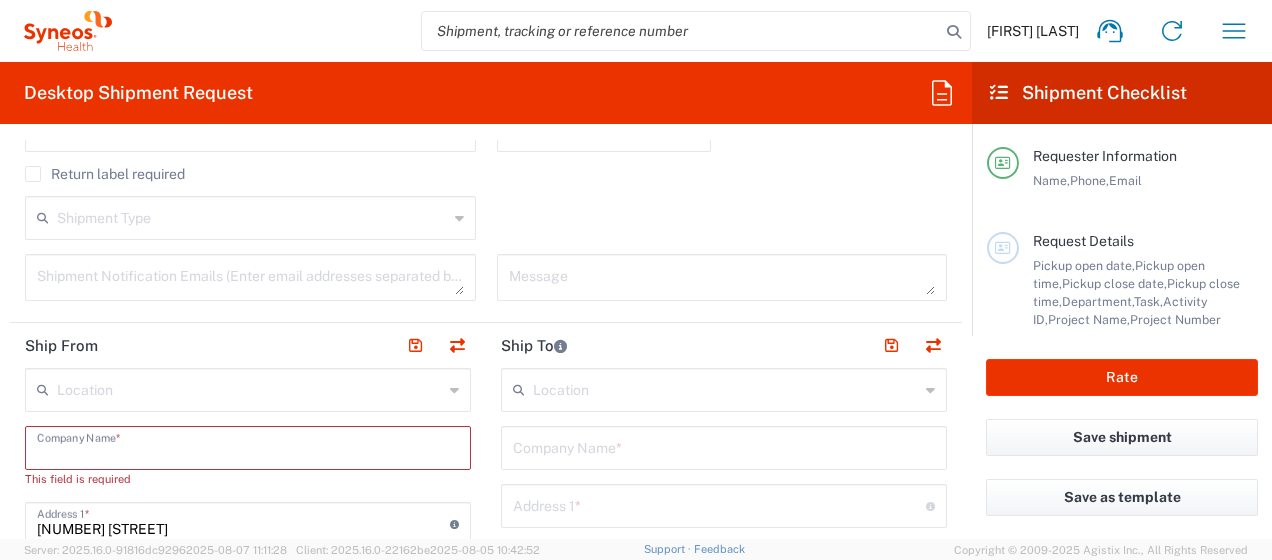 click at bounding box center (250, 388) 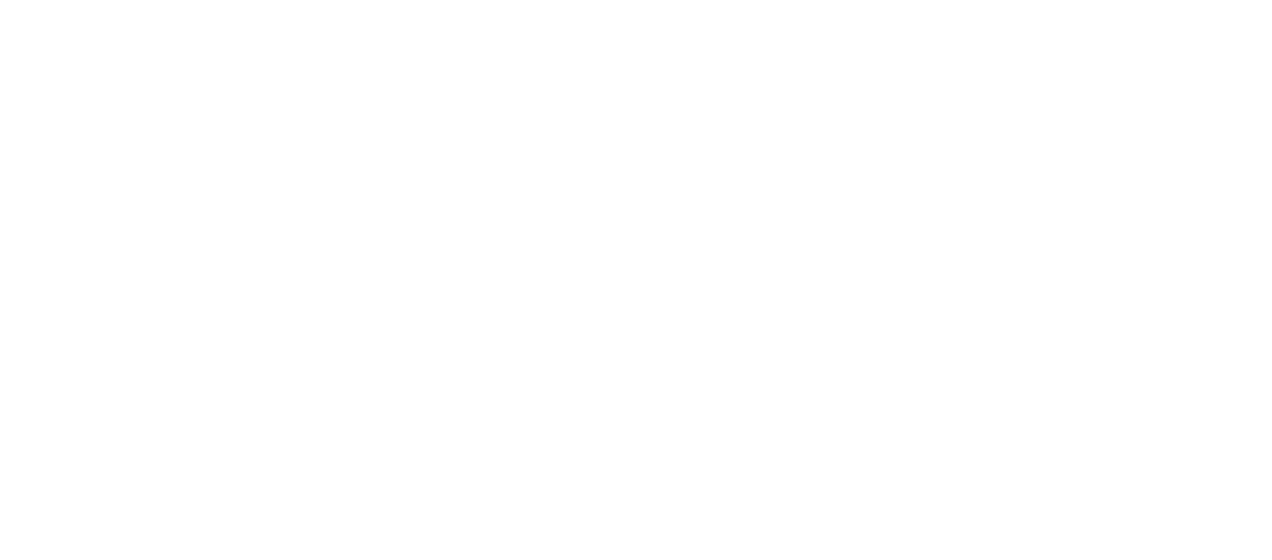 scroll, scrollTop: 0, scrollLeft: 0, axis: both 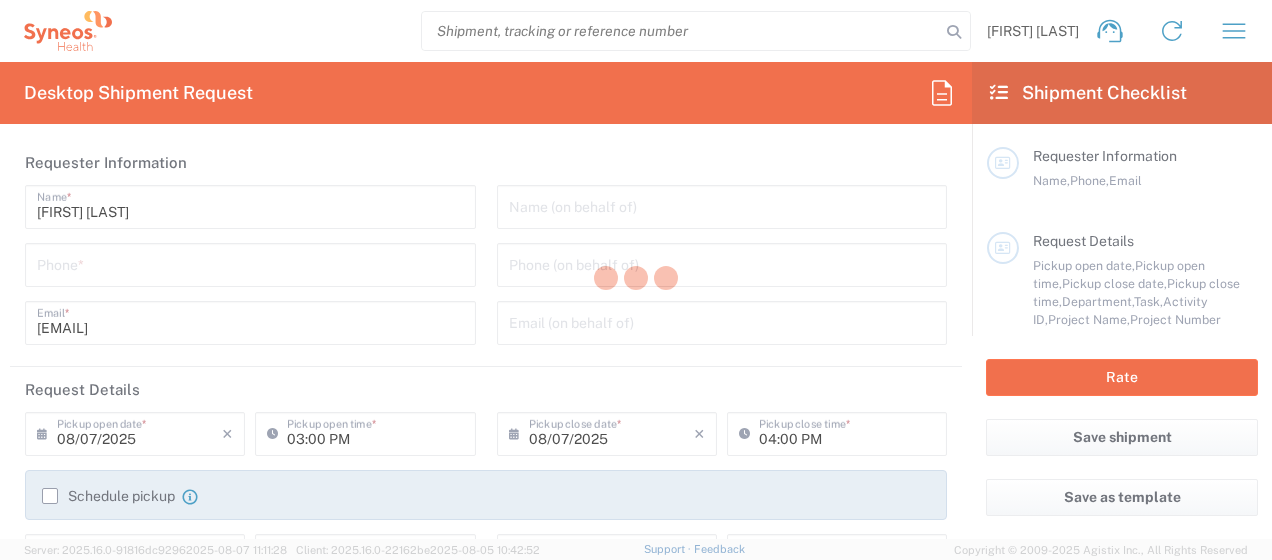 type on "North Carolina" 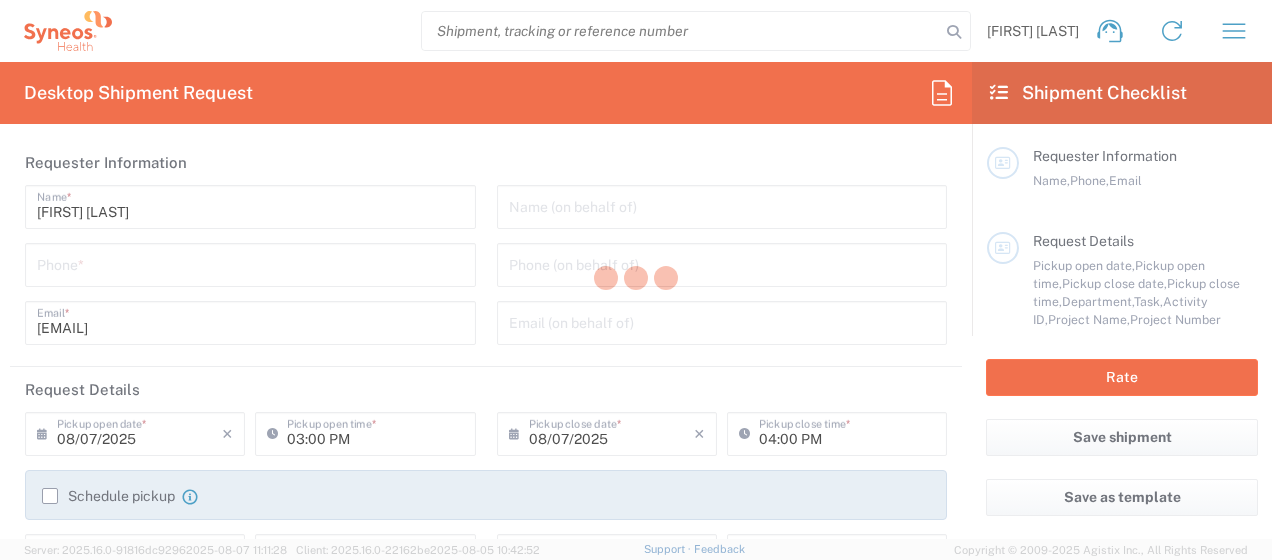 type on "3212" 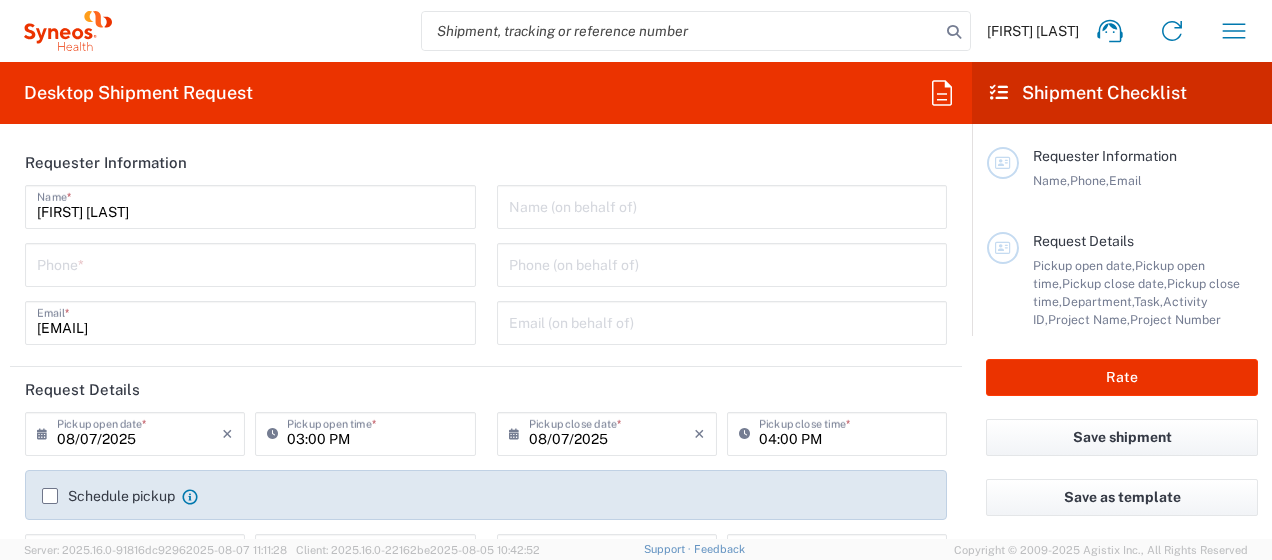 type on "Syneos Health, LLC-Morrisville NC US" 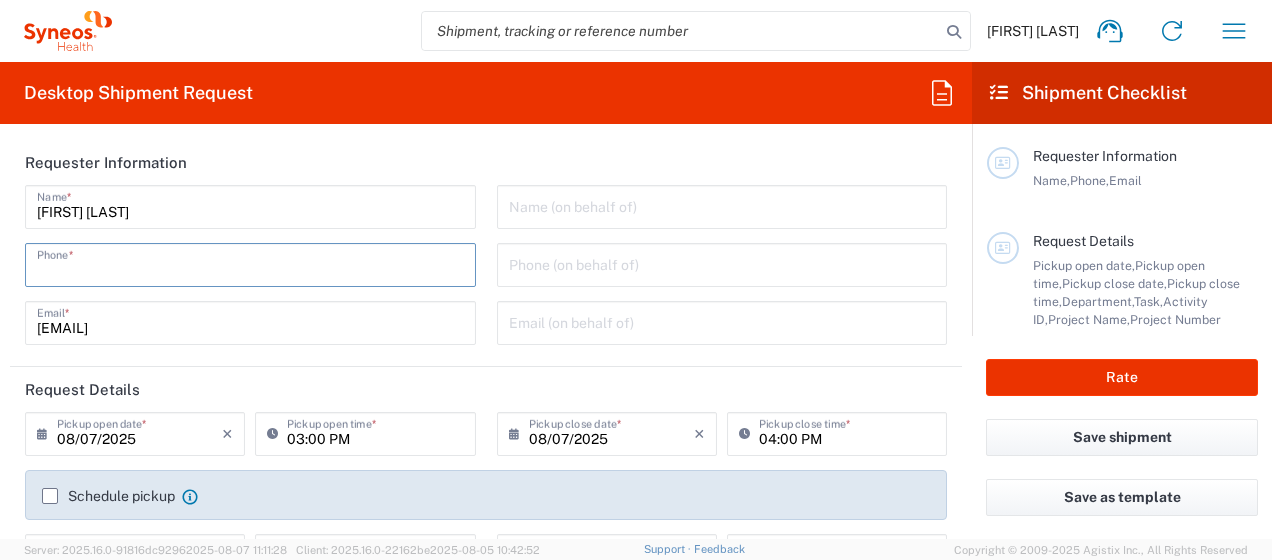 type on "5023160525" 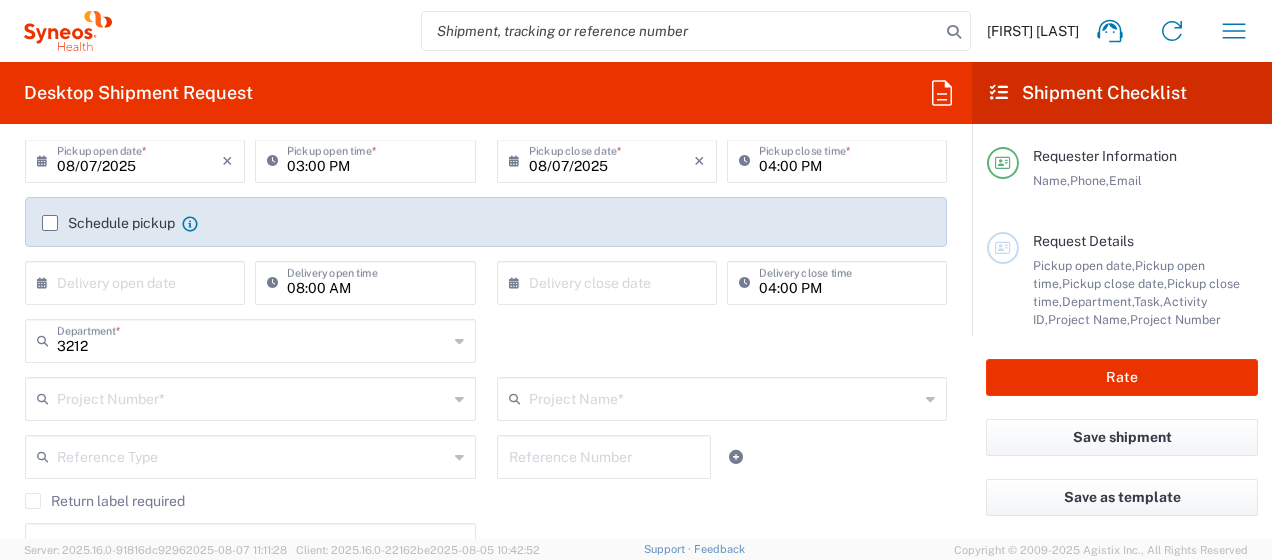 scroll, scrollTop: 300, scrollLeft: 0, axis: vertical 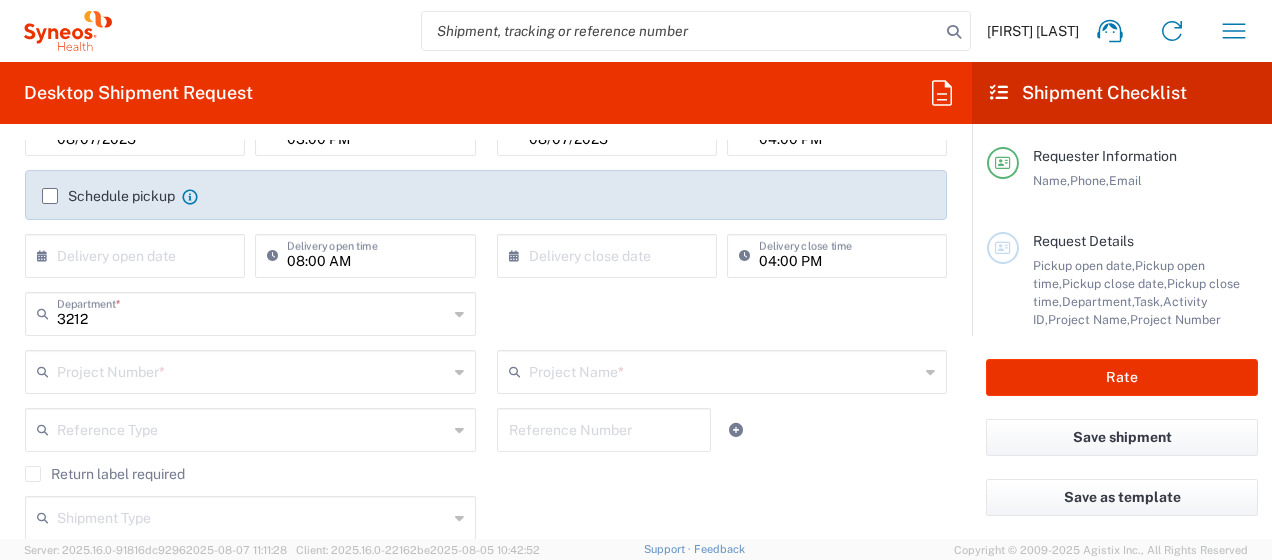 click on "Schedule pickup" 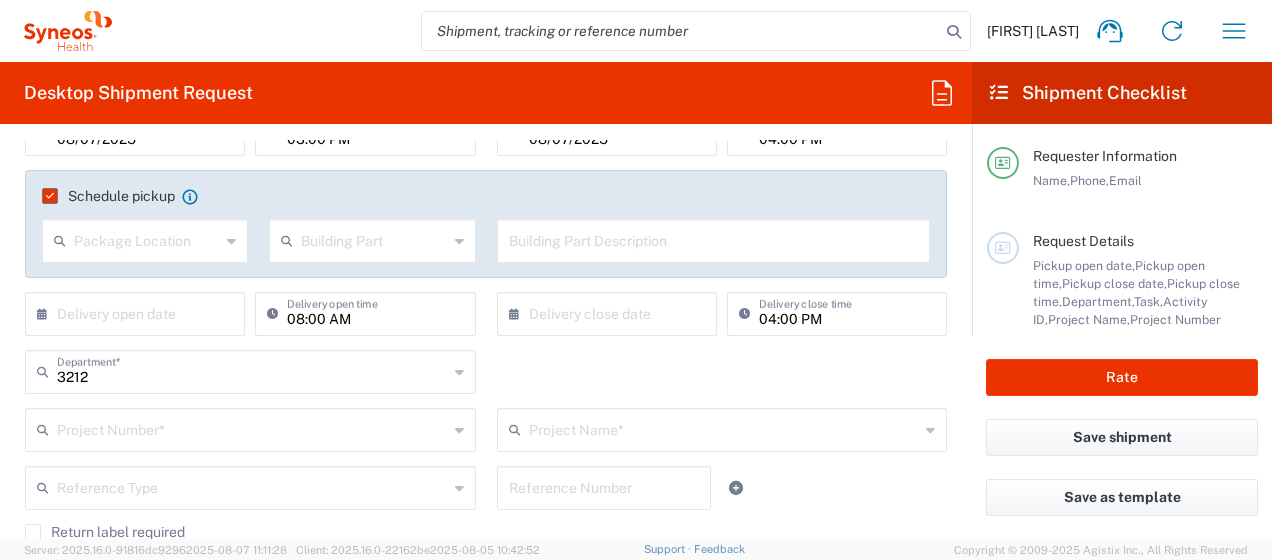 click on "Schedule pickup" 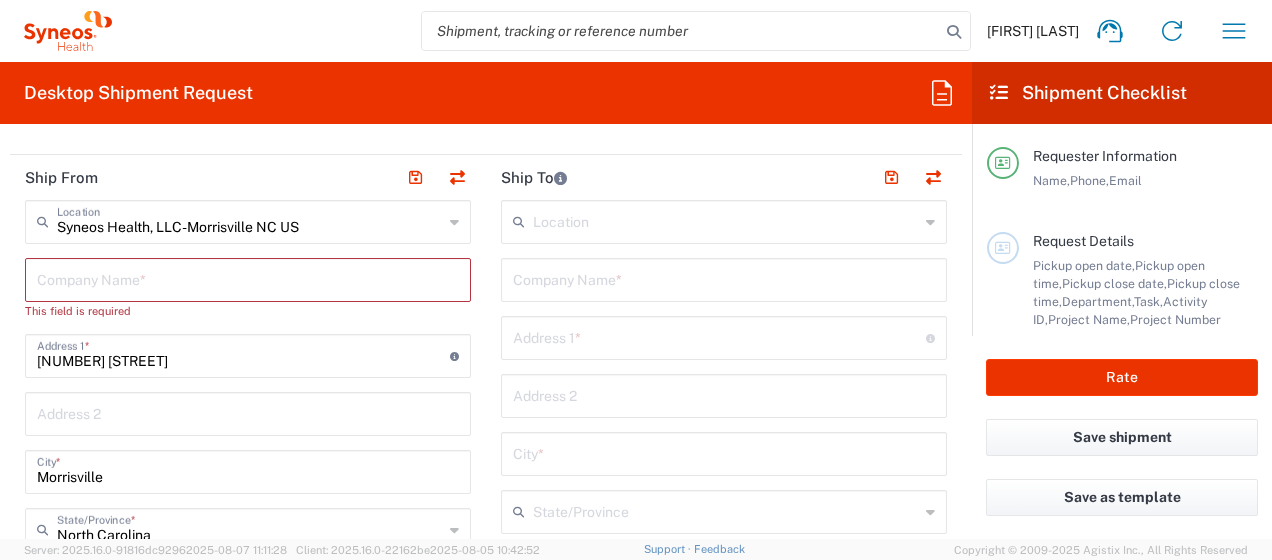 scroll, scrollTop: 800, scrollLeft: 0, axis: vertical 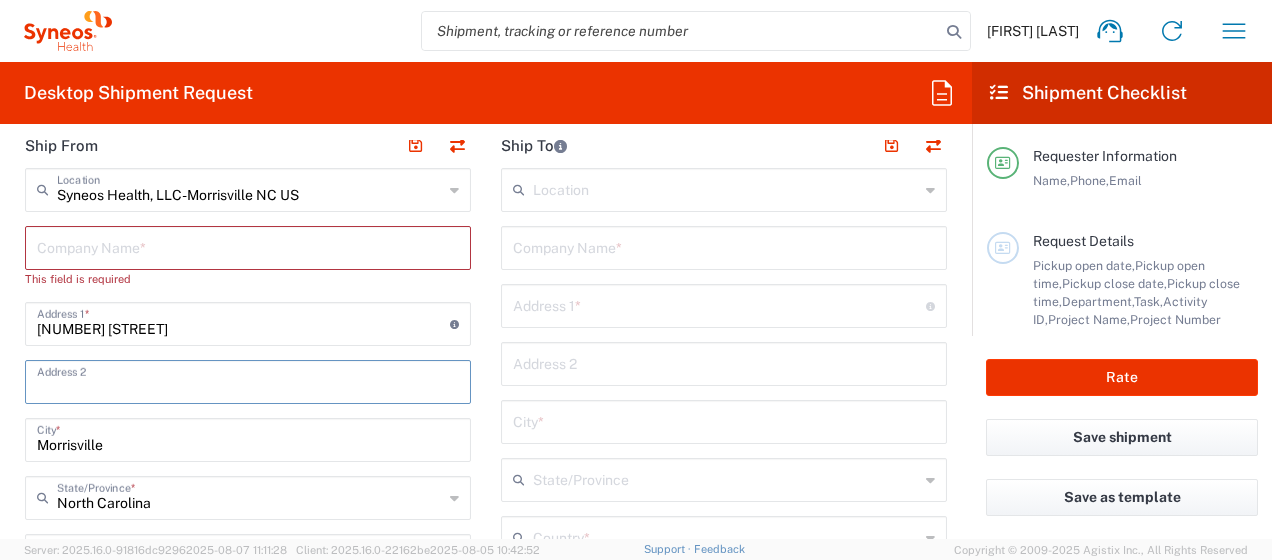 drag, startPoint x: 151, startPoint y: 382, endPoint x: 241, endPoint y: 313, distance: 113.40635 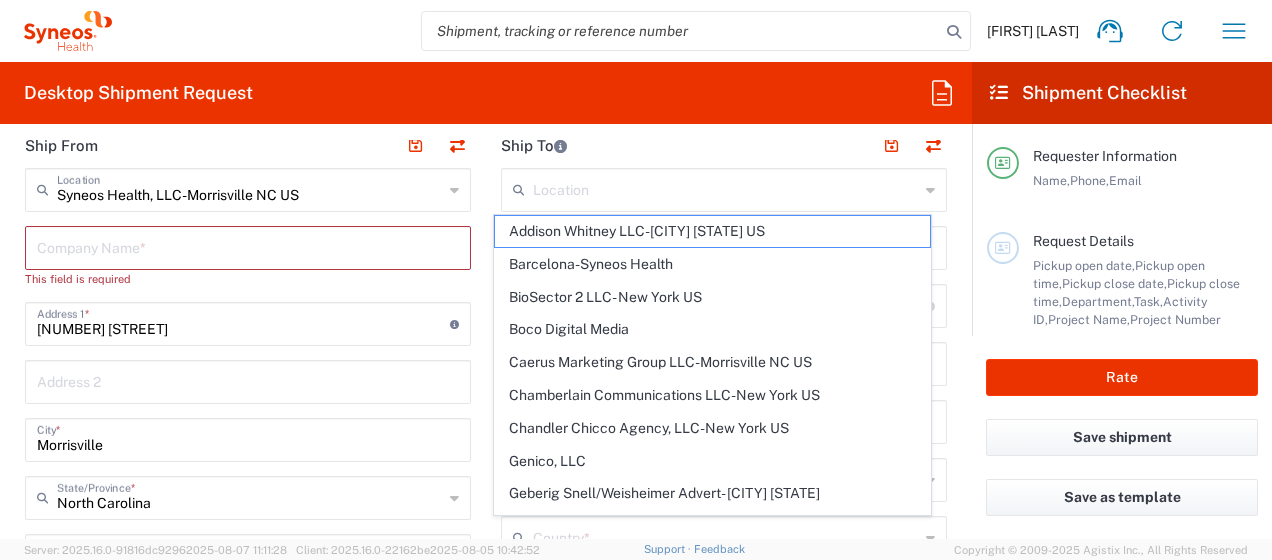 click on "Ship To" 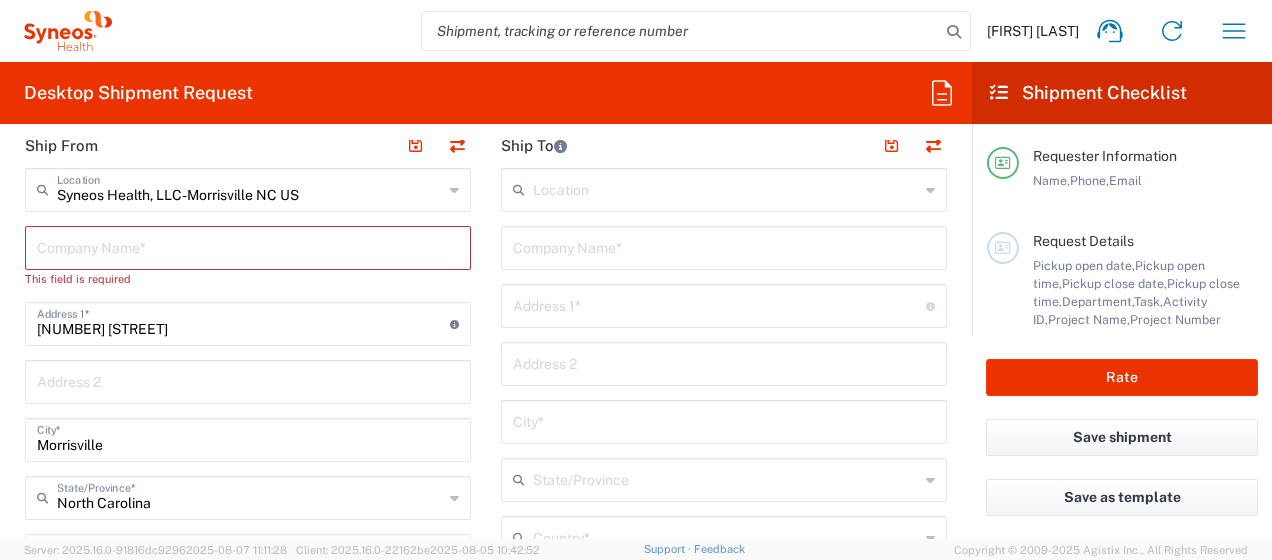 click on "Location  Addison Whitney LLC-Morrisvile NC US Barcelona-Syneos Health BioSector 2 LLC- New York US Boco Digital Media Caerus Marketing Group LLC-Morrisville NC US Chamberlain Communications LLC-New York US Chandler Chicco Agency, LLC-New York US Genico, LLC Gerbig Snell/Weisheimer Advert- Westerville OH Haas & Health Partner Public Relations GmbH Illingworth Research Group Ltd-Macclesfield UK Illingworth Rsrch Grp (France) Illingworth Rsrch Grp (Italy) Illingworth Rsrch Grp (Spain) Illingworth Rsrch Grp (USA) In Illingworth Rsrch Grp(Australi INC Research Clin Svcs Mexico inVentiv Health Philippines, Inc. IRG - Morrisville Warehouse IVH IPS Pvt Ltd- India IVH Mexico SA de CV NAVICOR GROUP, LLC- New York US PALIO + IGNITE, LLC- Westerville OH US Pharmaceutical Institute LLC- Morrisville NC US PT Syneos Health Indonesia Rx dataScience Inc-Morrisville NC US RxDataScience India Private Lt Syneos Health (Beijing) Inc.Lt Syneos Health (Shanghai) Inc. Ltd. Syneos Health (Thailand) Limit Syneos Health Argentina SA" 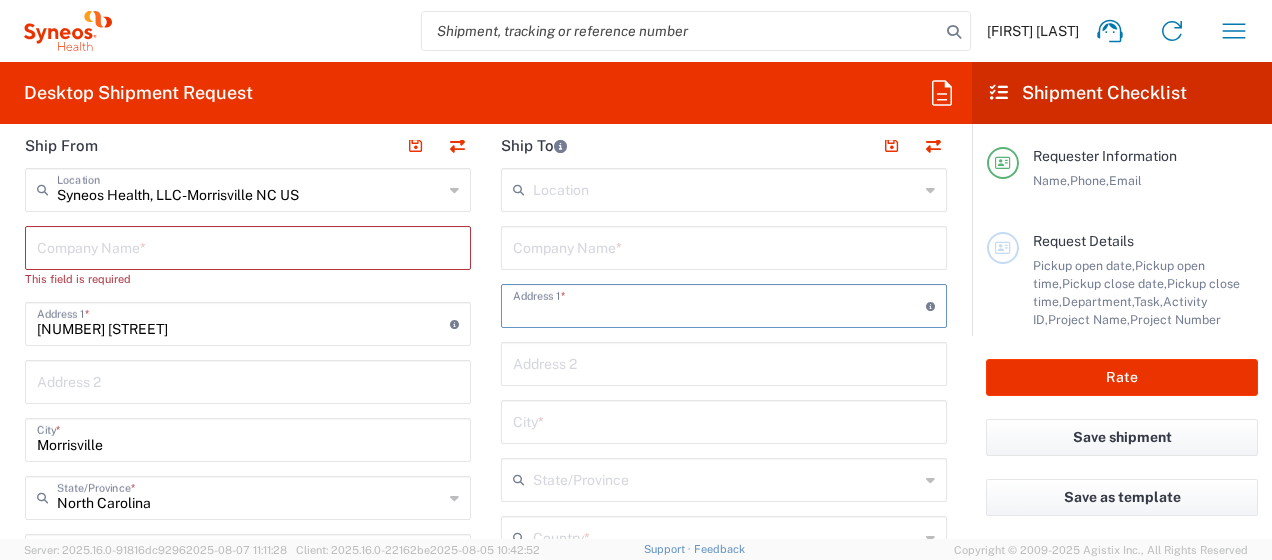 type on "[NUMBER] [STREET]" 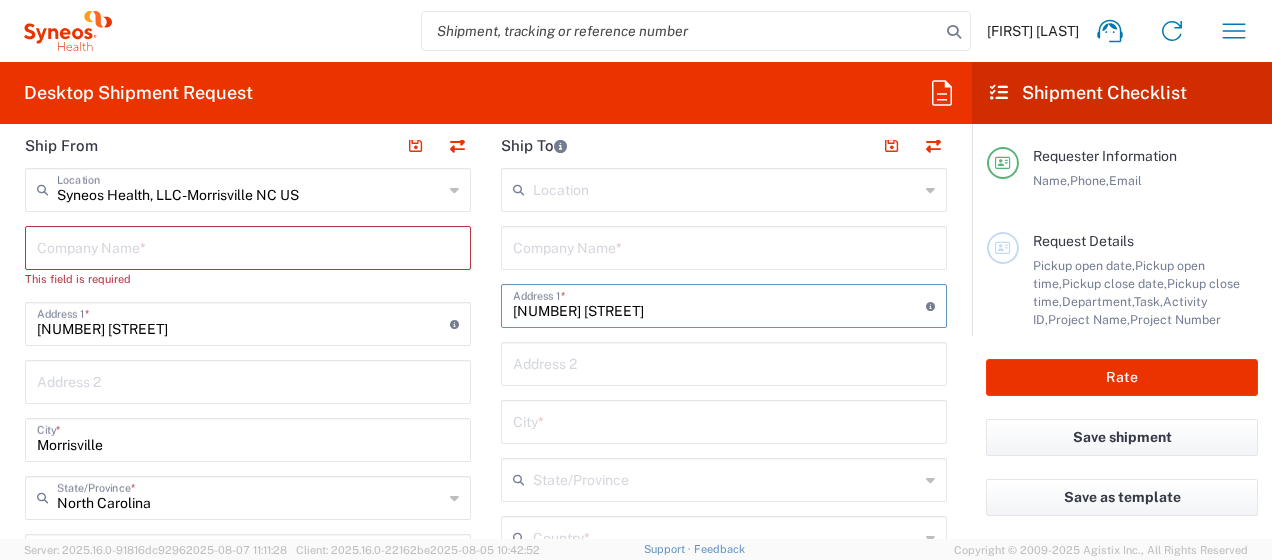 type on "CBL-0201DD / Synteract/ Syneos Health" 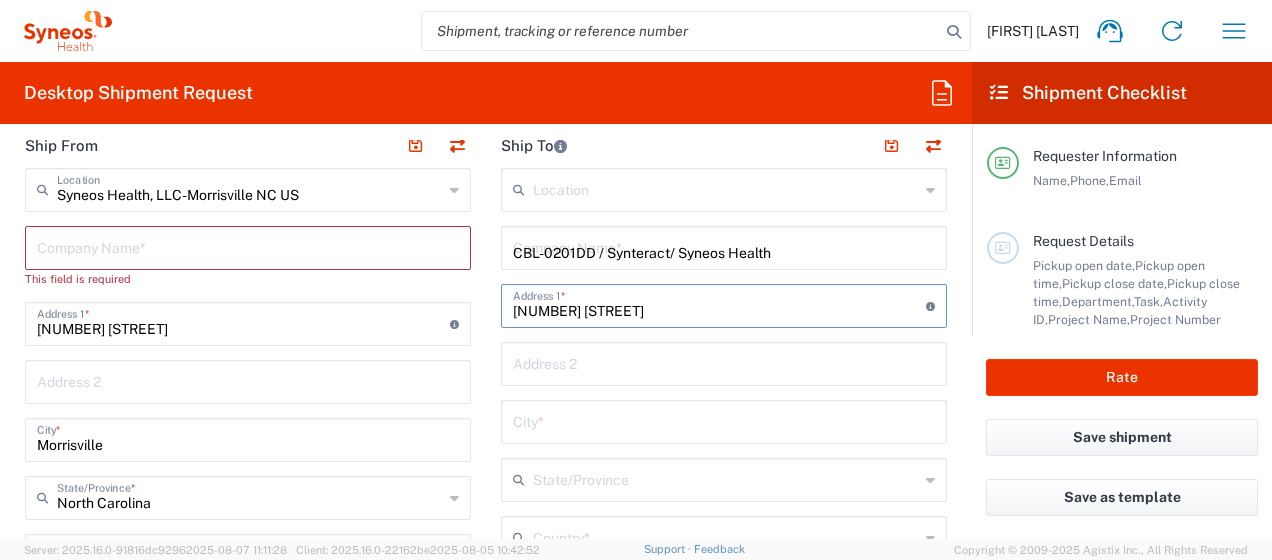 type on "[CITY]" 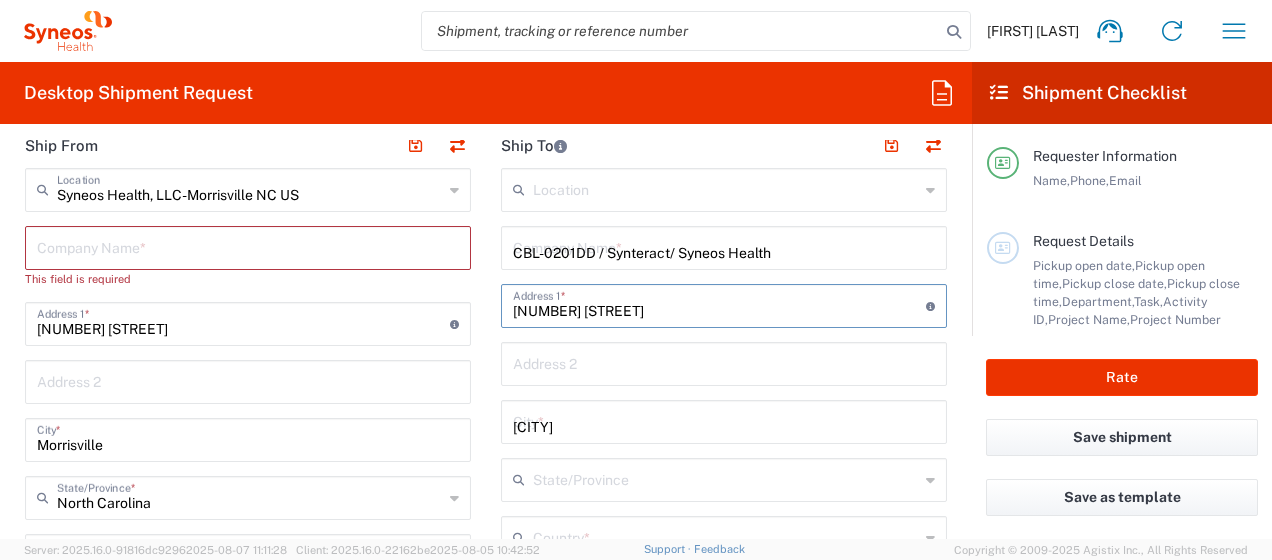 type on "KY" 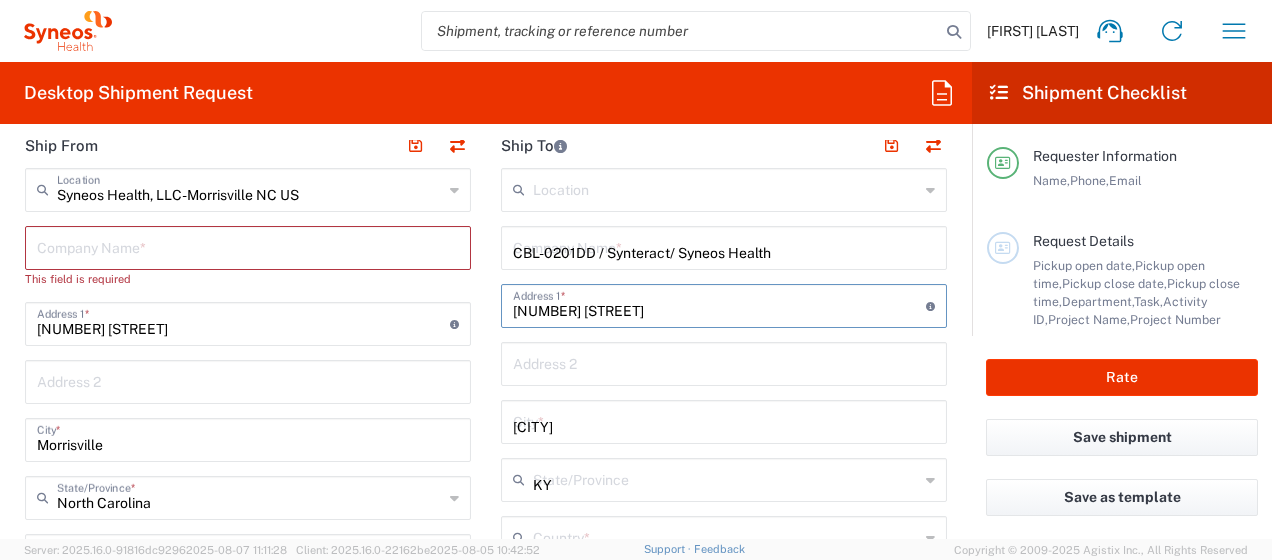 type on "United States" 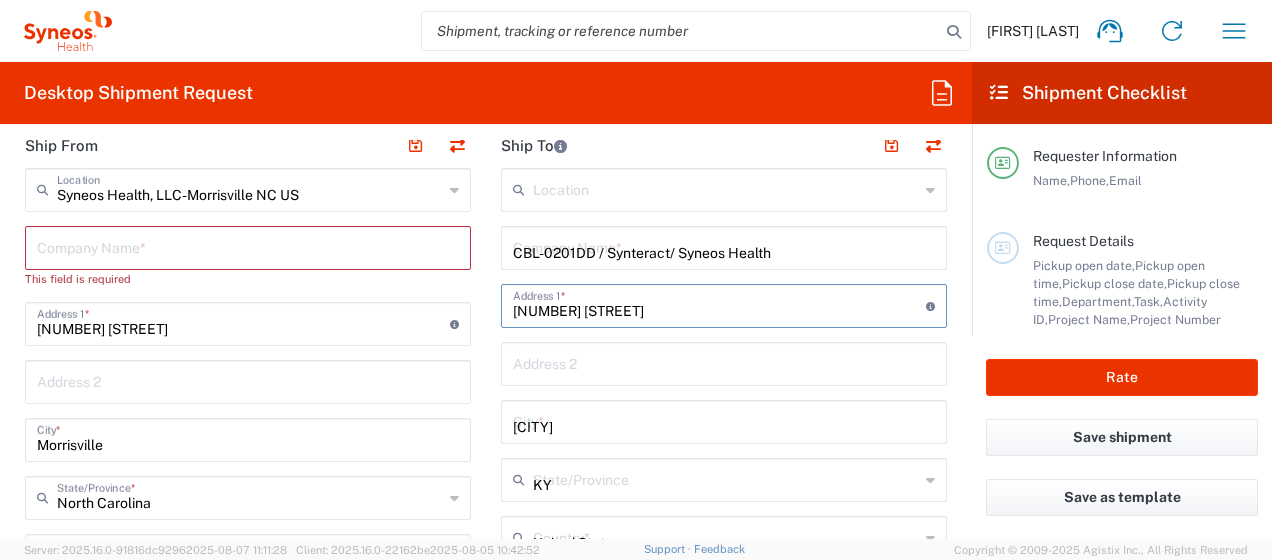 type on "[POSTAL_CODE]" 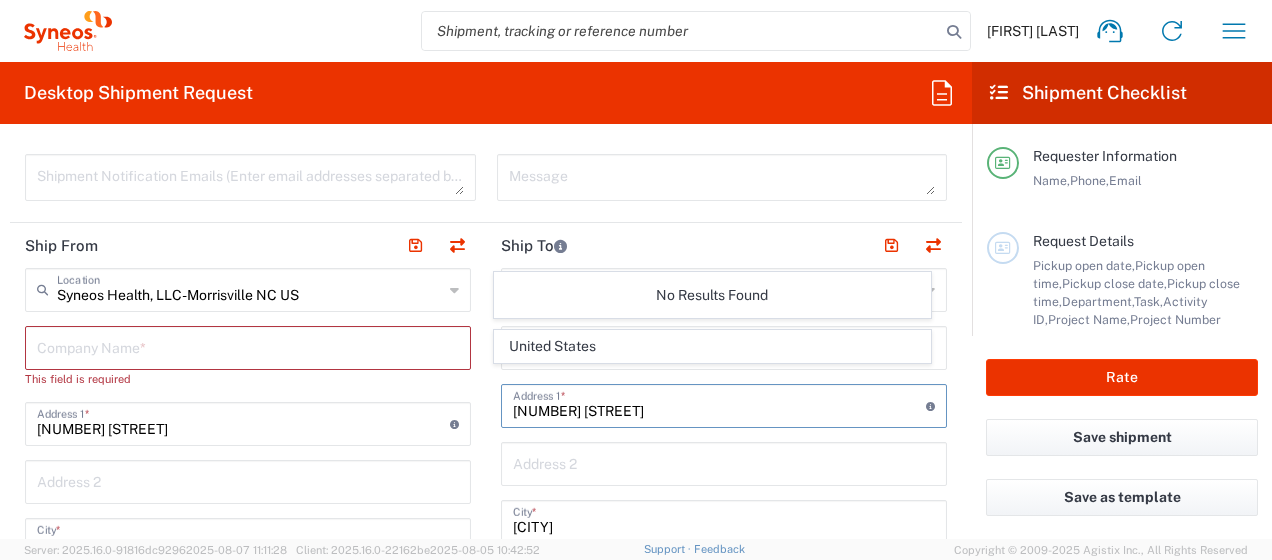 scroll, scrollTop: 700, scrollLeft: 0, axis: vertical 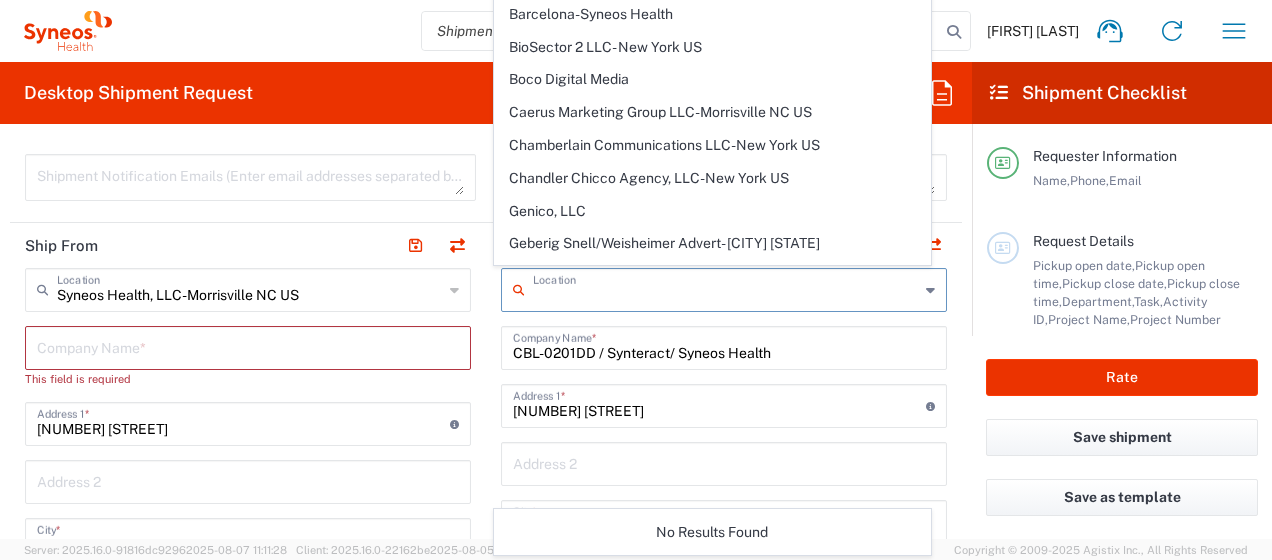 click at bounding box center (726, 288) 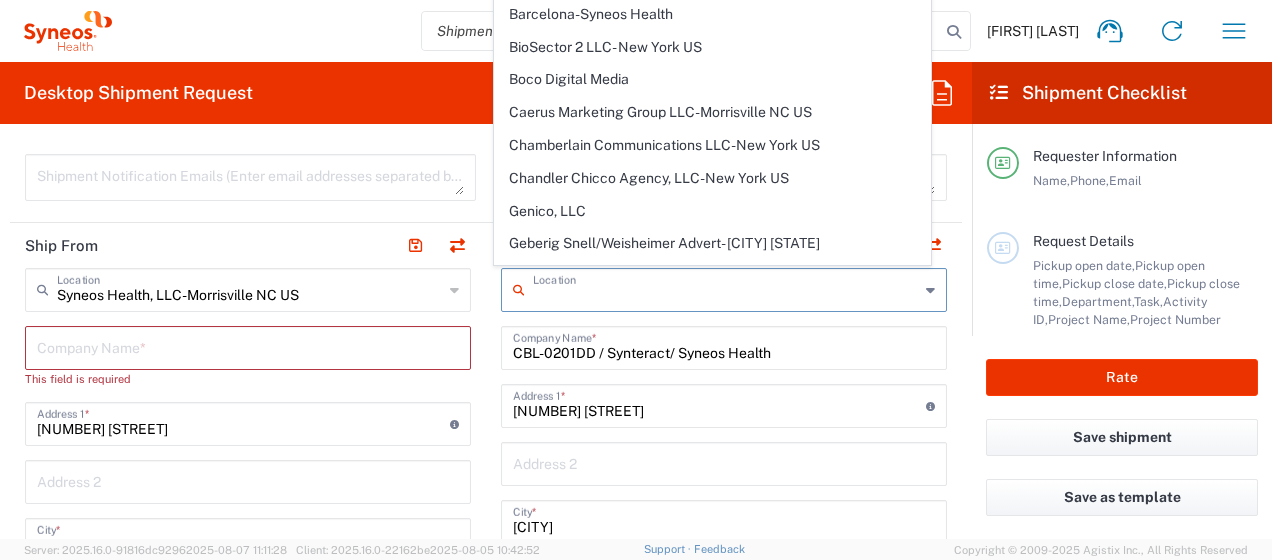 click on "Requester Information  Denise Elliott  Name  * 5023160525  Phone  * denise.elliott@syneoshealth.com  Email  *  Name (on behalf of)   Phone (on behalf of)   Email (on behalf of)   Request Details  08/07/2025 ×  Pickup open date  * Cancel Apply 03:00 PM  Pickup open time  * 08/07/2025 ×  Pickup close date  * Cancel Apply 04:00 PM  Pickup close time  *  Schedule pickup  When scheduling a pickup please be sure to meet the following criteria:
1. Pickup window should start at least 2 hours after current time.
2.Pickup window needs to be at least 2 hours.
3.Pickup close time should not exceed business hours.
×  Delivery open date  Cancel Apply 08:00 AM  Delivery open time  ×  Delivery close date  Cancel Apply 04:00 PM  Delivery close time  3212  Department  * 3212 3000 3100 3109 3110 3111 3112 3125 3130 3135 3136 3150 3155 3165 3171 3172 3190 3191 3192 3193 3194 3200 3201 3202 3210 3211 Dept 3213 3214 3215 3216 3218 3220 3221 3222 3223 3225 3226 3227 3228 3229 3230 3231 3232 3233 3234 3235 3236 3237 3238 *" 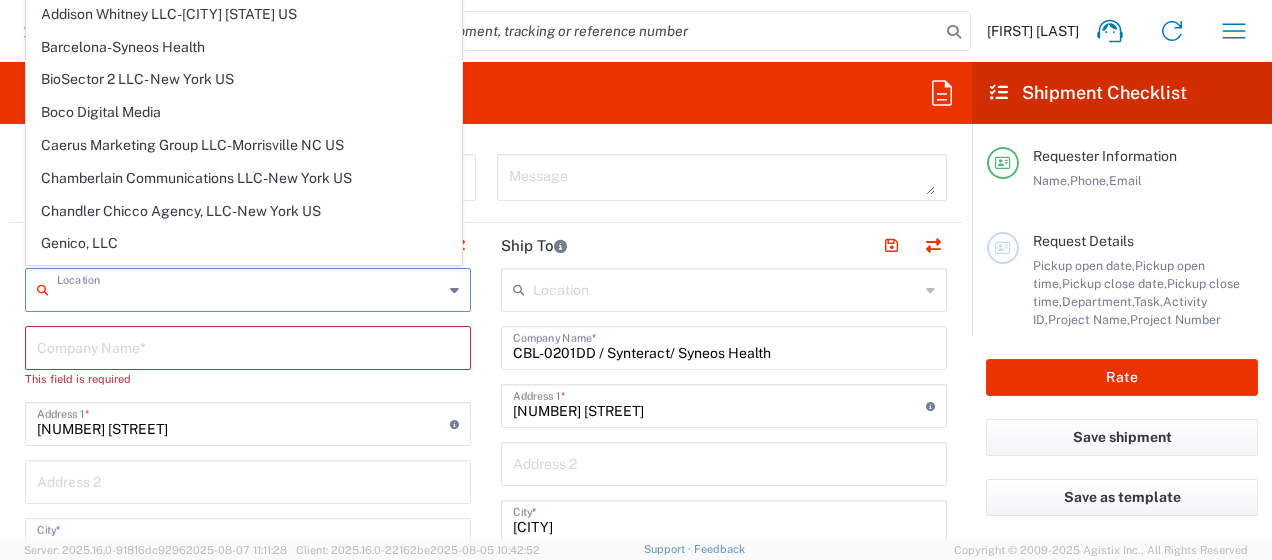 drag, startPoint x: 333, startPoint y: 290, endPoint x: 165, endPoint y: 284, distance: 168.1071 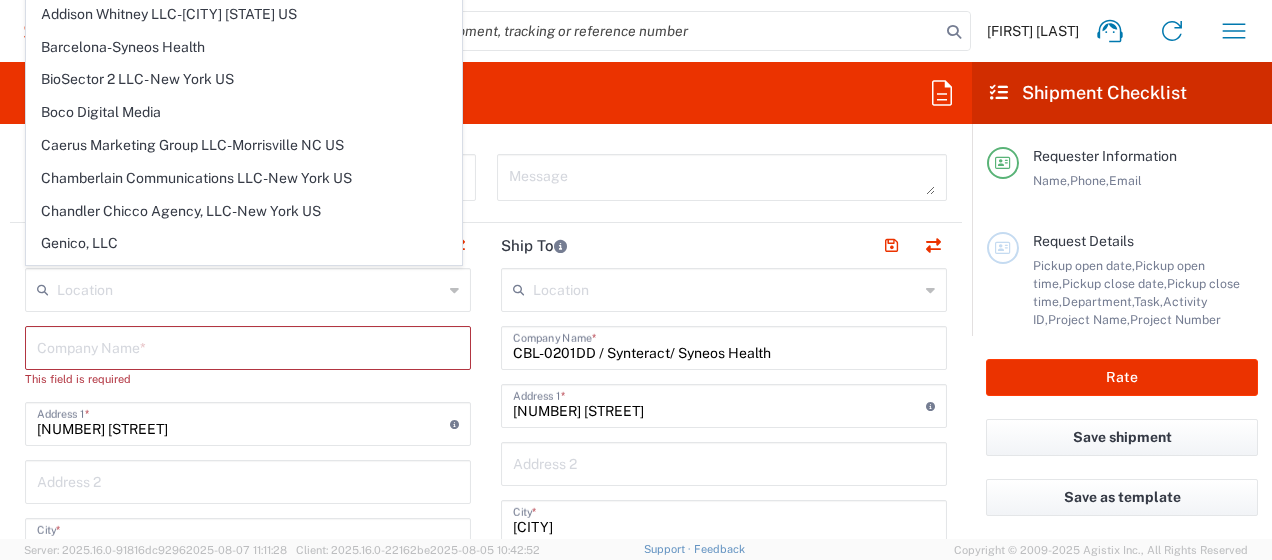 click on "Location  Addison Whitney LLC-Morrisvile NC US Barcelona-Syneos Health BioSector 2 LLC- New York US Boco Digital Media Caerus Marketing Group LLC-Morrisville NC US Chamberlain Communications LLC-New York US Chandler Chicco Agency, LLC-New York US Genico, LLC Gerbig Snell/Weisheimer Advert- Westerville OH Haas & Health Partner Public Relations GmbH Illingworth Research Group Ltd-Macclesfield UK Illingworth Rsrch Grp (France) Illingworth Rsrch Grp (Italy) Illingworth Rsrch Grp (Spain) Illingworth Rsrch Grp (USA) In Illingworth Rsrch Grp(Australi INC Research Clin Svcs Mexico inVentiv Health Philippines, Inc. IRG - Morrisville Warehouse IVH IPS Pvt Ltd- India IVH Mexico SA de CV NAVICOR GROUP, LLC- New York US PALIO + IGNITE, LLC- Westerville OH US Pharmaceutical Institute LLC- Morrisville NC US PT Syneos Health Indonesia Rx dataScience Inc-Morrisville NC US RxDataScience India Private Lt Syneos Health (Beijing) Inc.Lt Syneos Health (Shanghai) Inc. Ltd. Syneos Health (Thailand) Limit Syneos Health Argentina SA" 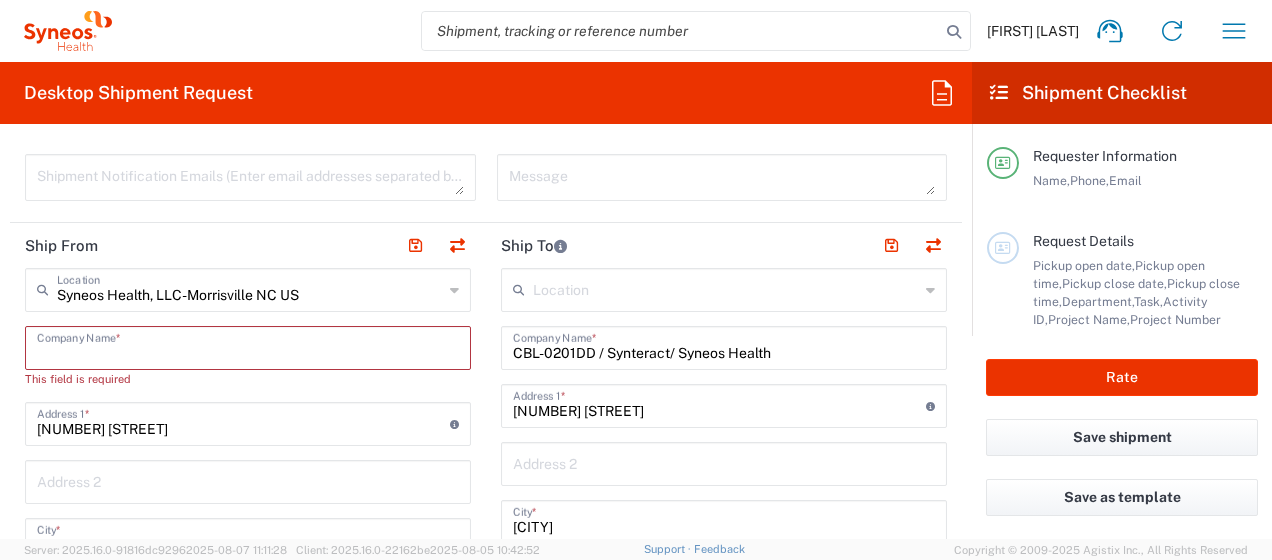 click at bounding box center (248, 346) 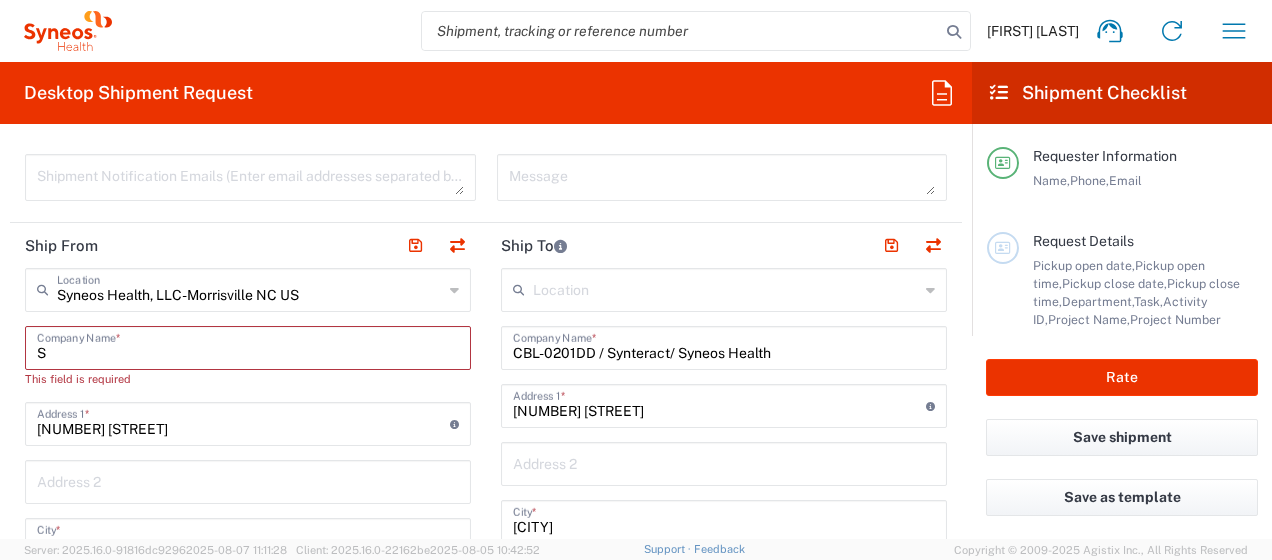 type on "Sy" 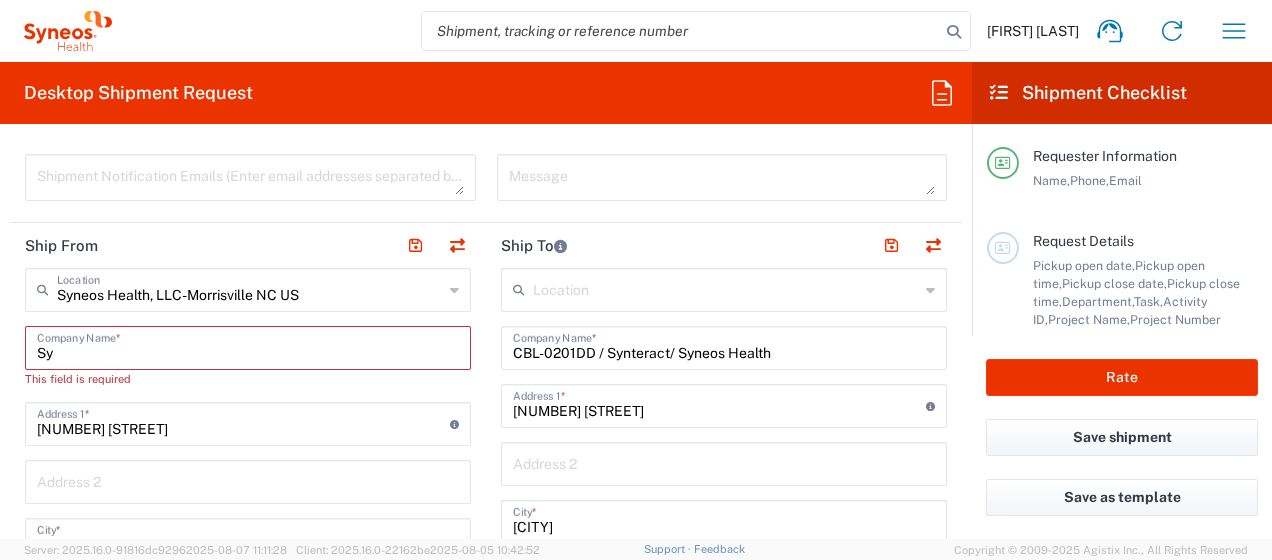 type 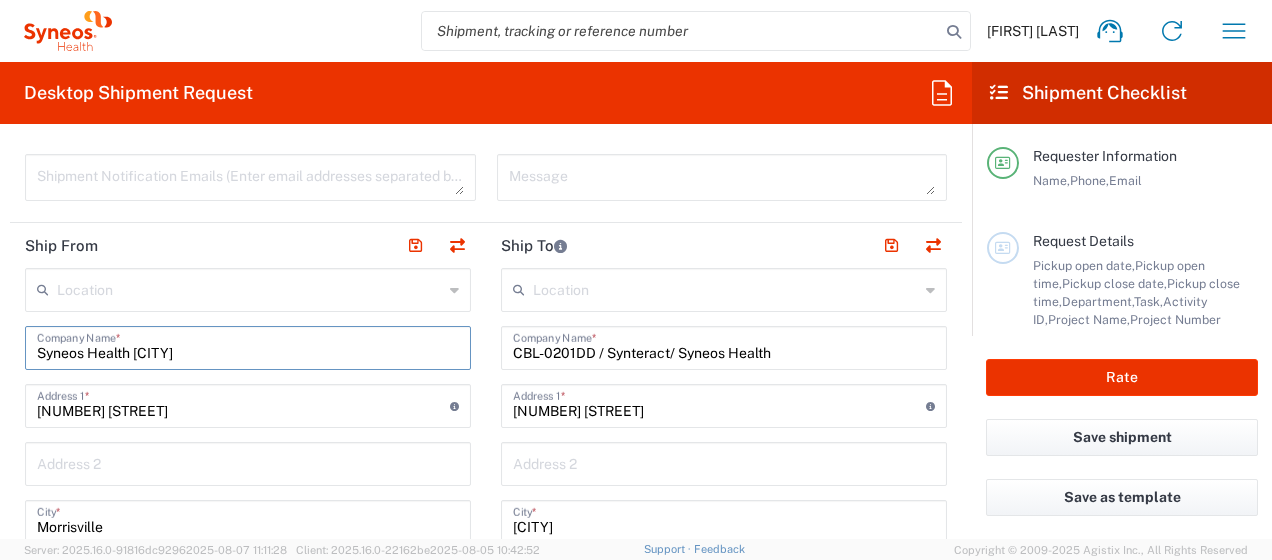 scroll, scrollTop: 800, scrollLeft: 0, axis: vertical 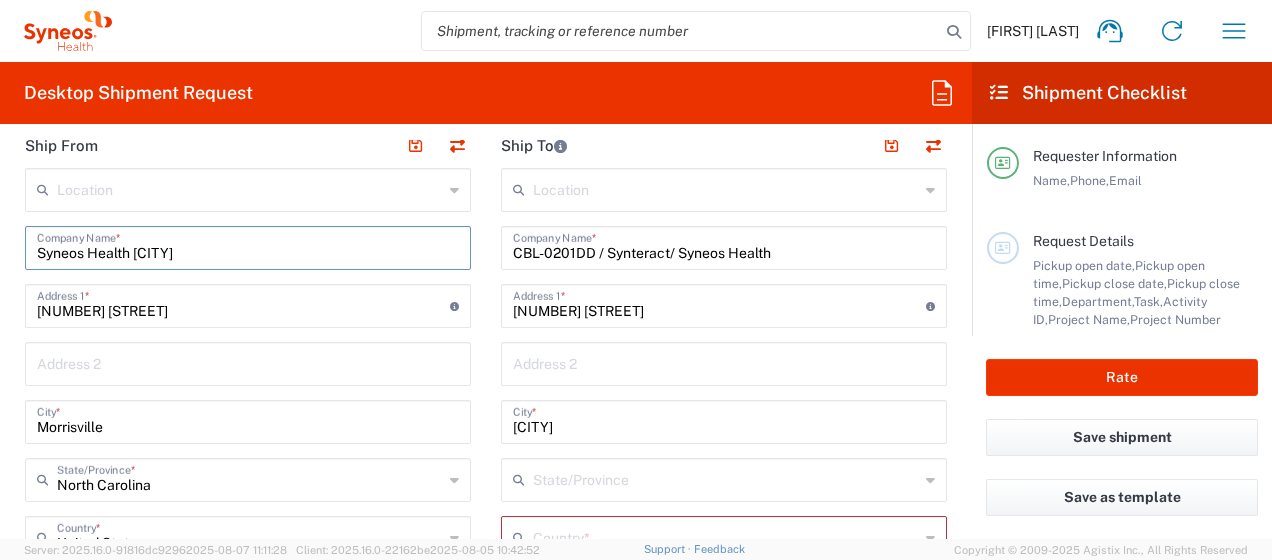 type on "Syneos Health Morrisville" 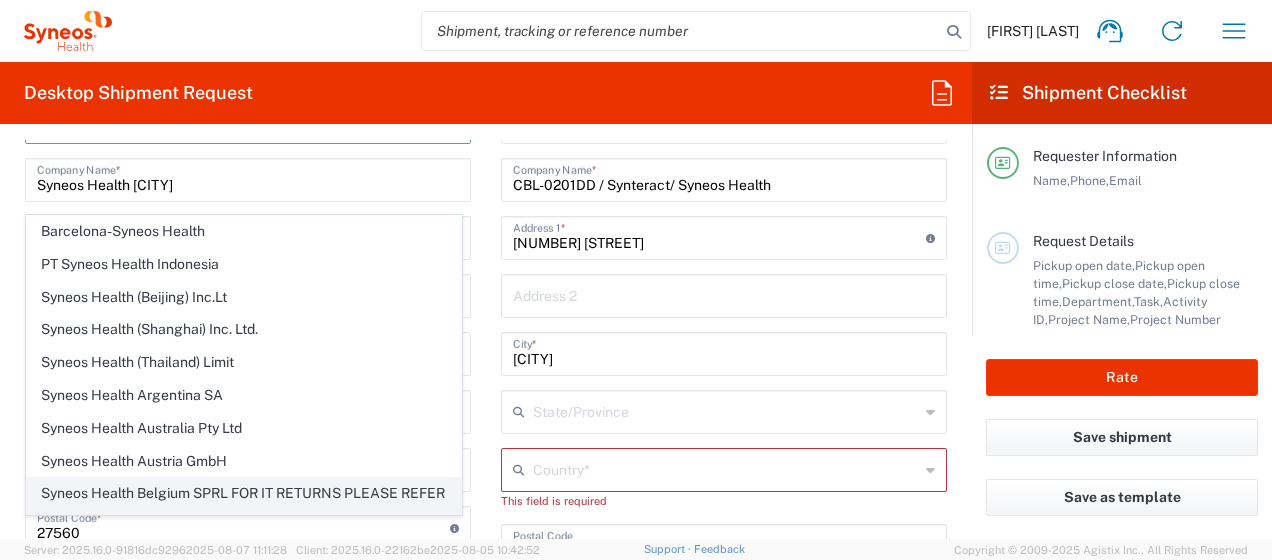 scroll, scrollTop: 900, scrollLeft: 0, axis: vertical 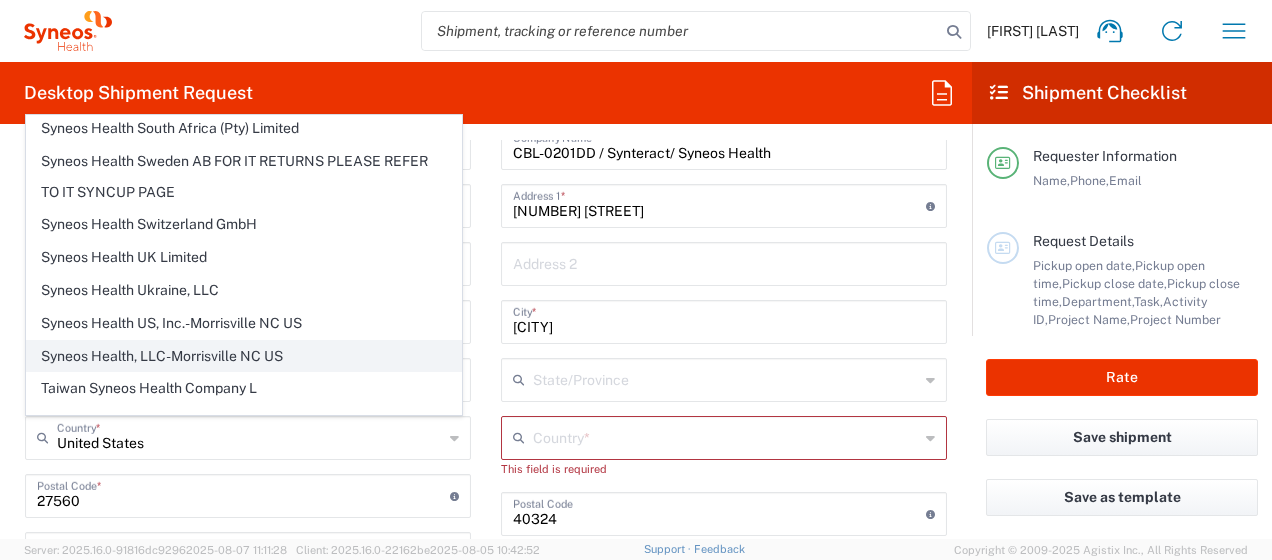 click on "Syneos Health, LLC-Morrisville NC US" 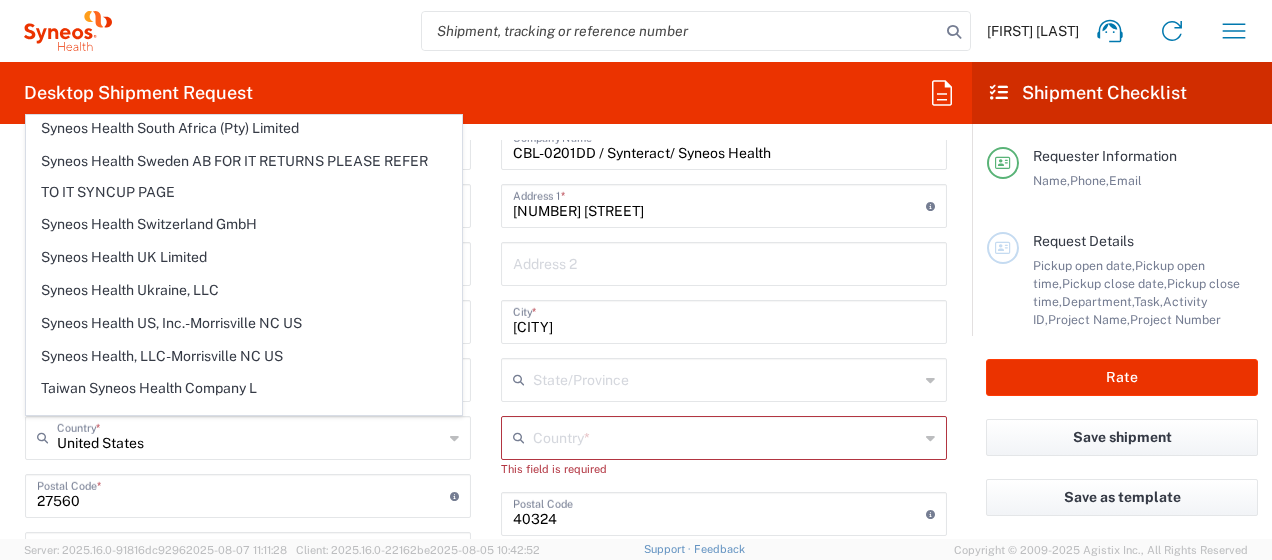 type on "Syneos Health, LLC-Morrisville NC US" 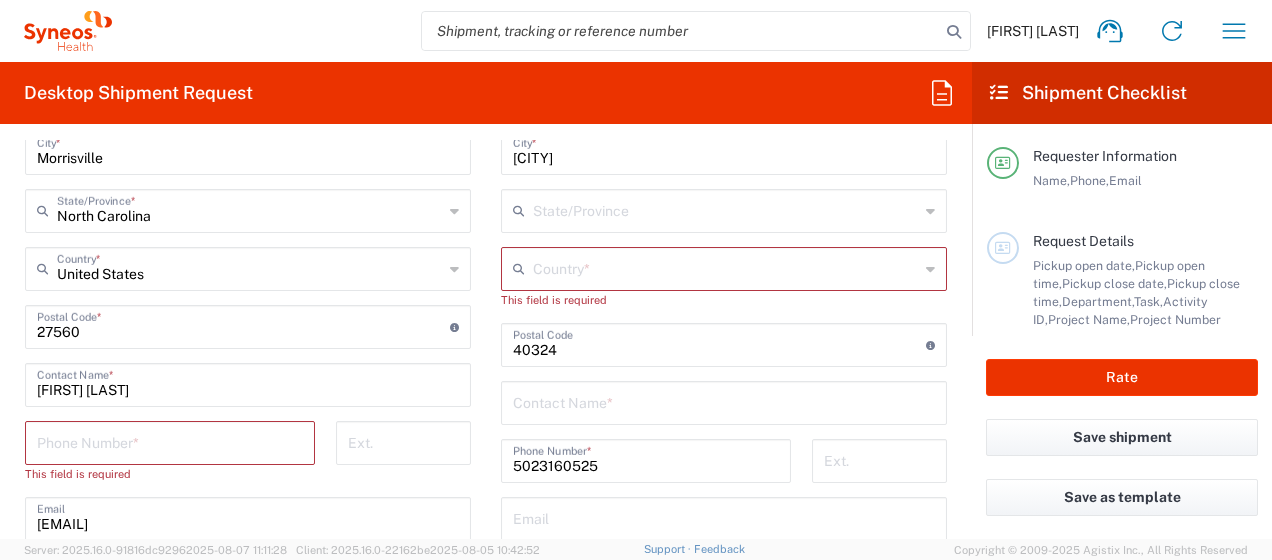 scroll, scrollTop: 1100, scrollLeft: 0, axis: vertical 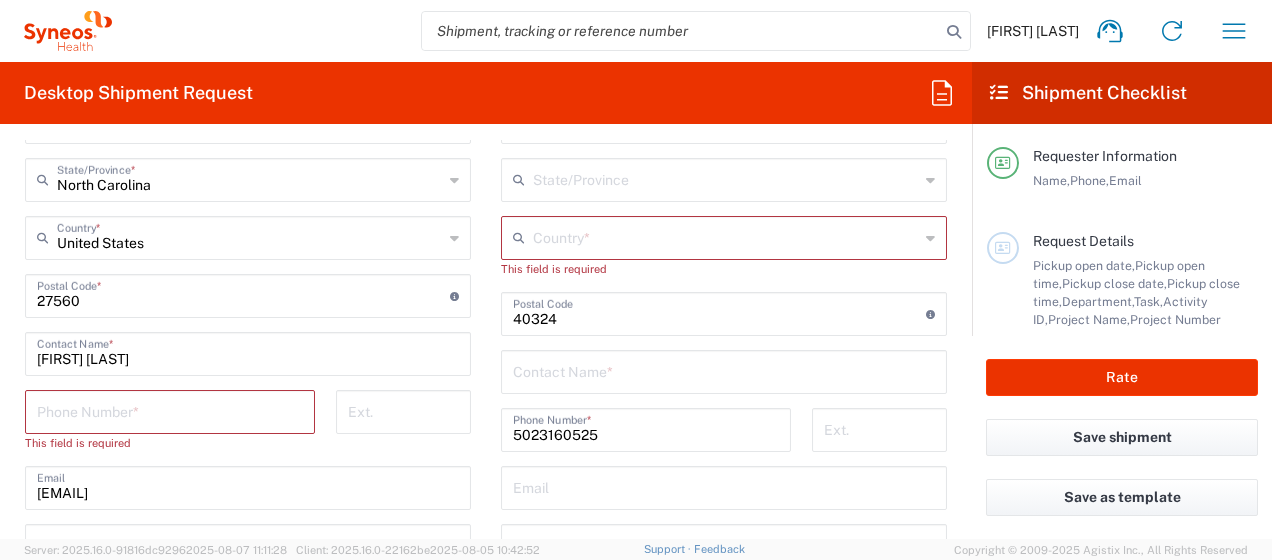 click at bounding box center [170, 410] 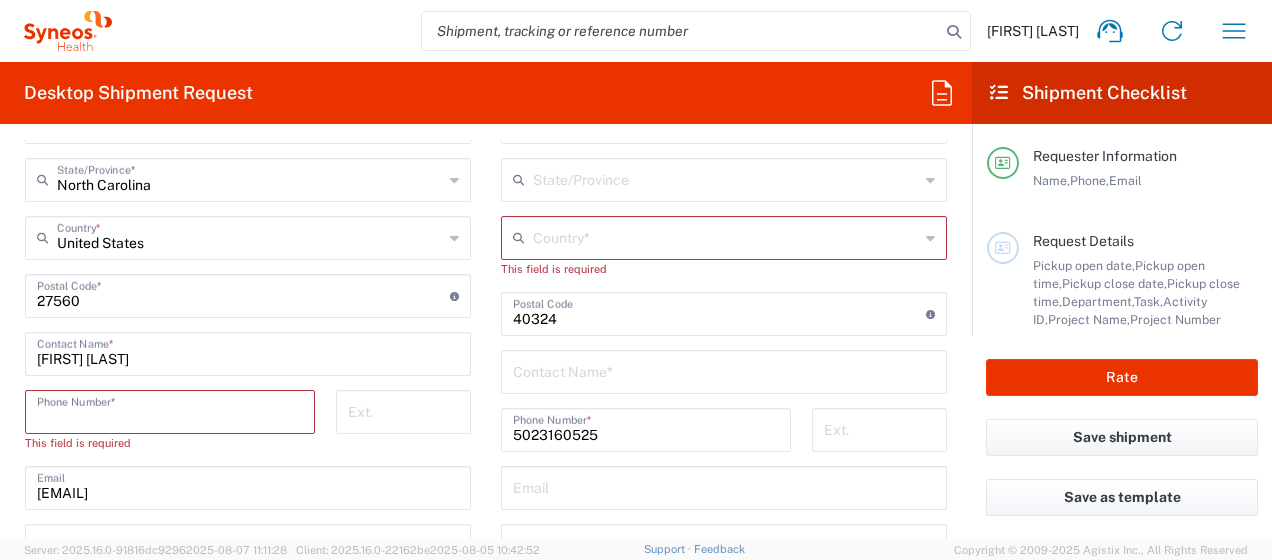 type on "[NUMBER]" 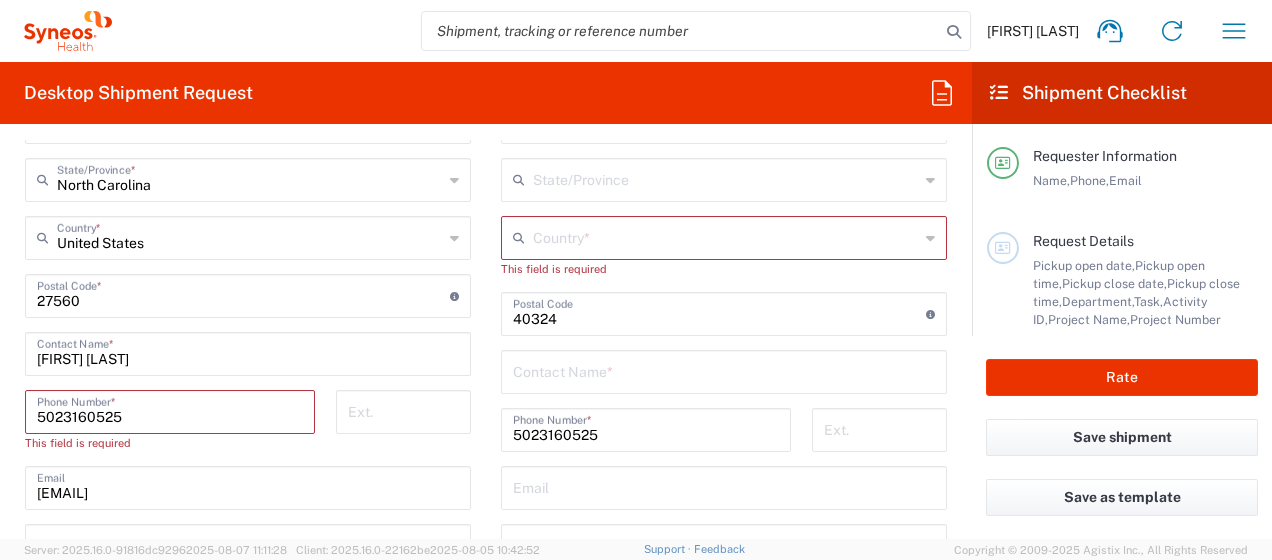 type on "[EMAIL]" 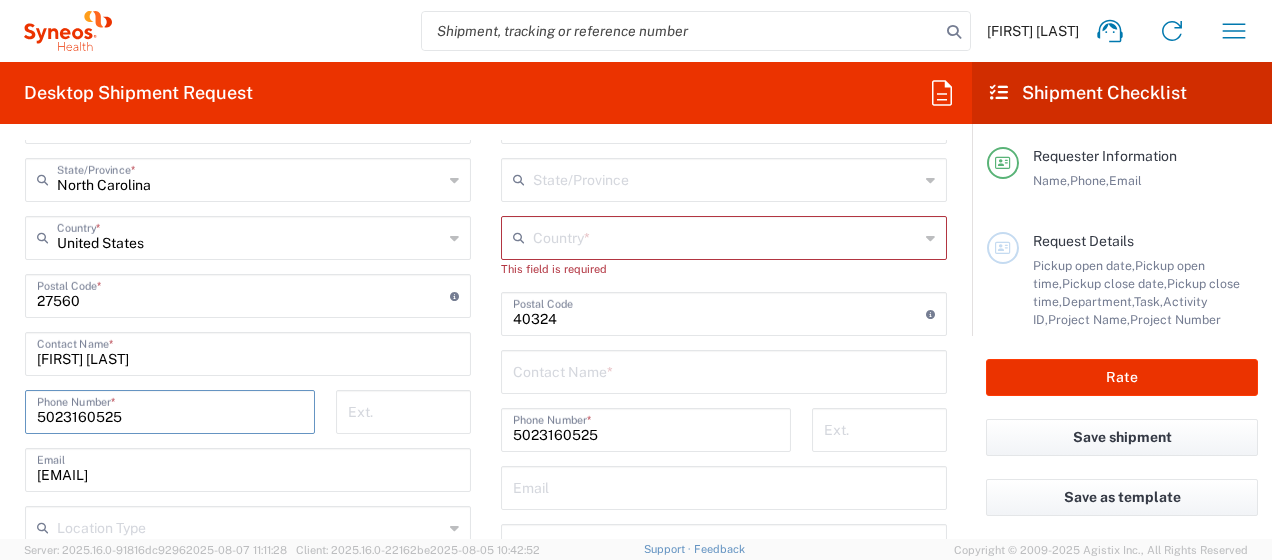 click at bounding box center [726, 236] 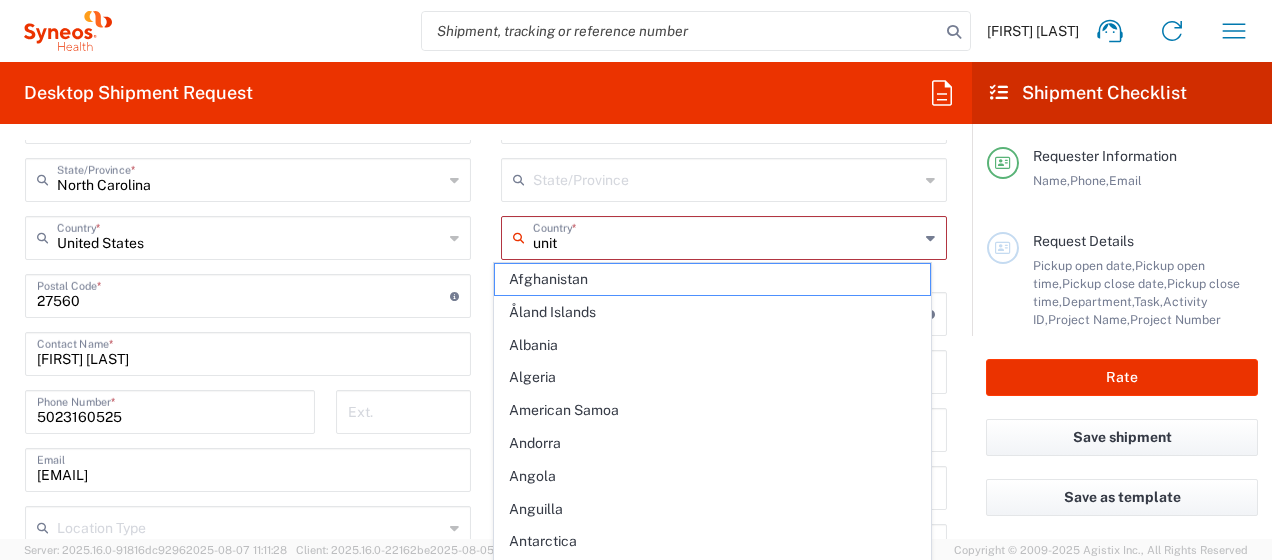 type on "unite" 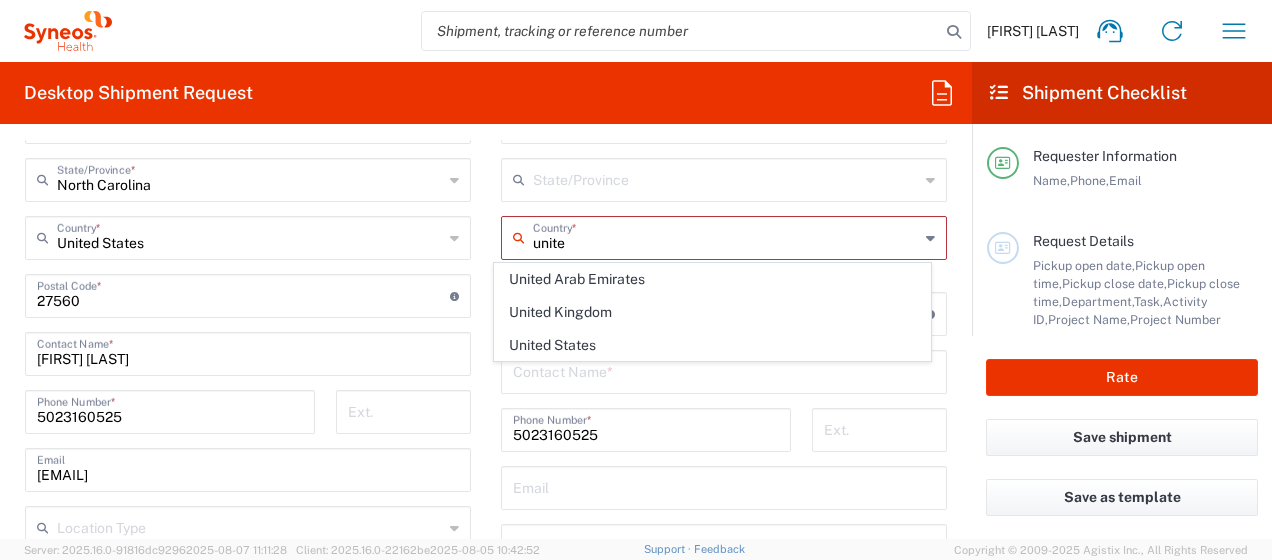 type 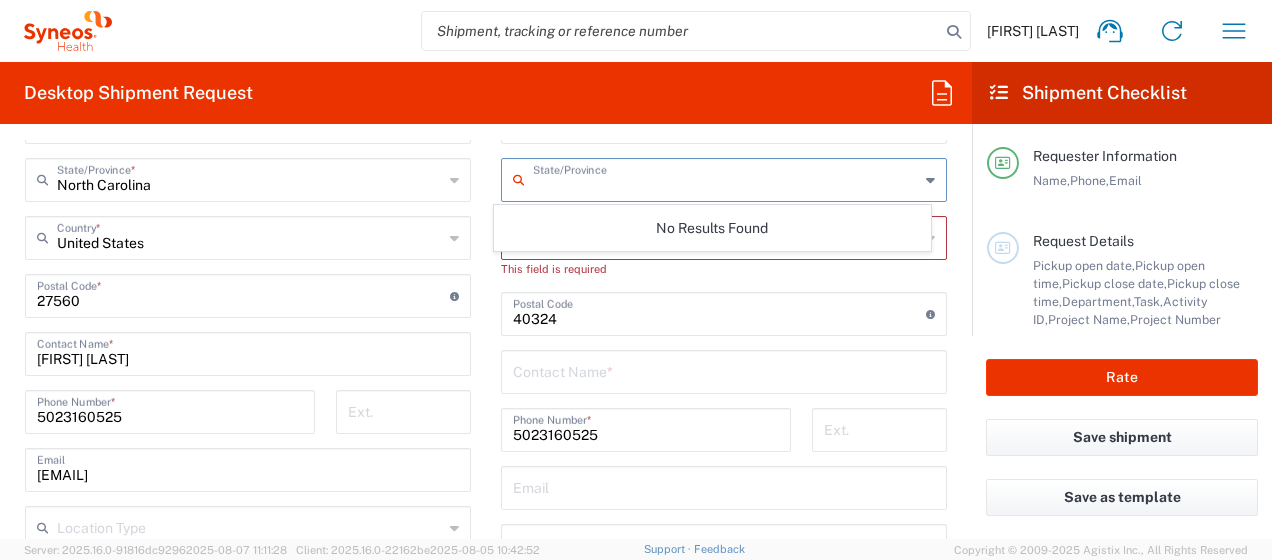click at bounding box center [726, 178] 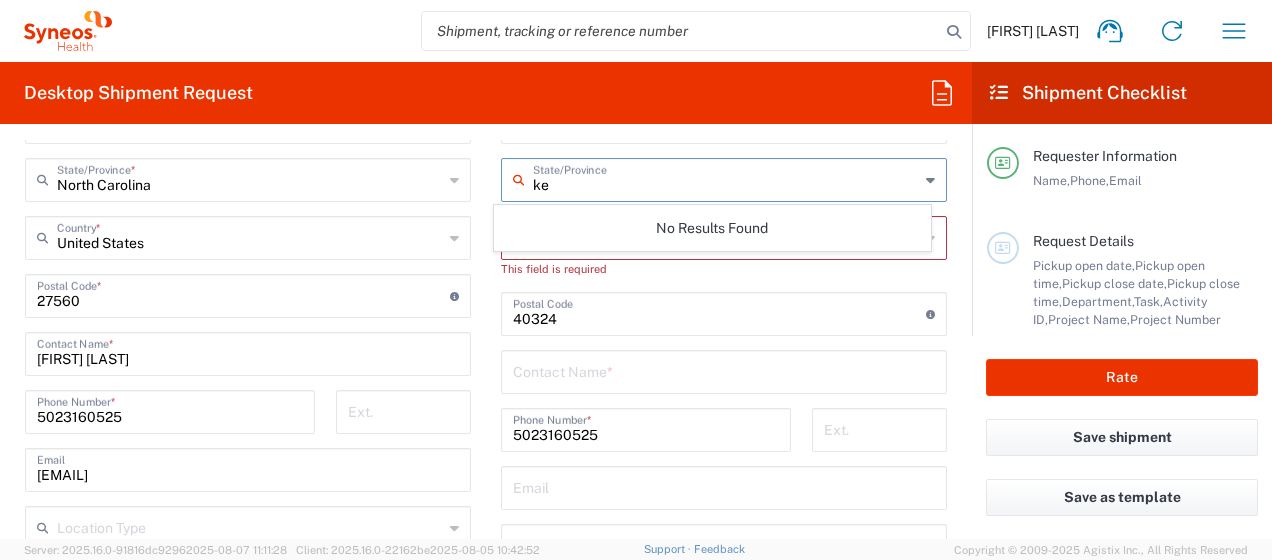 type on "ken" 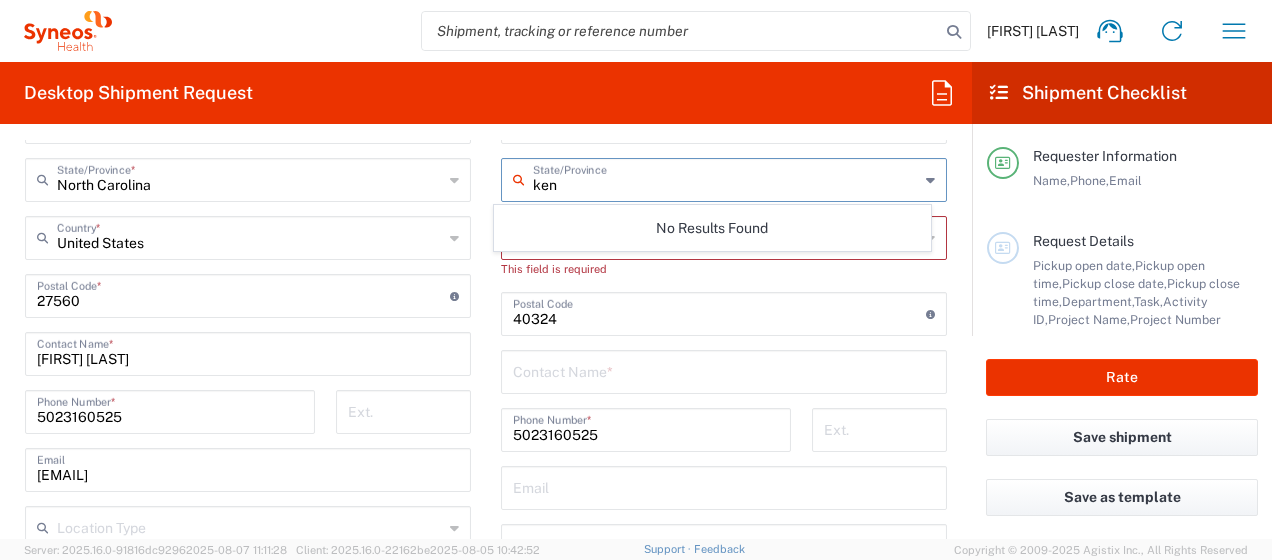 type 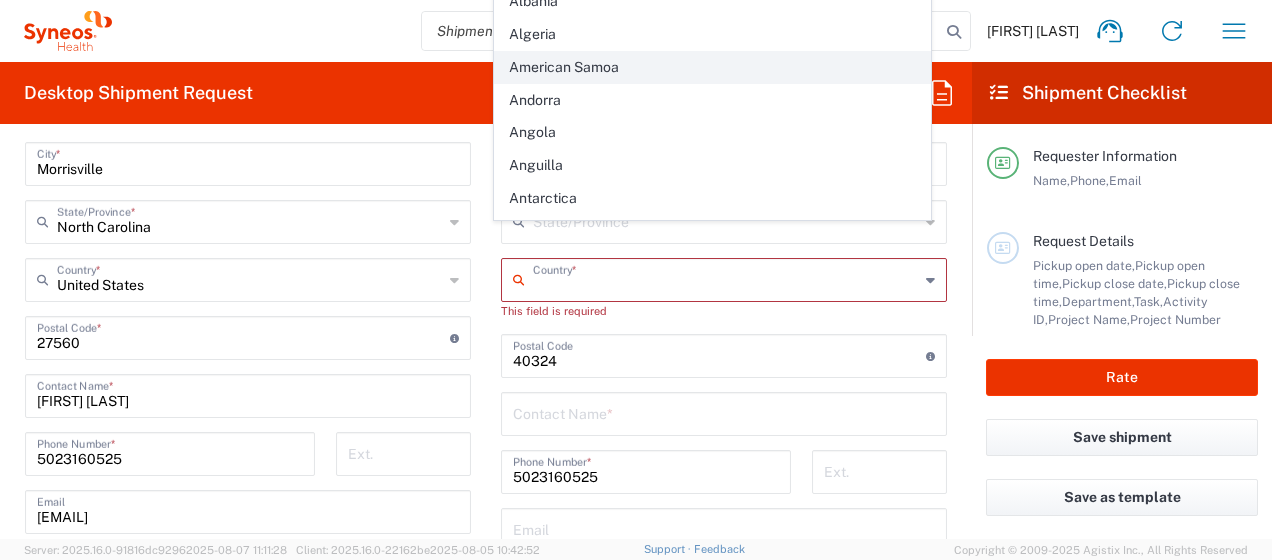 scroll, scrollTop: 1100, scrollLeft: 0, axis: vertical 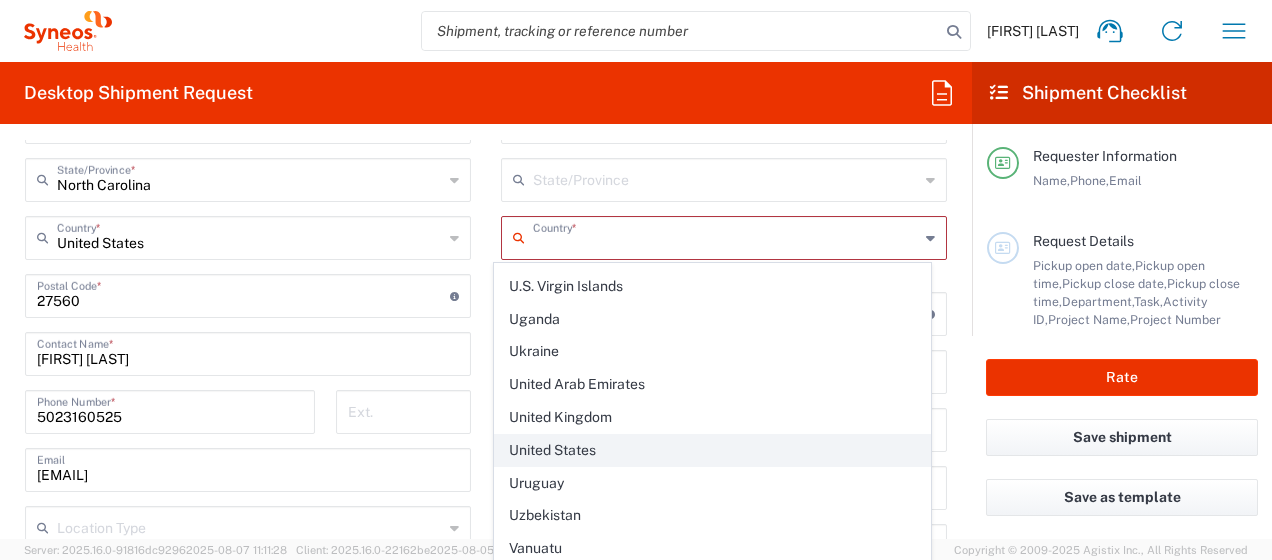click on "United States" 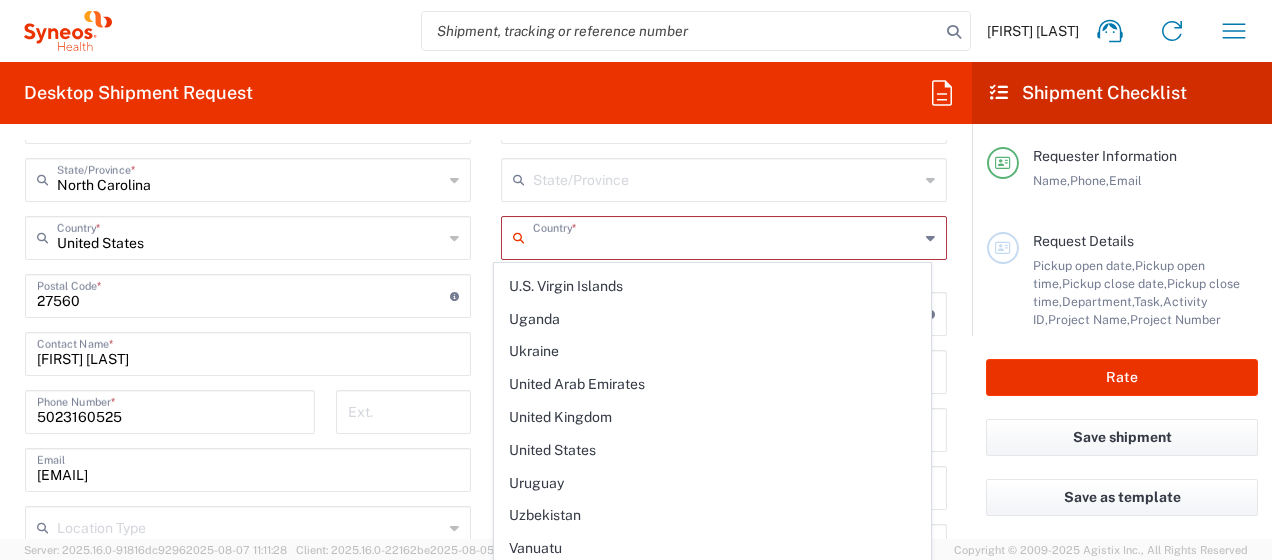 type on "United States" 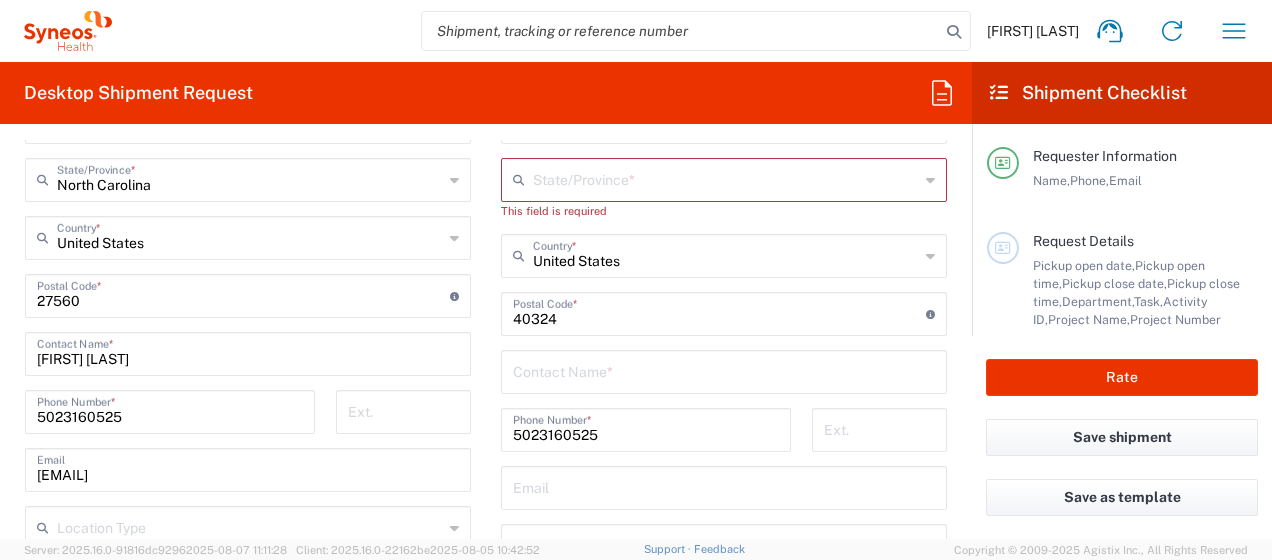 drag, startPoint x: 880, startPoint y: 174, endPoint x: 903, endPoint y: 201, distance: 35.468296 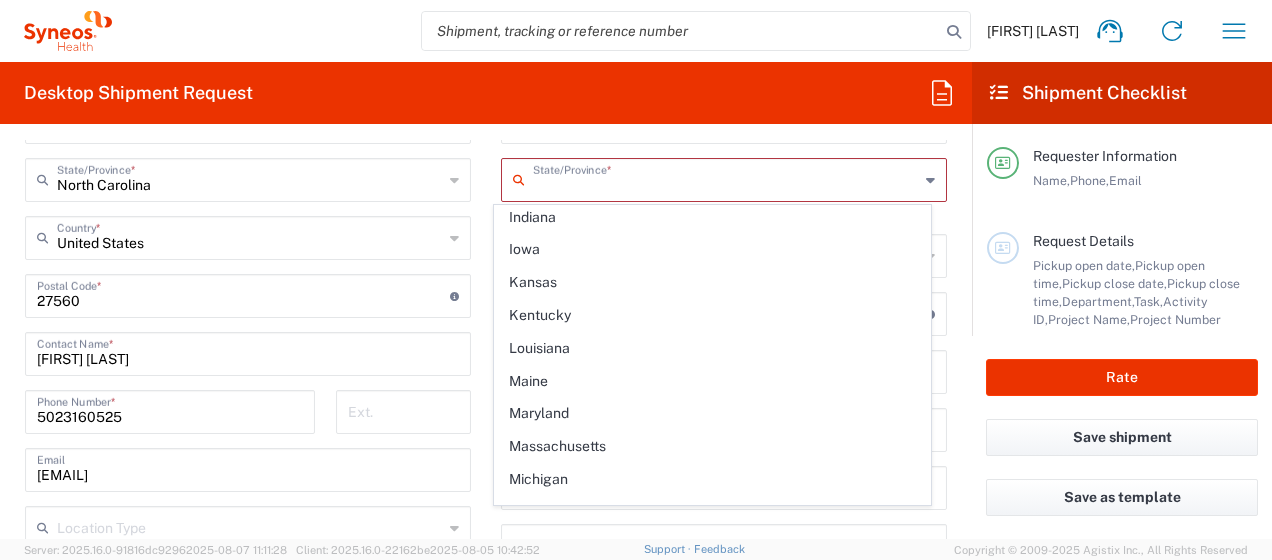 scroll, scrollTop: 558, scrollLeft: 0, axis: vertical 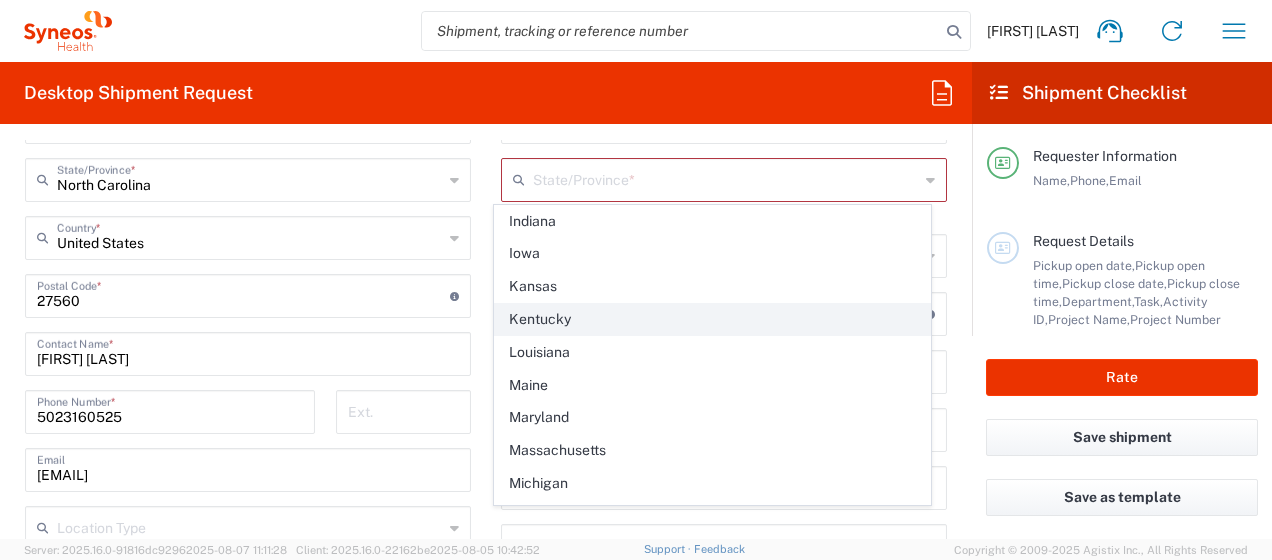 click on "Kentucky" 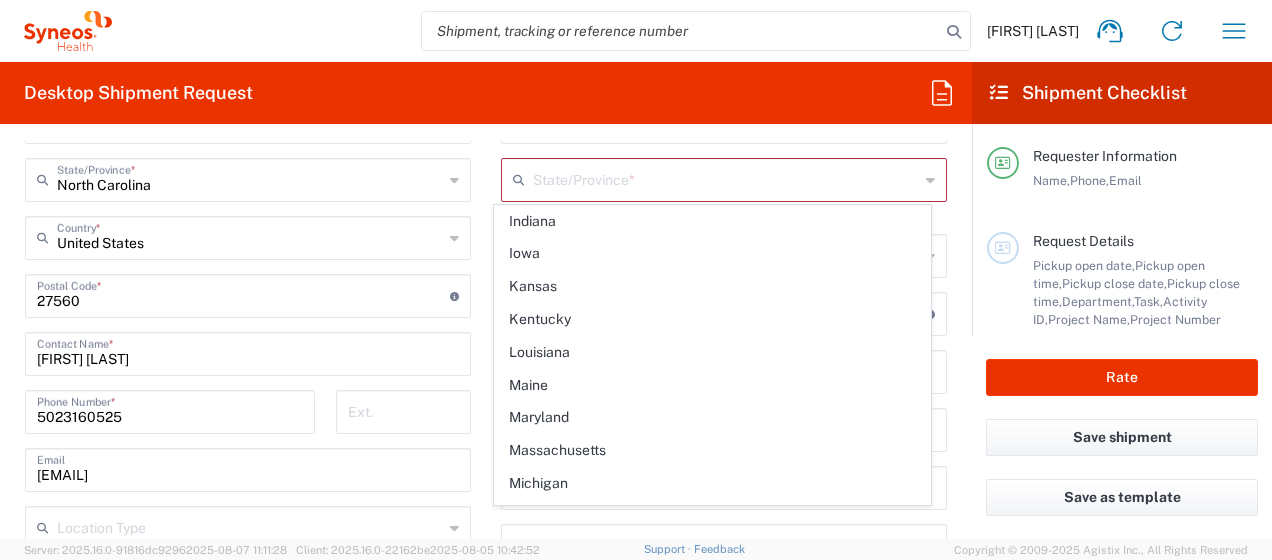 type on "Kentucky" 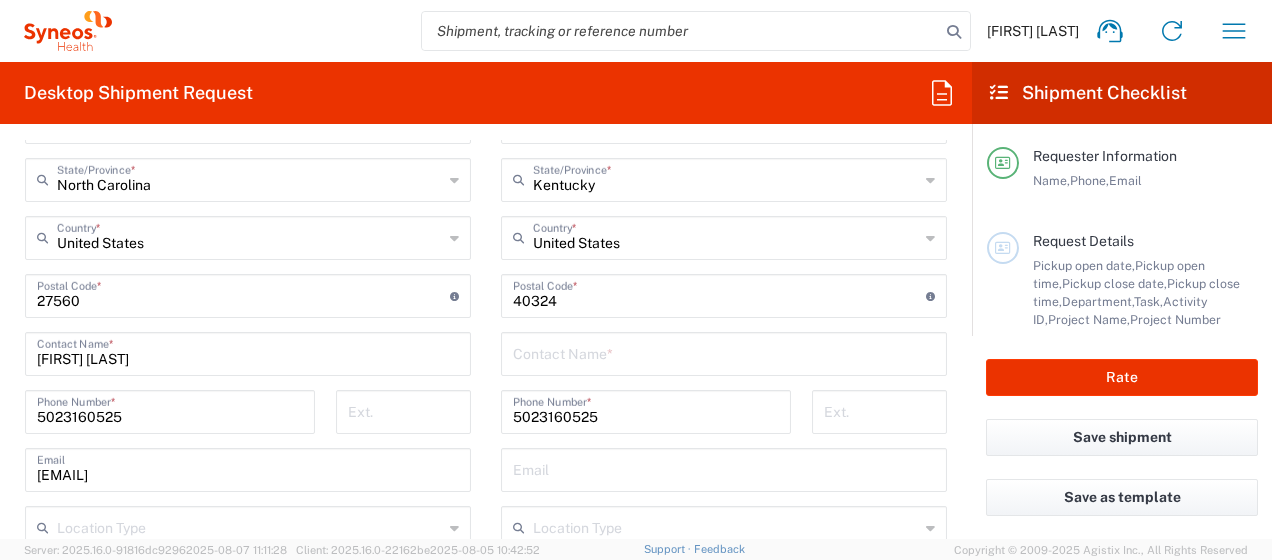 click on "Requester Information  Denise Elliott  Name  * 5023160525  Phone  * denise.elliott@syneoshealth.com  Email  *  Name (on behalf of)   Phone (on behalf of)  denise.elliott@syneoshealth.com  Email (on behalf of)   Request Details  08/07/2025 ×  Pickup open date  * Cancel Apply 03:00 PM  Pickup open time  * 08/07/2025 ×  Pickup close date  * Cancel Apply 04:00 PM  Pickup close time  *  Schedule pickup  When scheduling a pickup please be sure to meet the following criteria:
1. Pickup window should start at least 2 hours after current time.
2.Pickup window needs to be at least 2 hours.
3.Pickup close time should not exceed business hours.
×  Delivery open date  Cancel Apply 08:00 AM  Delivery open time  ×  Delivery close date  Cancel Apply 04:00 PM  Delivery close time  3212  Department  * 3212 3000 3100 3109 3110 3111 3112 3125 3130 3135 3136 3150 3155 3165 3171 3172 3190 3191 3192 3193 3194 3200 3201 3202 3210 3211 Dept 3213 3214 3215 3216 3218 3220 3221 3222 3223 3225 3226 3227 3228 3229 3230 3231 3232" 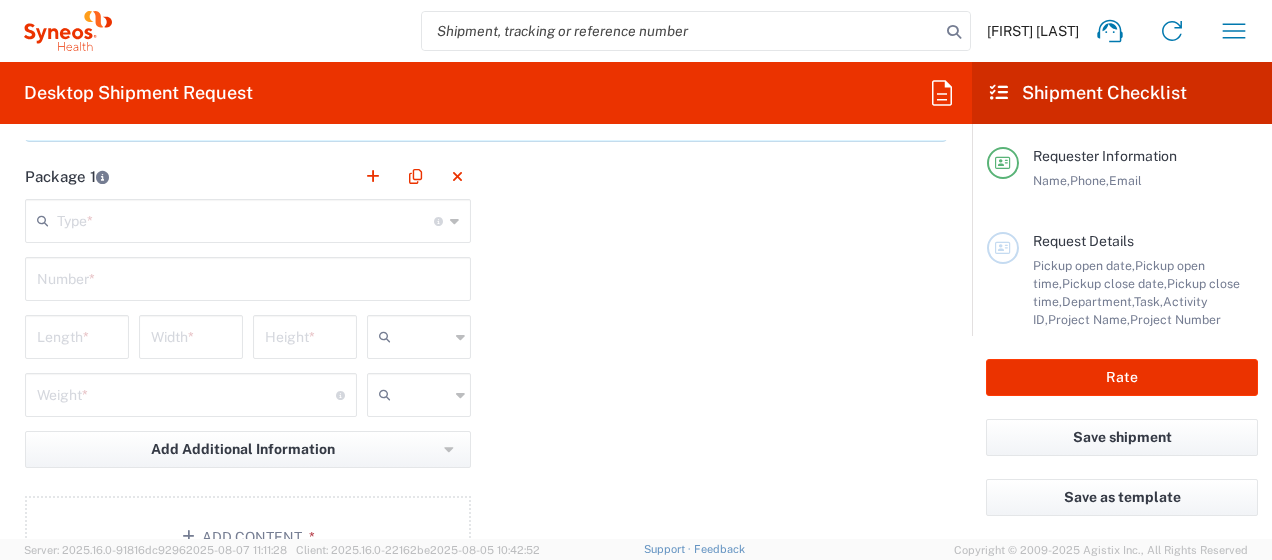 scroll, scrollTop: 1800, scrollLeft: 0, axis: vertical 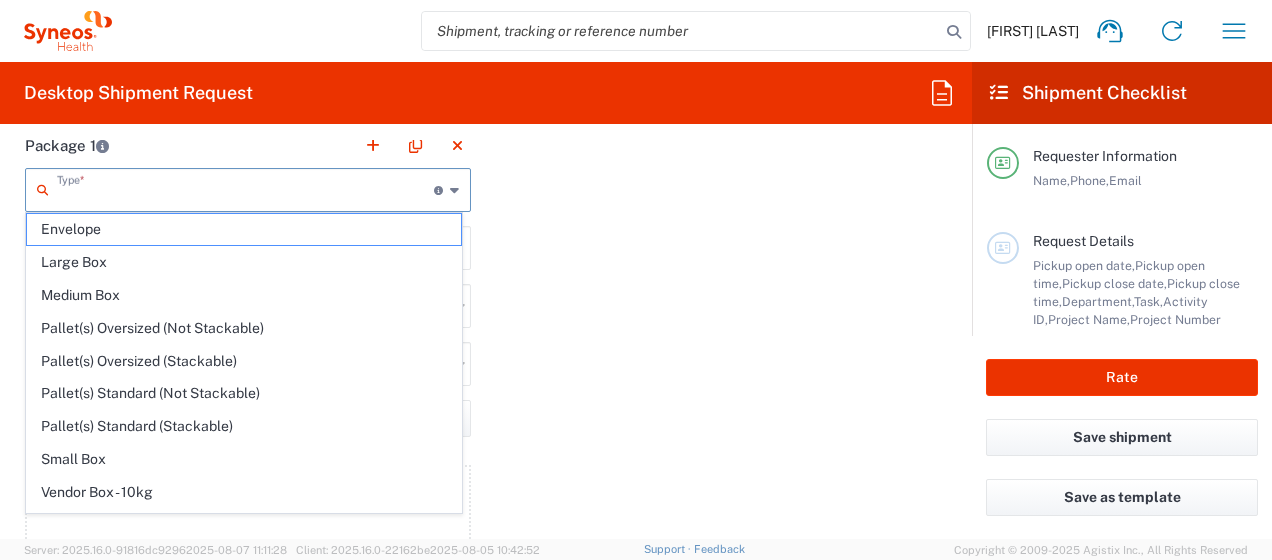 click at bounding box center (245, 188) 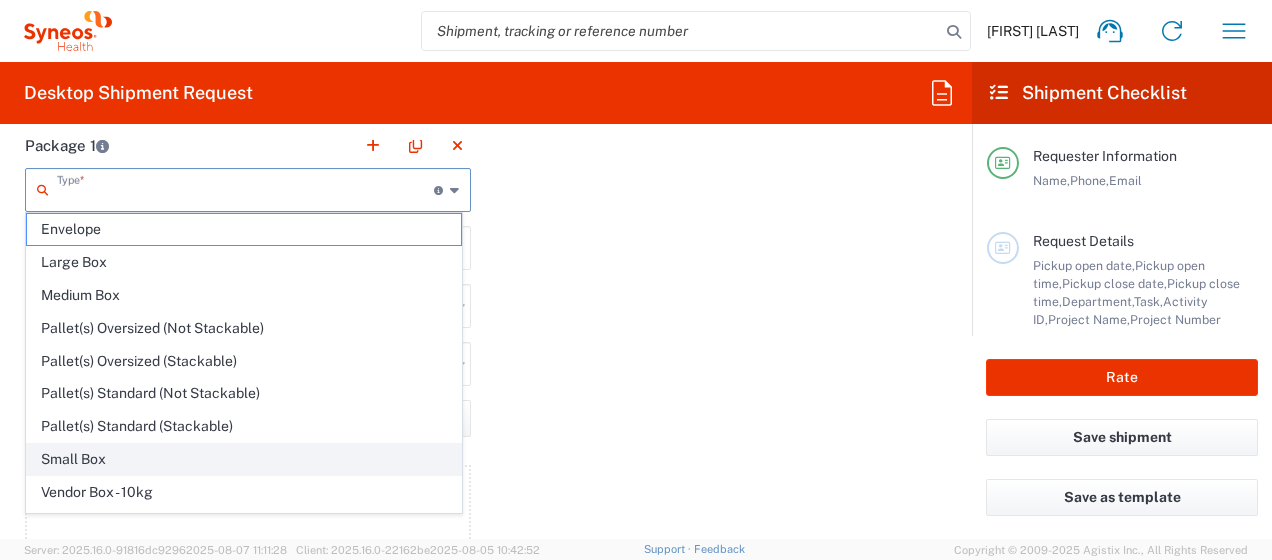 click on "Small Box" 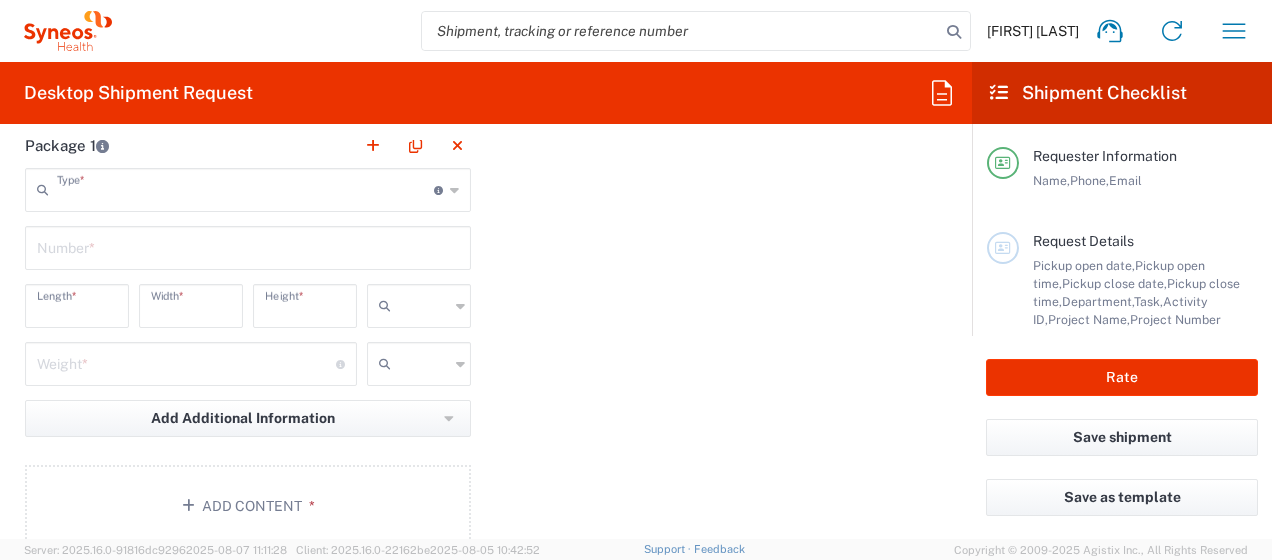 type on "Small Box" 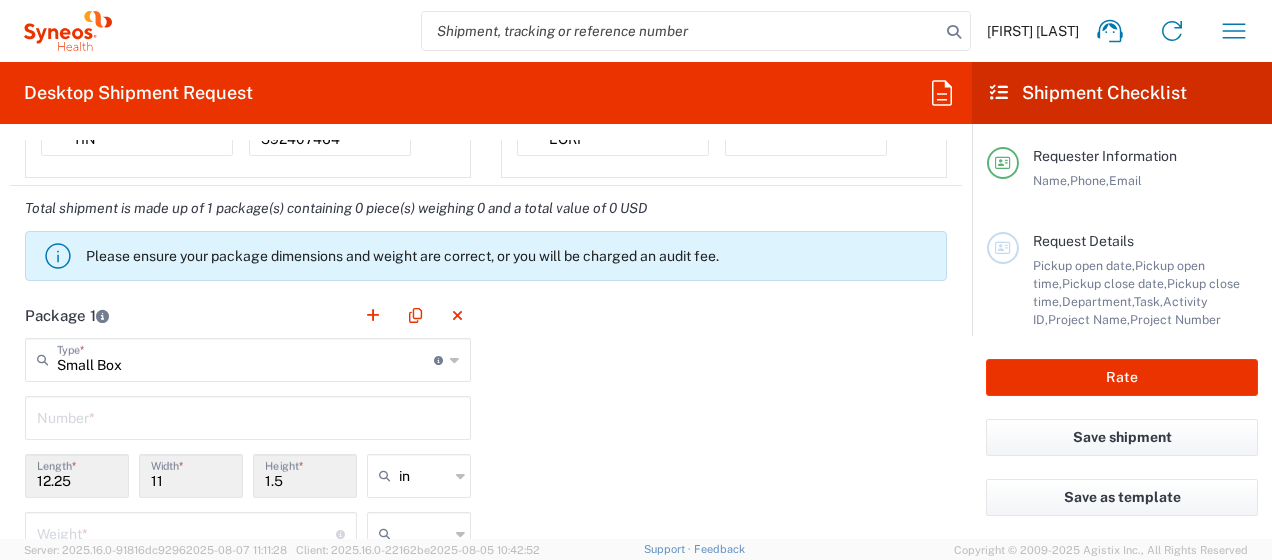 scroll, scrollTop: 1704, scrollLeft: 0, axis: vertical 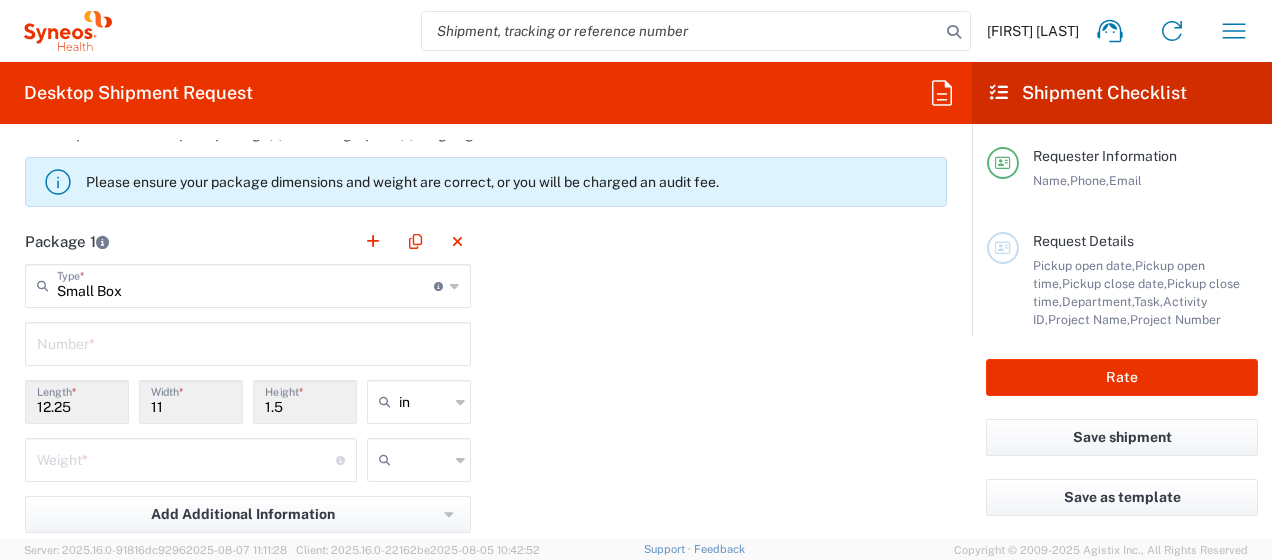 type on "Small Box" 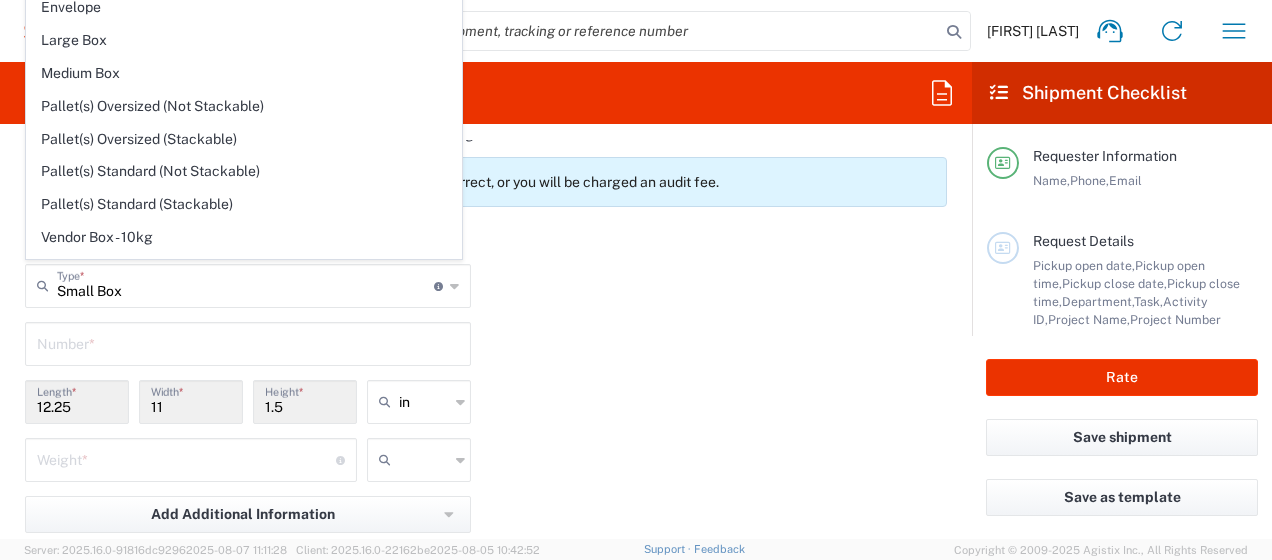 click on "Package 1  Small Box  Type  * Material used to package goods Small Box Envelope Large Box Medium Box Pallet(s) Oversized (Not Stackable) Pallet(s) Oversized (Stackable) Pallet(s) Standard (Not Stackable) Pallet(s) Standard (Stackable) Vendor Box - 10kg Vendor Box - 25kg Your Packaging  Number  * 12.25  Length  * 11  Width  * 1.5  Height  * in in cm ft  Weight  * Total weight of package(s) in pounds or kilograms kgs lbs Add Additional Information  Package material   Package temperature   Temperature device  Add Content *" 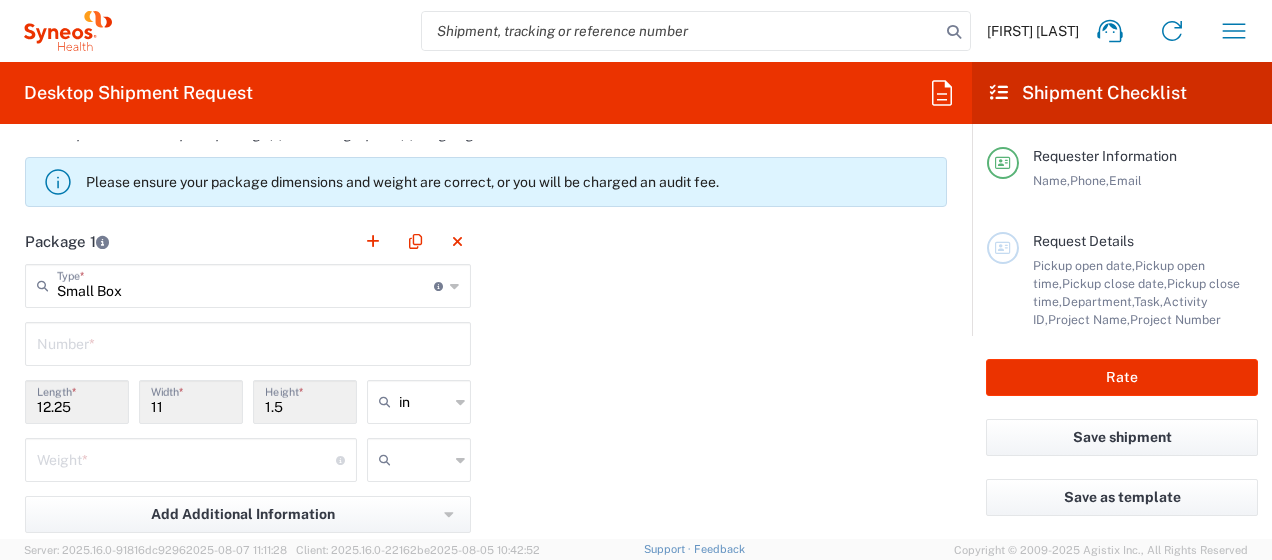 scroll, scrollTop: 1804, scrollLeft: 0, axis: vertical 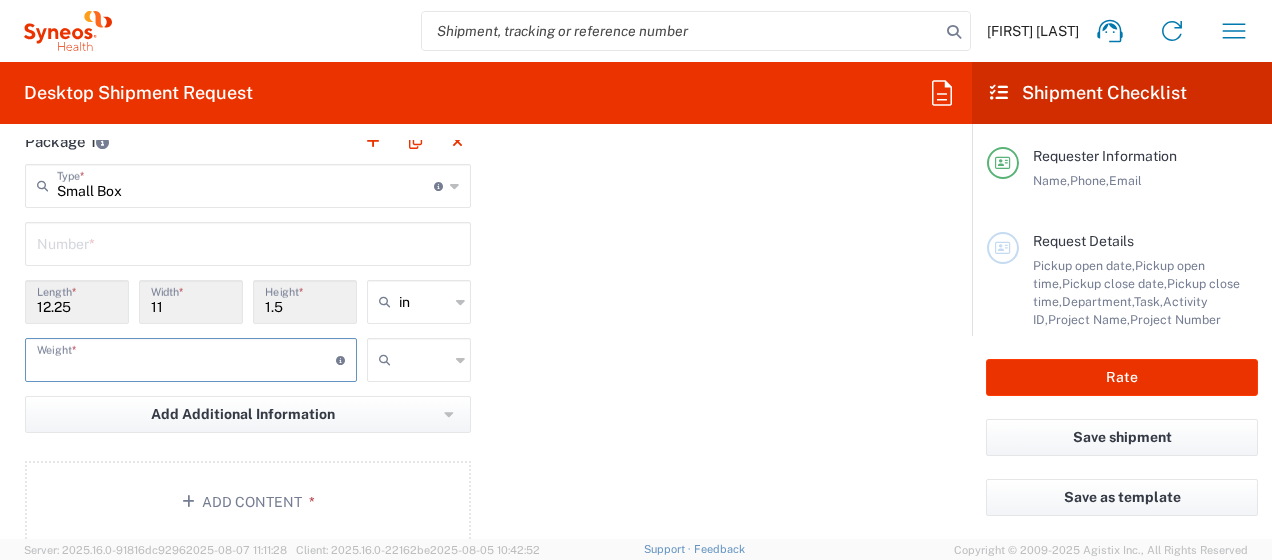 click at bounding box center (186, 358) 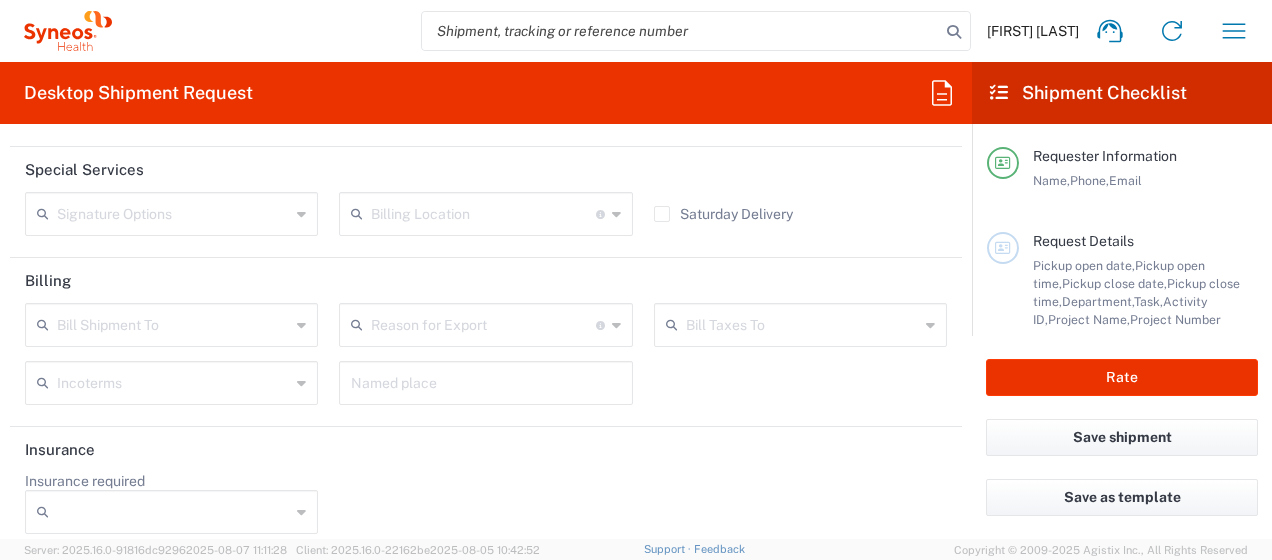 scroll, scrollTop: 2504, scrollLeft: 0, axis: vertical 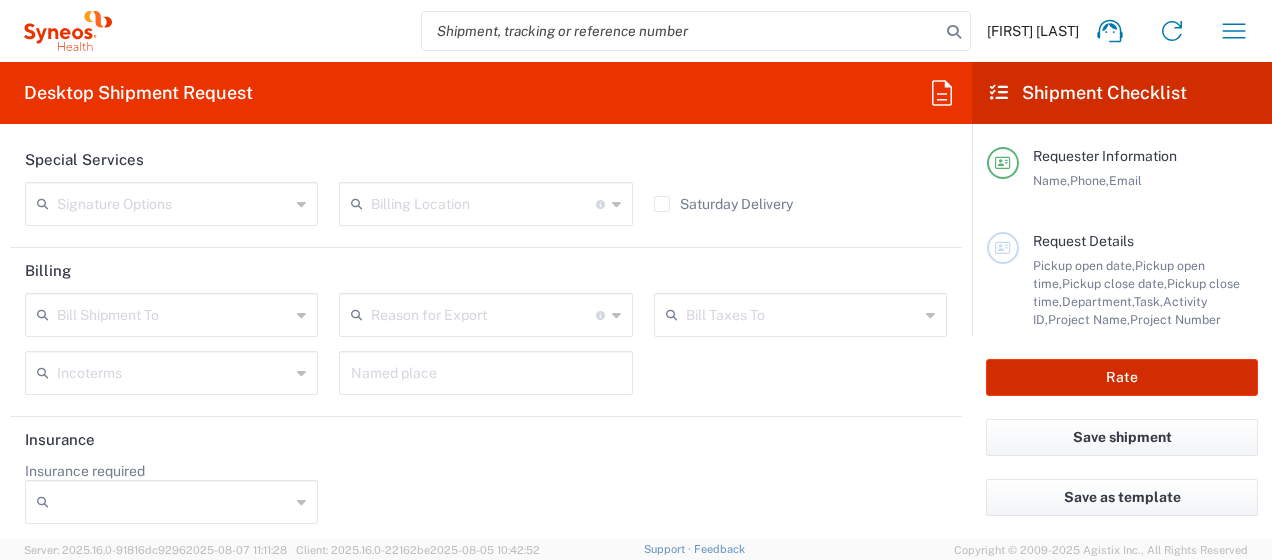 type on "5" 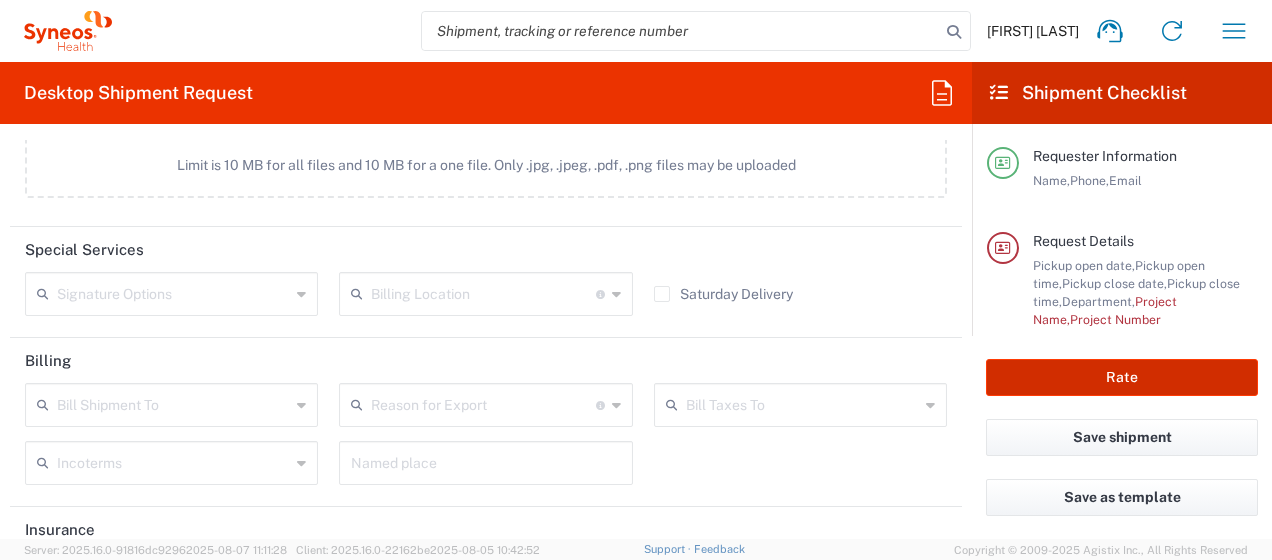 scroll, scrollTop: 2594, scrollLeft: 0, axis: vertical 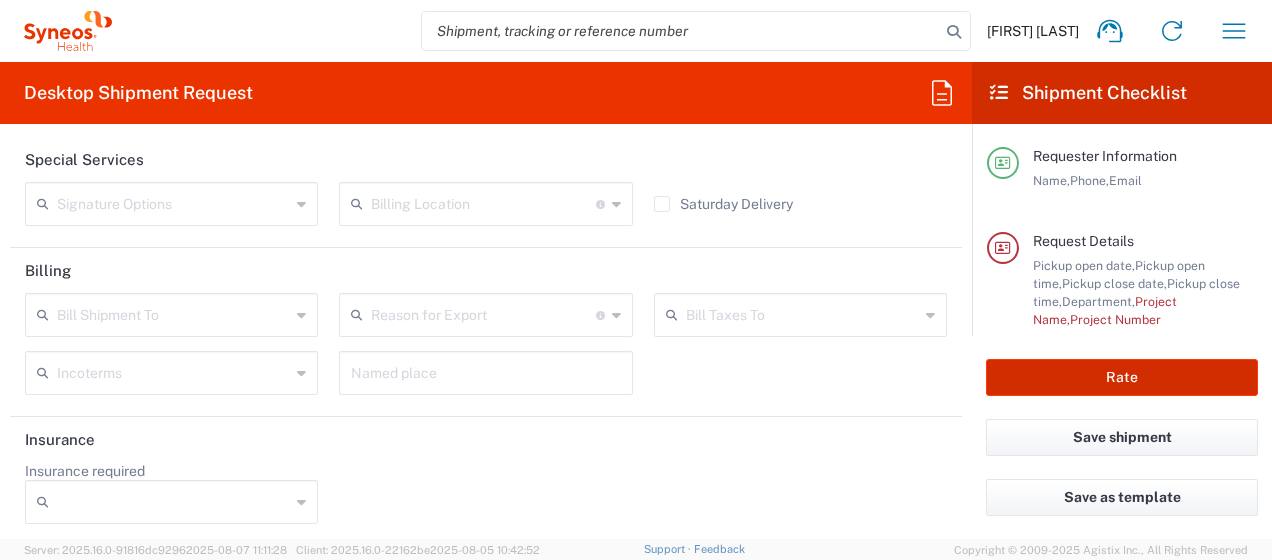 click on "Rate" 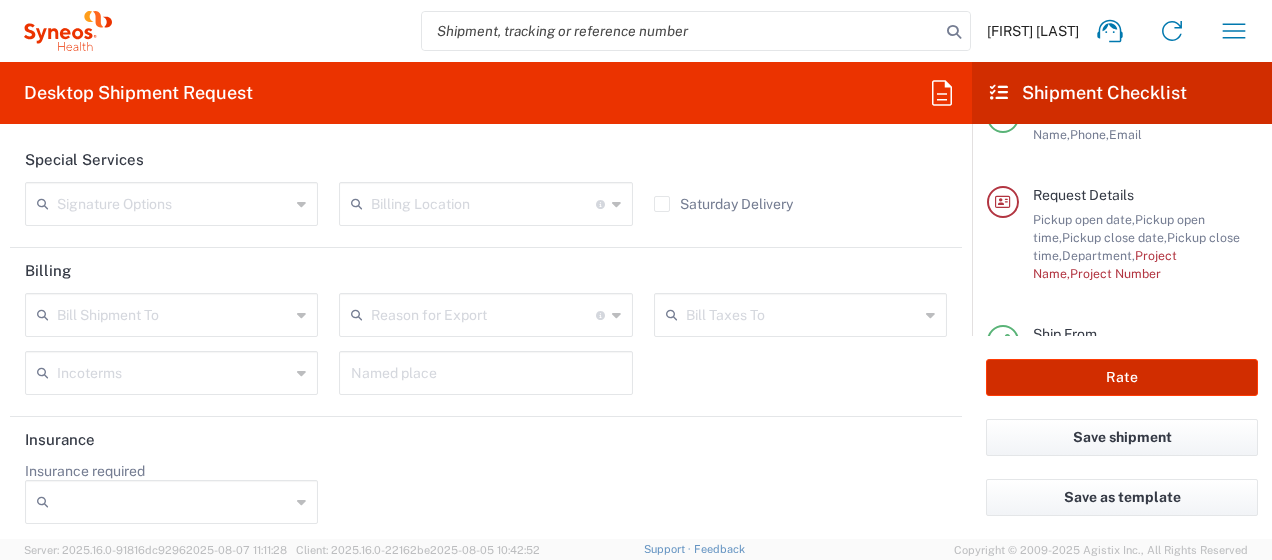 scroll, scrollTop: 49, scrollLeft: 0, axis: vertical 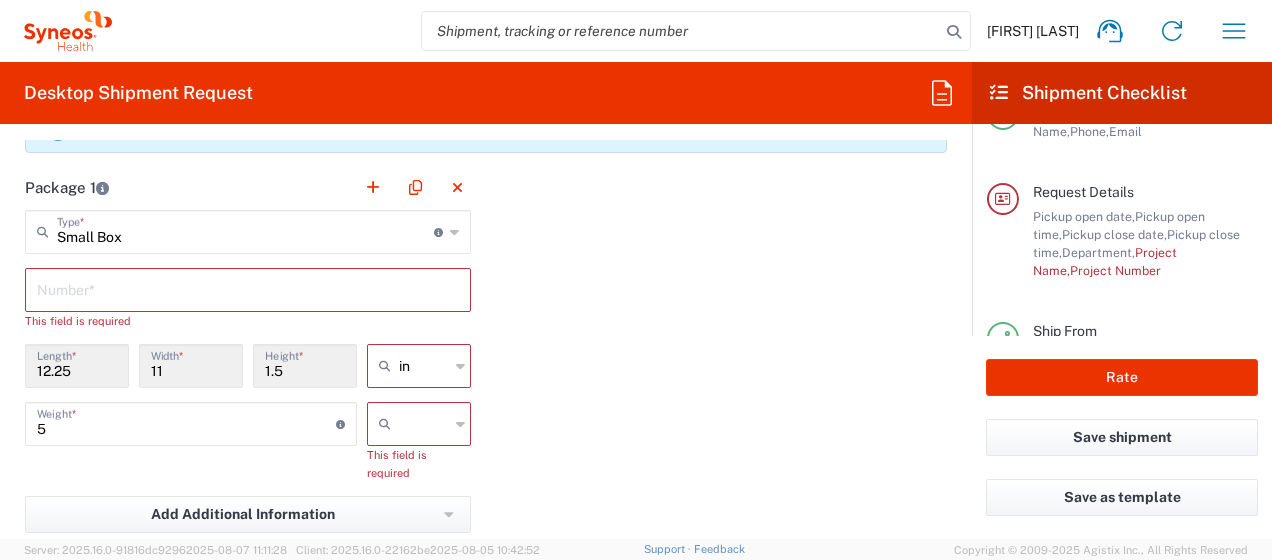 click at bounding box center [248, 288] 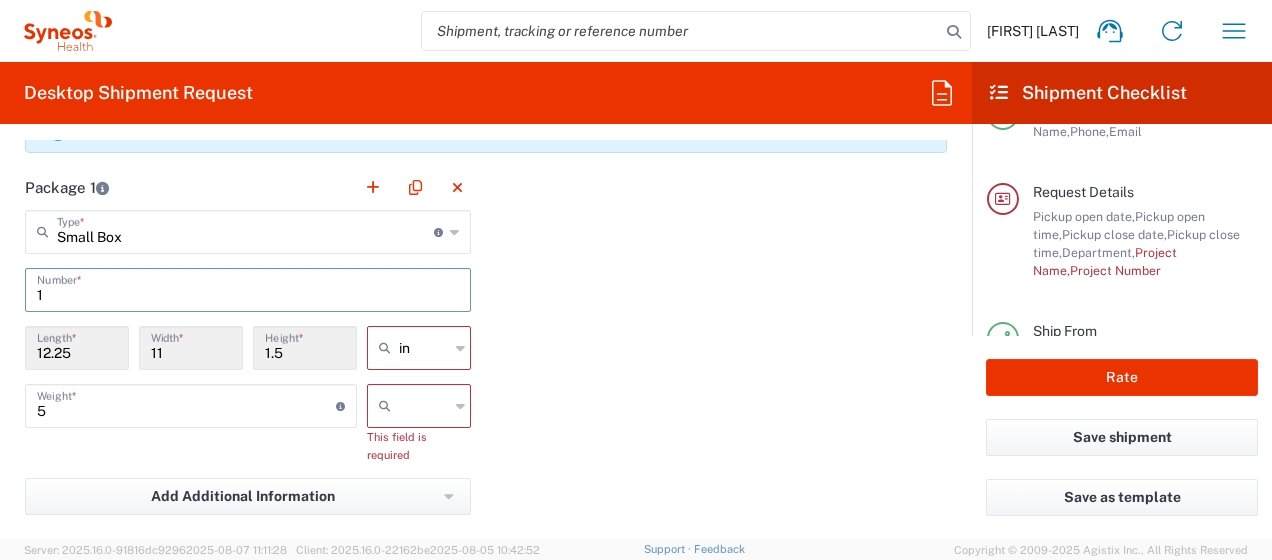 type on "1" 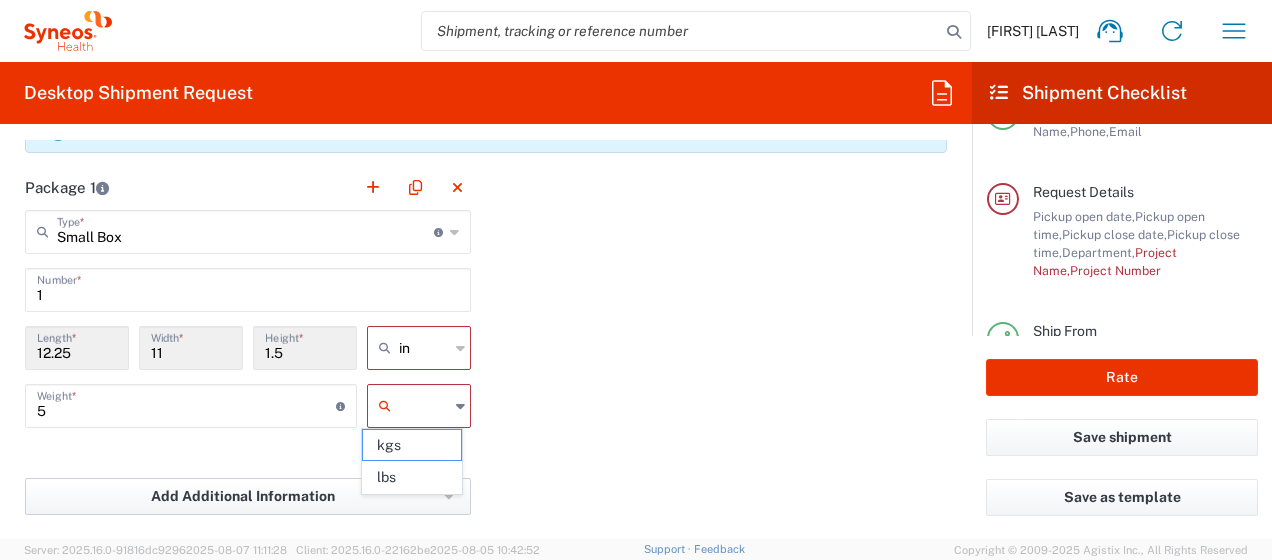 drag, startPoint x: 400, startPoint y: 484, endPoint x: 446, endPoint y: 448, distance: 58.412327 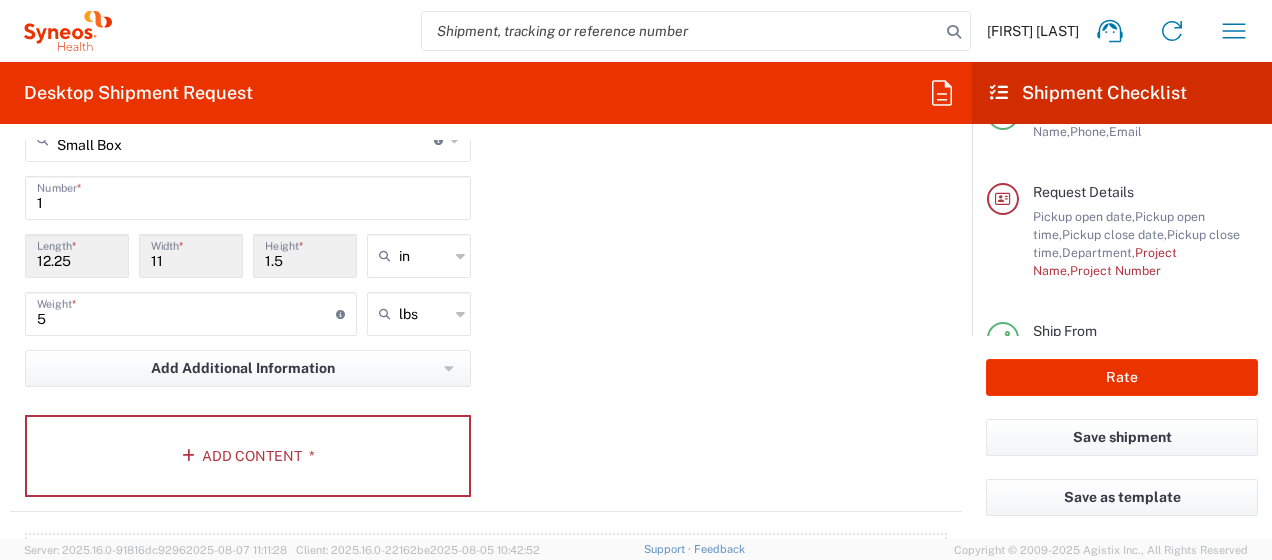 scroll, scrollTop: 2194, scrollLeft: 0, axis: vertical 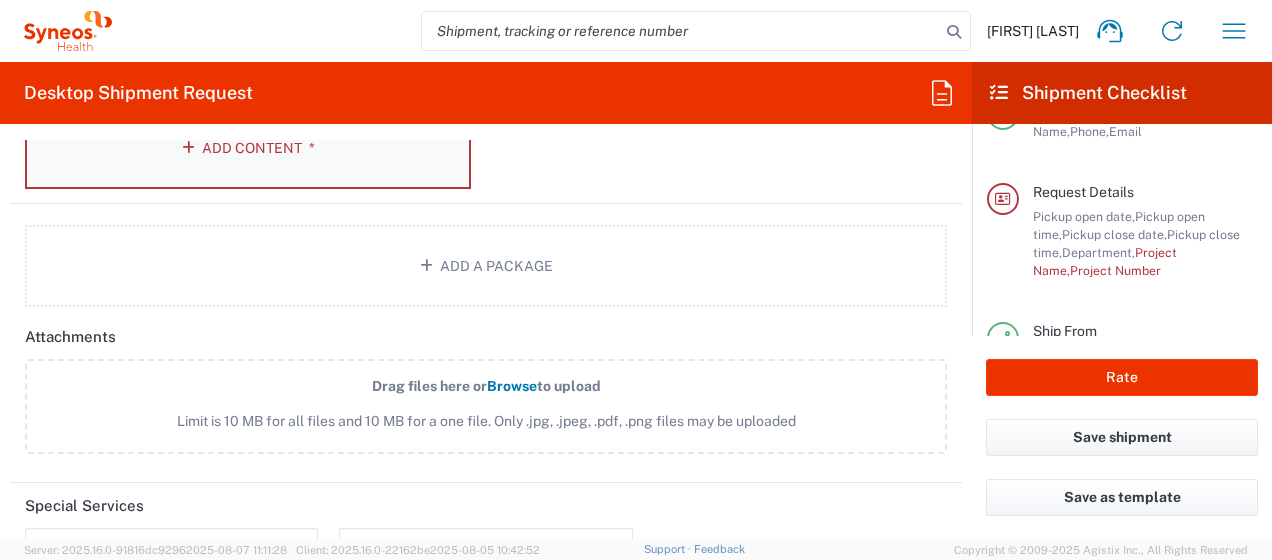 click on "Add Content *" 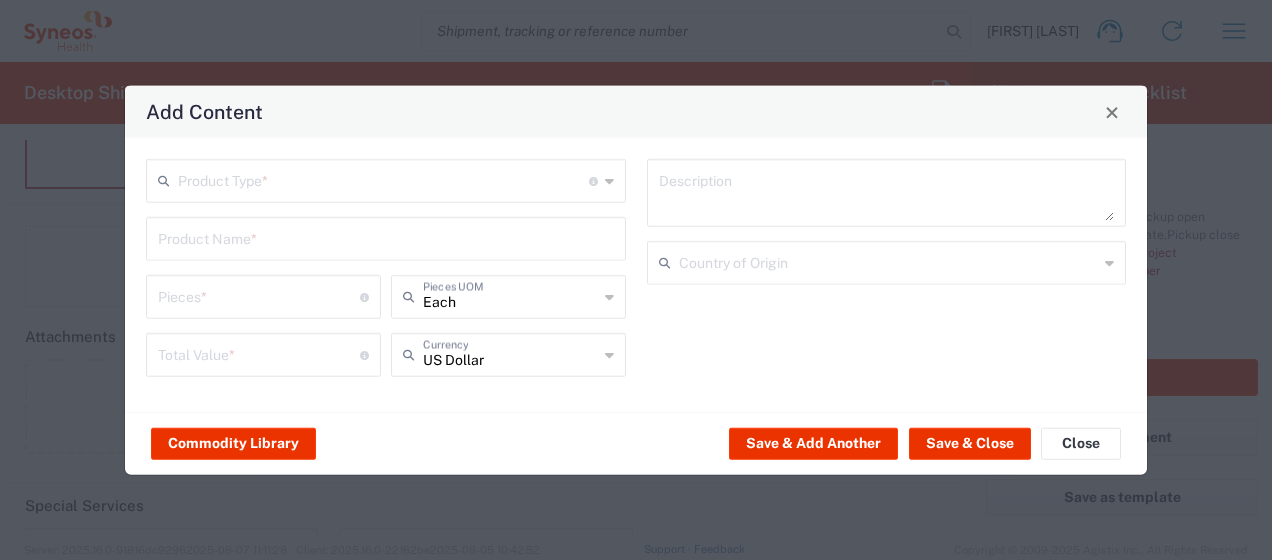 click at bounding box center (383, 179) 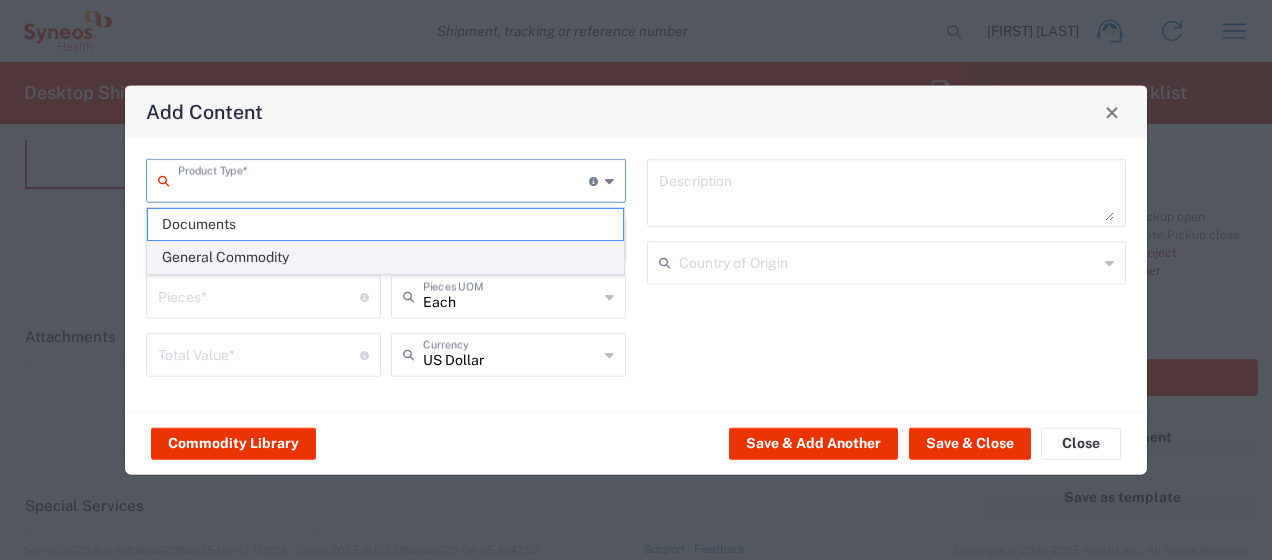click on "General Commodity" 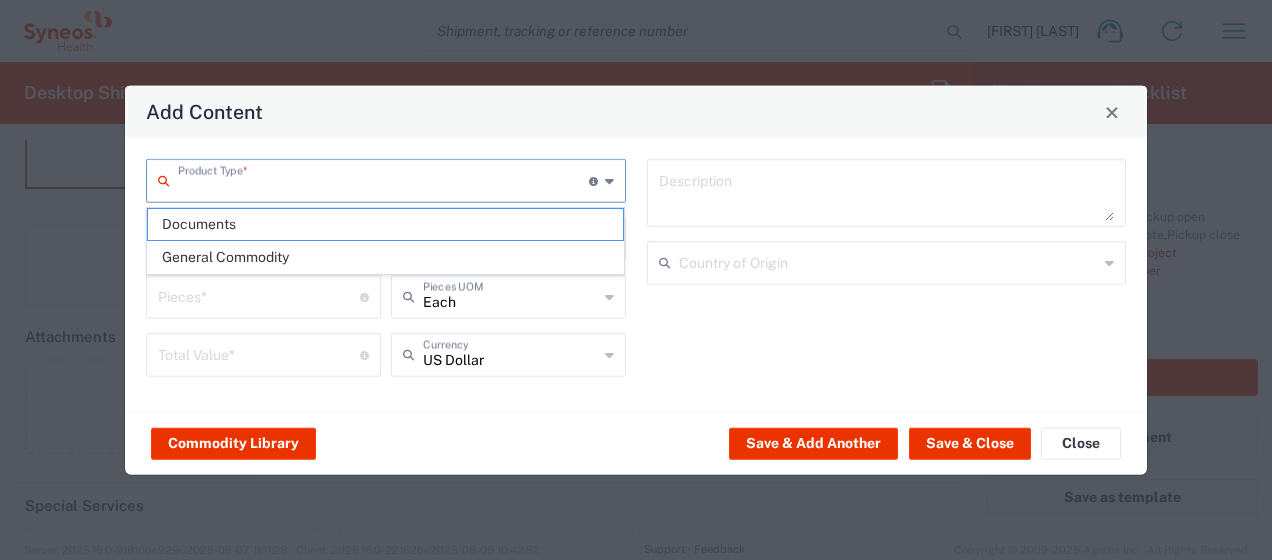 type on "General Commodity" 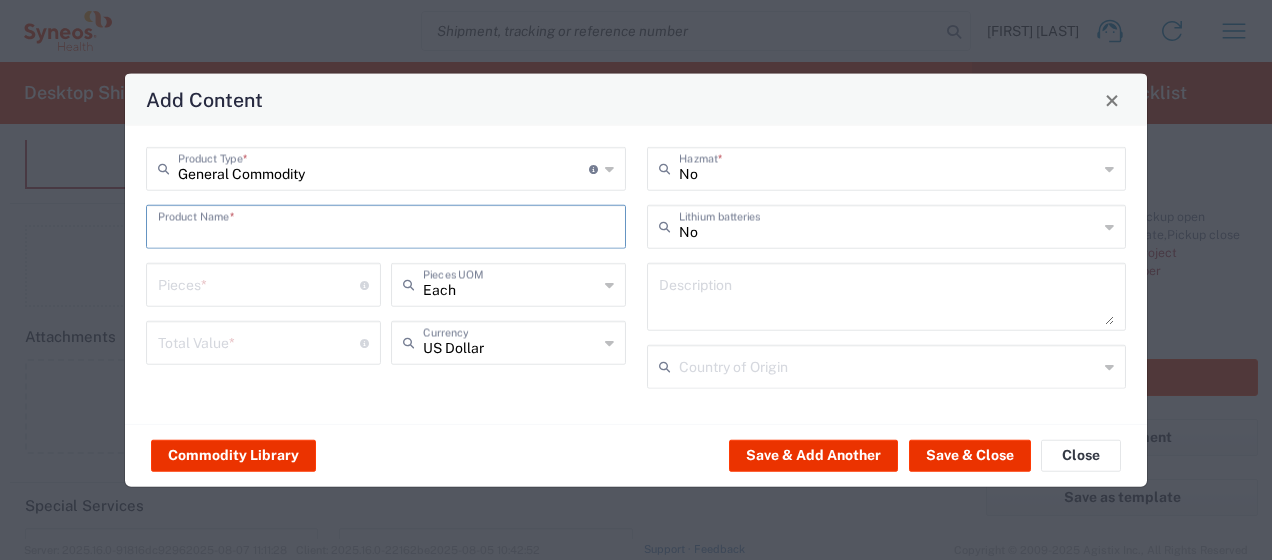 click at bounding box center [386, 225] 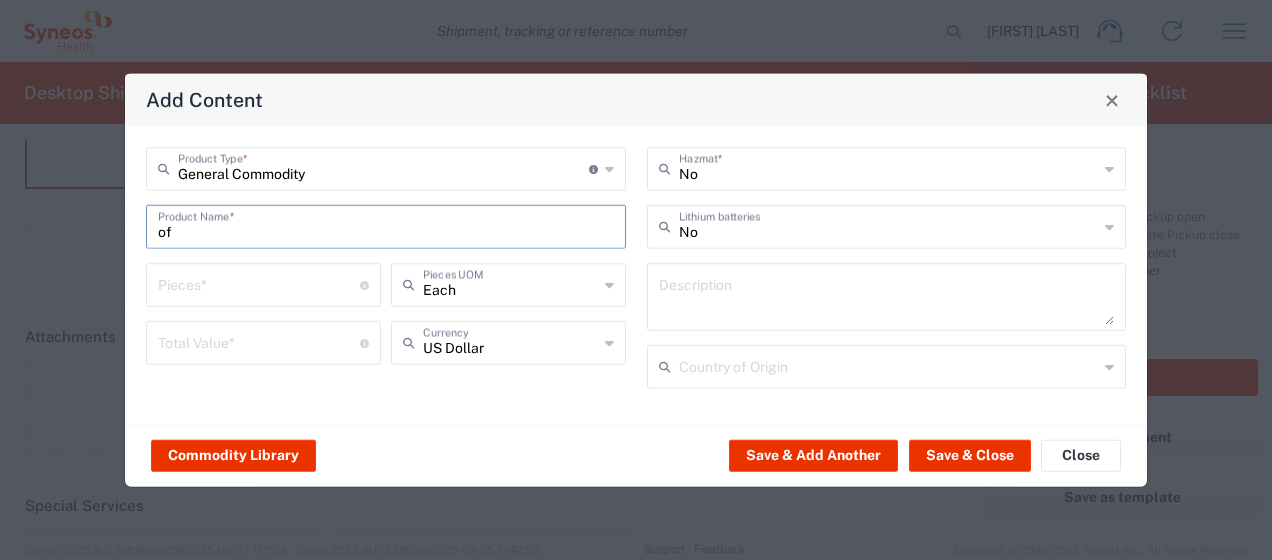 type on "o" 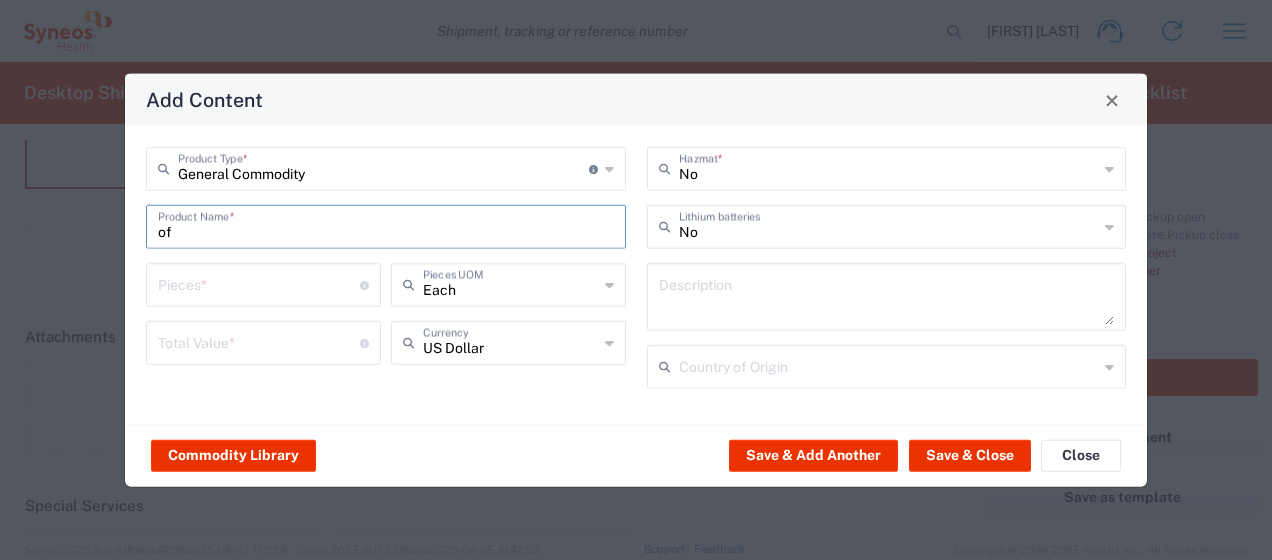 type on "o" 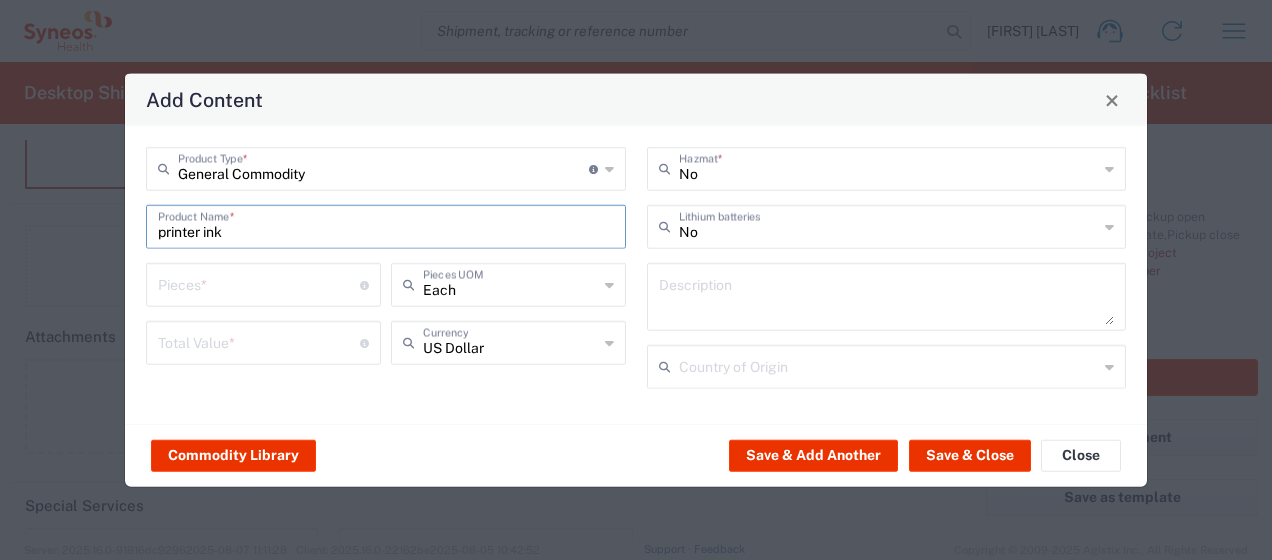 type on "printer ink" 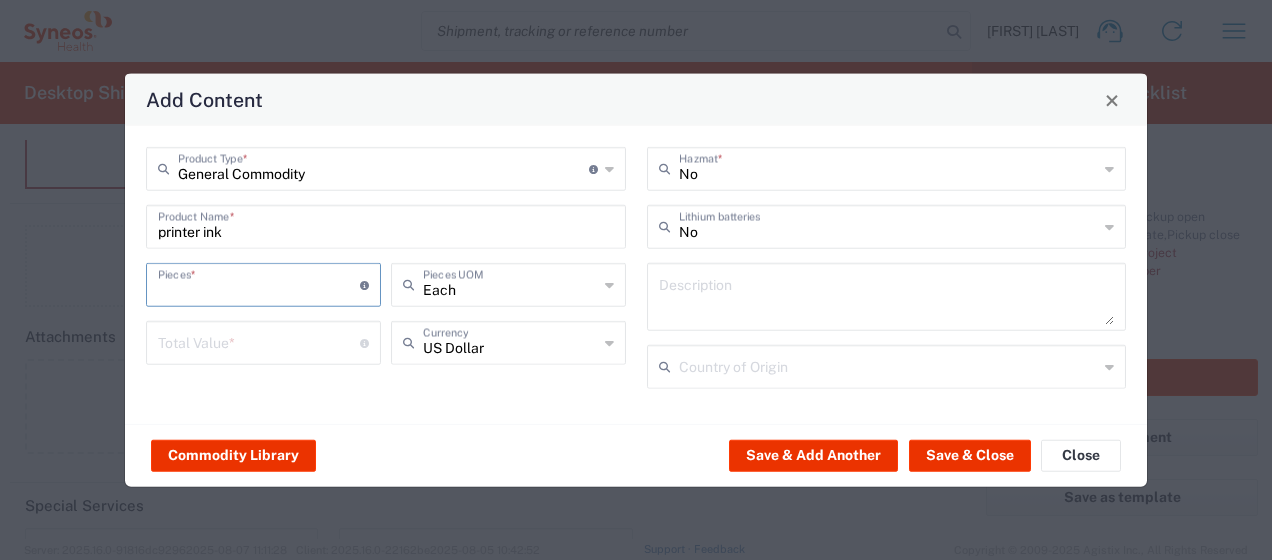 click at bounding box center [259, 283] 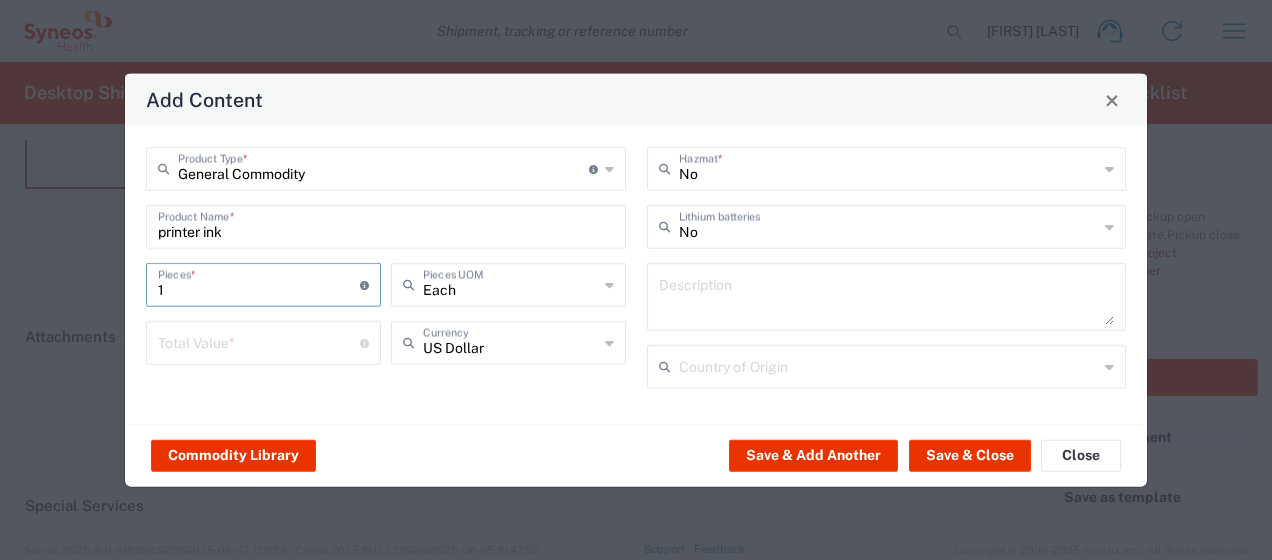 type on "1" 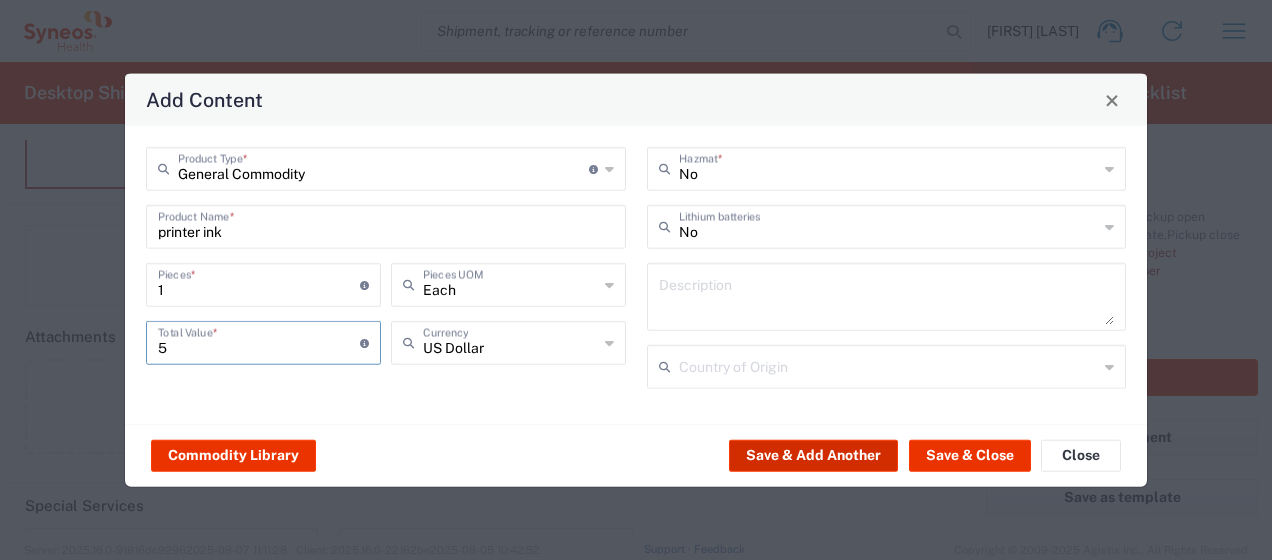 type on "5" 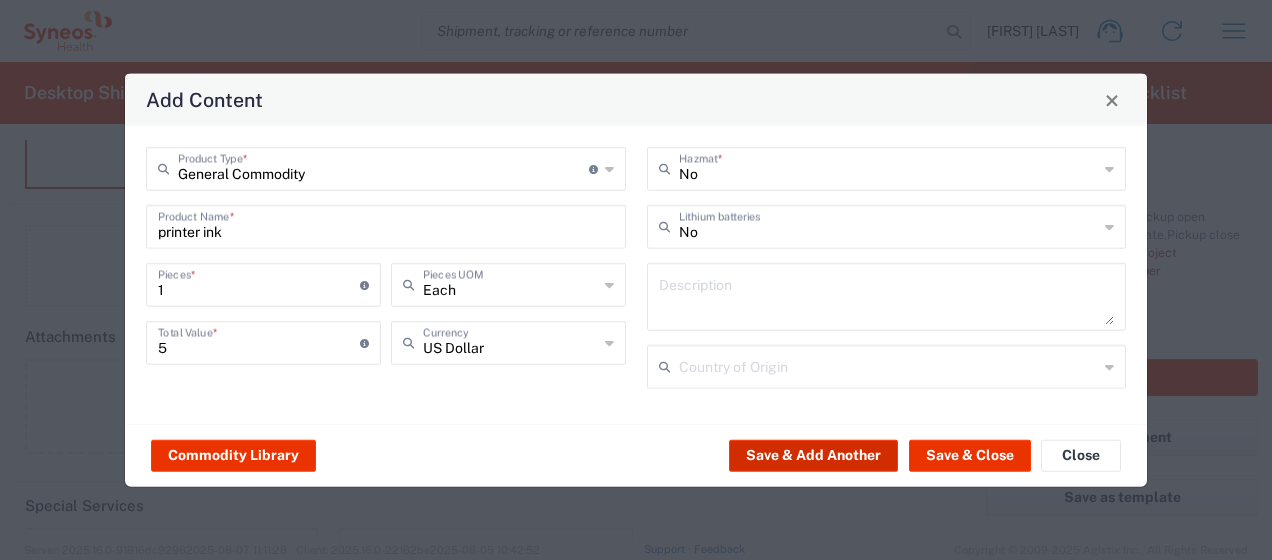 click on "Save & Add Another" 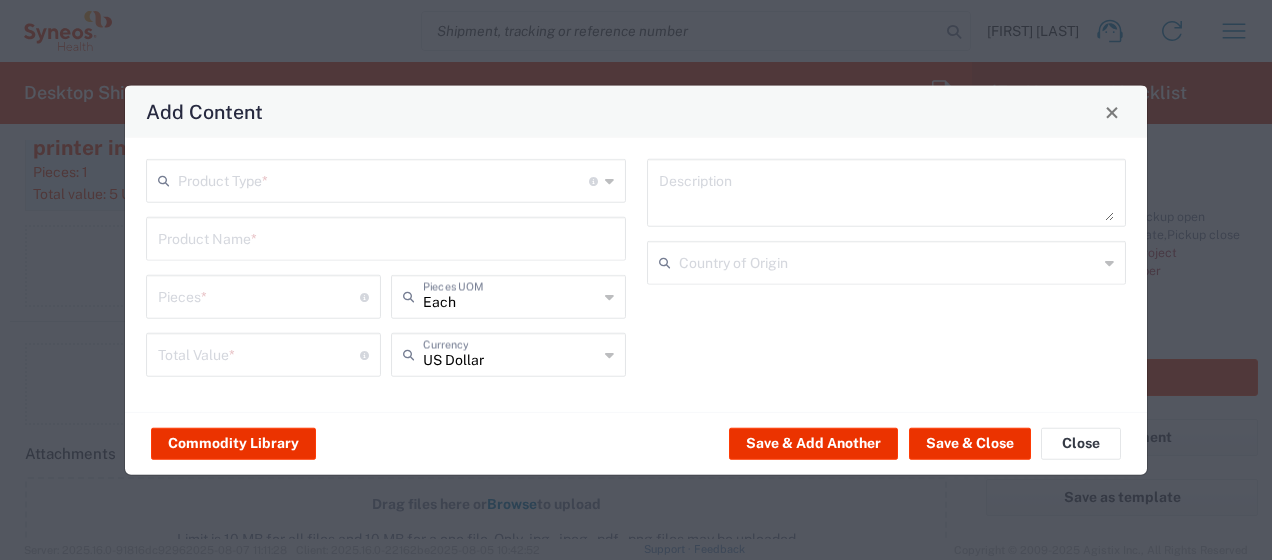 scroll, scrollTop: 2311, scrollLeft: 0, axis: vertical 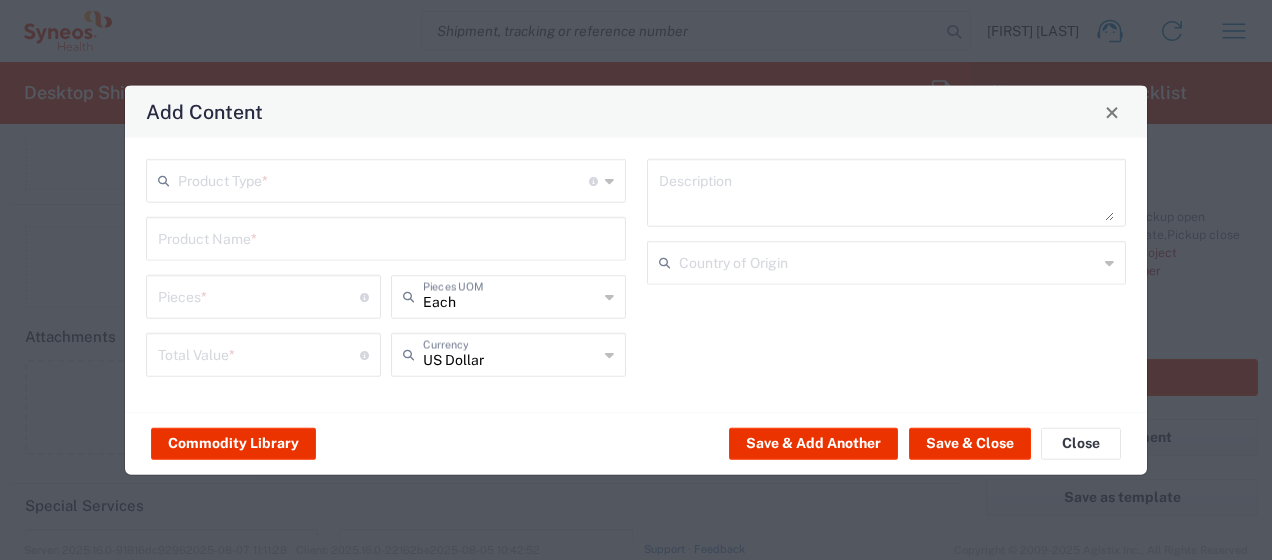 click at bounding box center (383, 179) 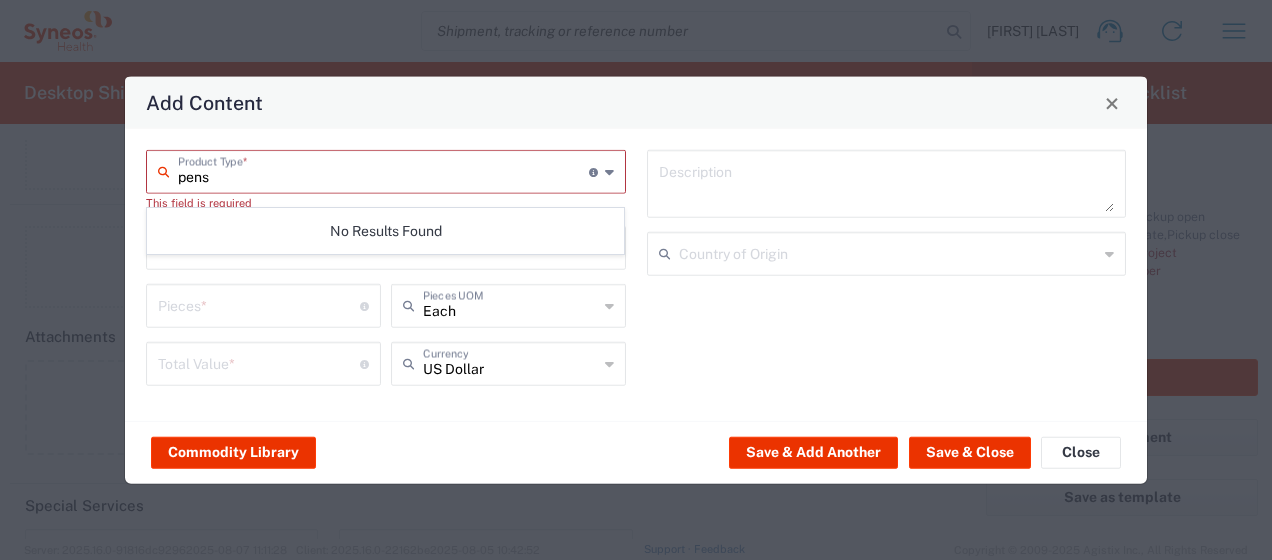 type on "pens" 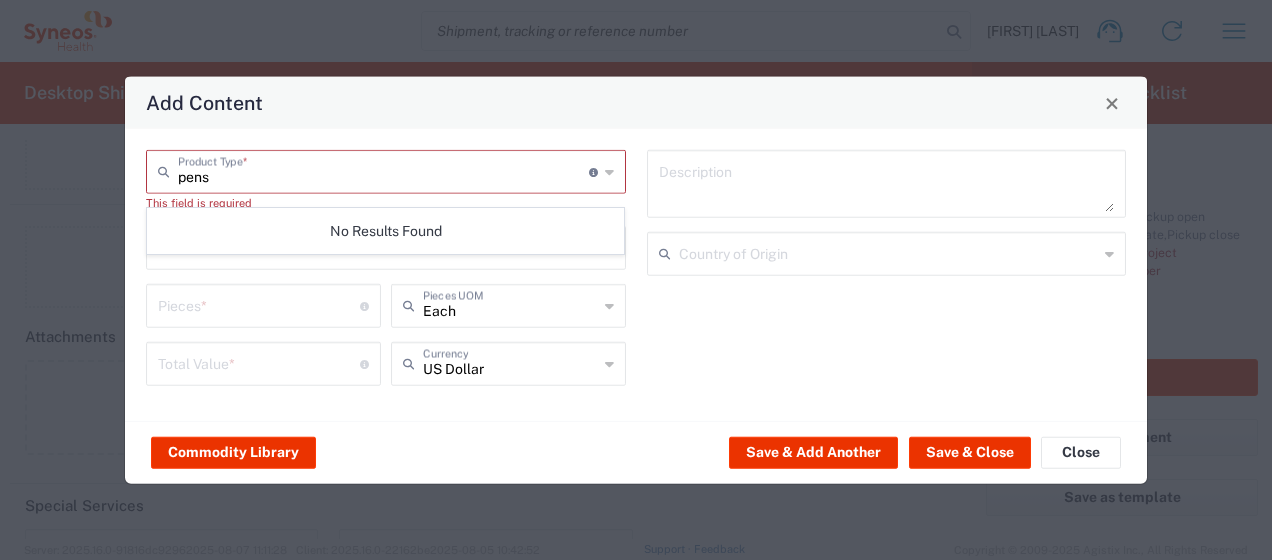 click on "pens  Product Type  * Document: Paper document generated internally by Syneos, a client, or third-party partner for business purposes.  For example, a contract, agreement, procedure, policy, project documentation, legal document, purchase order, invoice, or other documentation or record.  Items such as study leaflets/brochures, posters, instruction booklets, patient guides, flowcharts, checklists, consent cards, reminder cards and other similar printed materials which will be used in a client project/trial are general commodities, not documents. This field is required  Product Name  *  Pieces  * Number of pieces inside all the packages Each  Pieces UOM   Total Value  * Total value of all the pieces US Dollar  Currency" 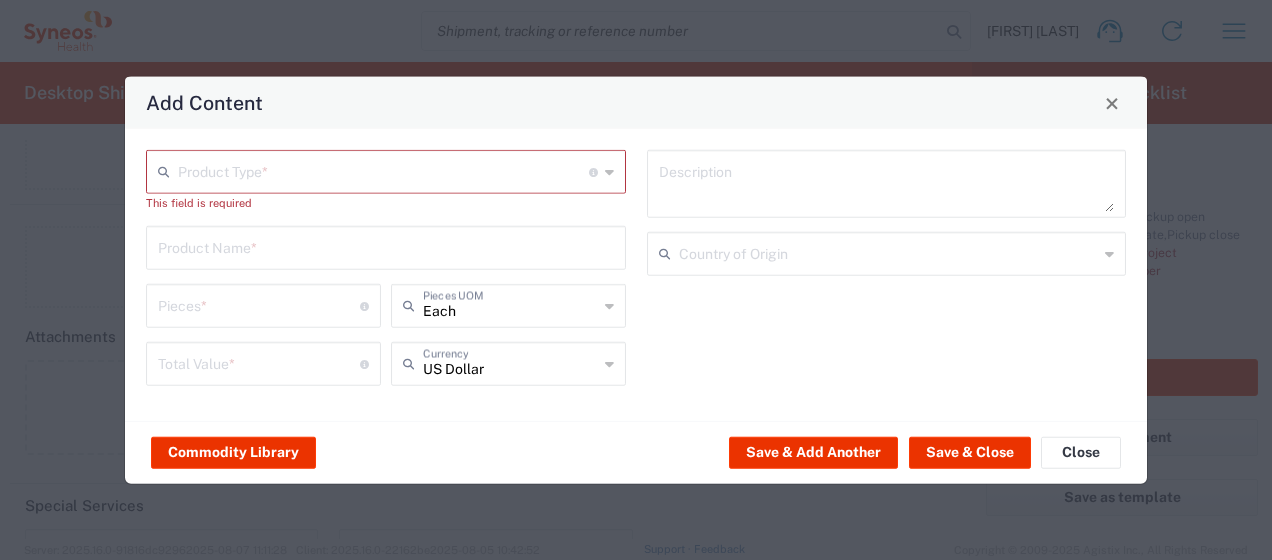 click at bounding box center [383, 170] 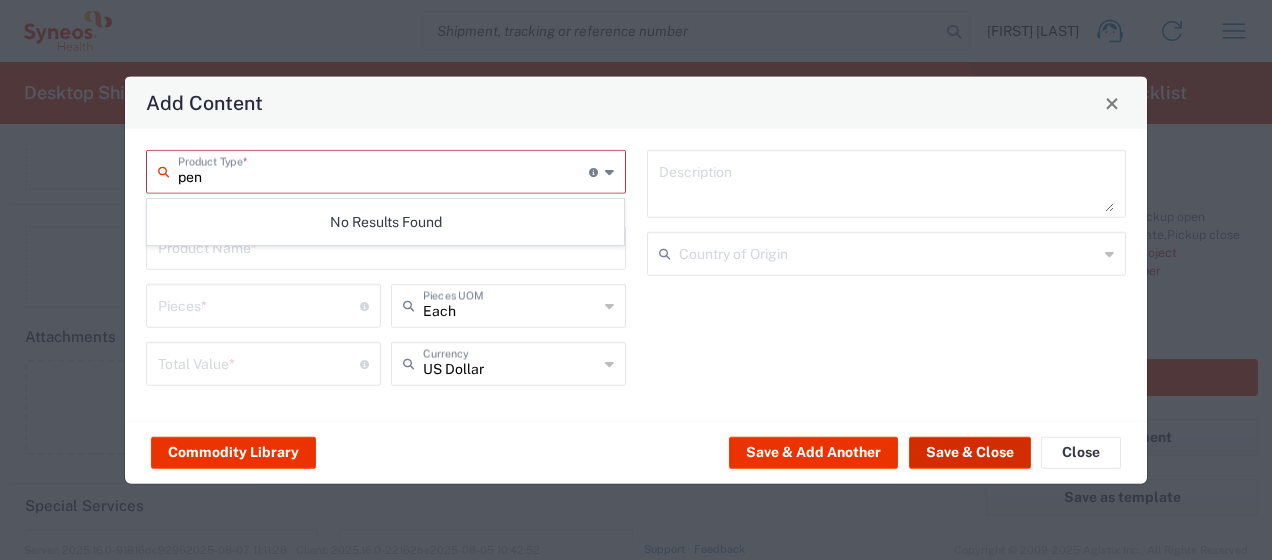 type on "pen" 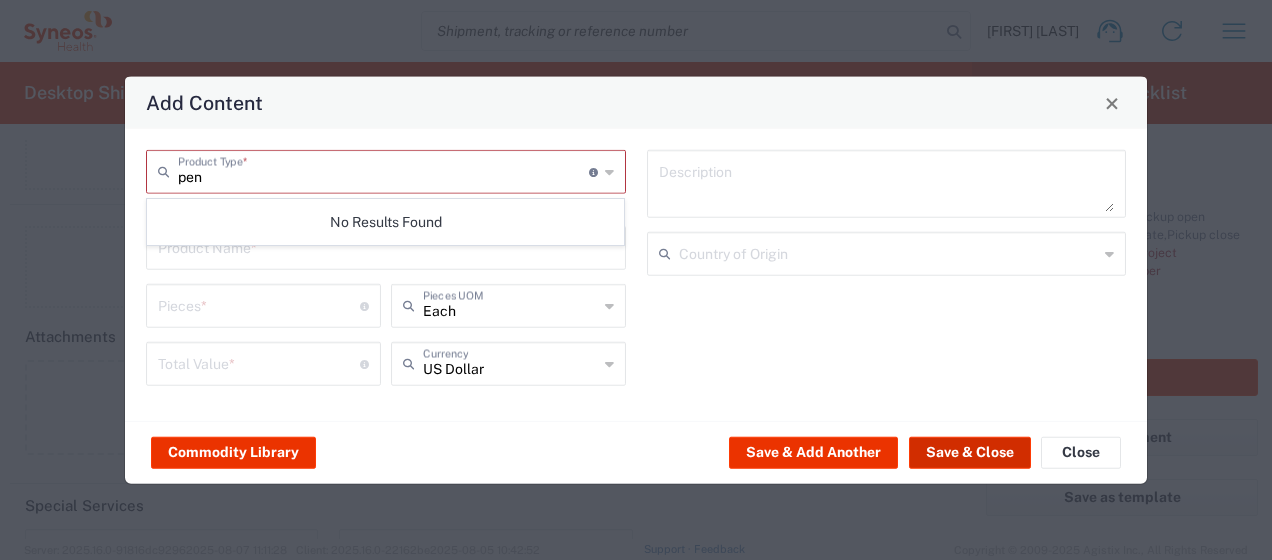 drag, startPoint x: 1002, startPoint y: 449, endPoint x: 605, endPoint y: 468, distance: 397.4544 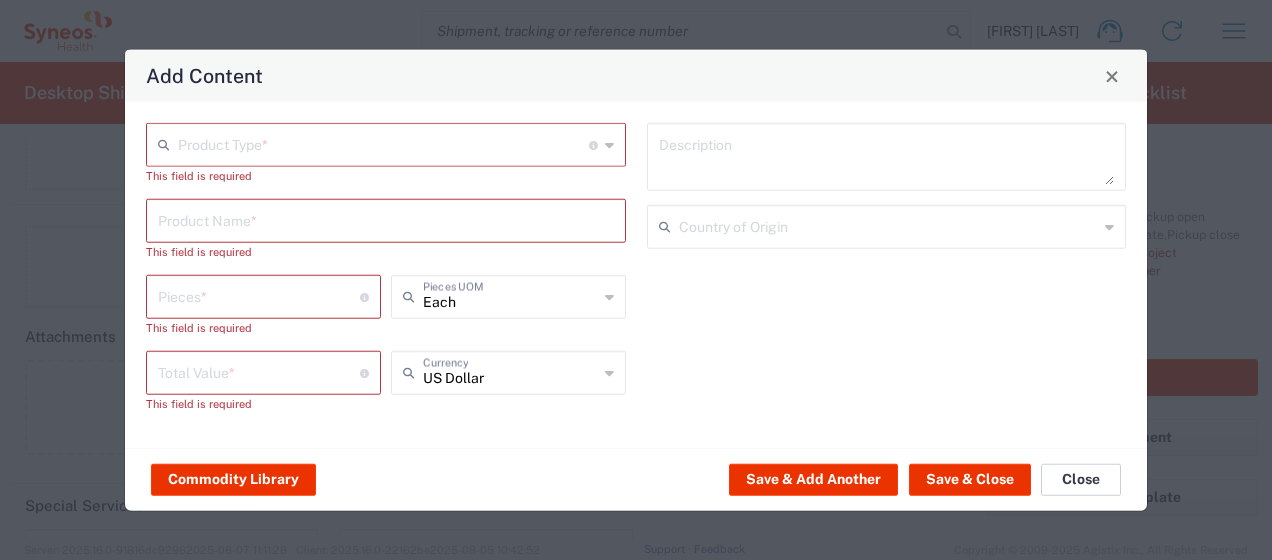 click on "Close" 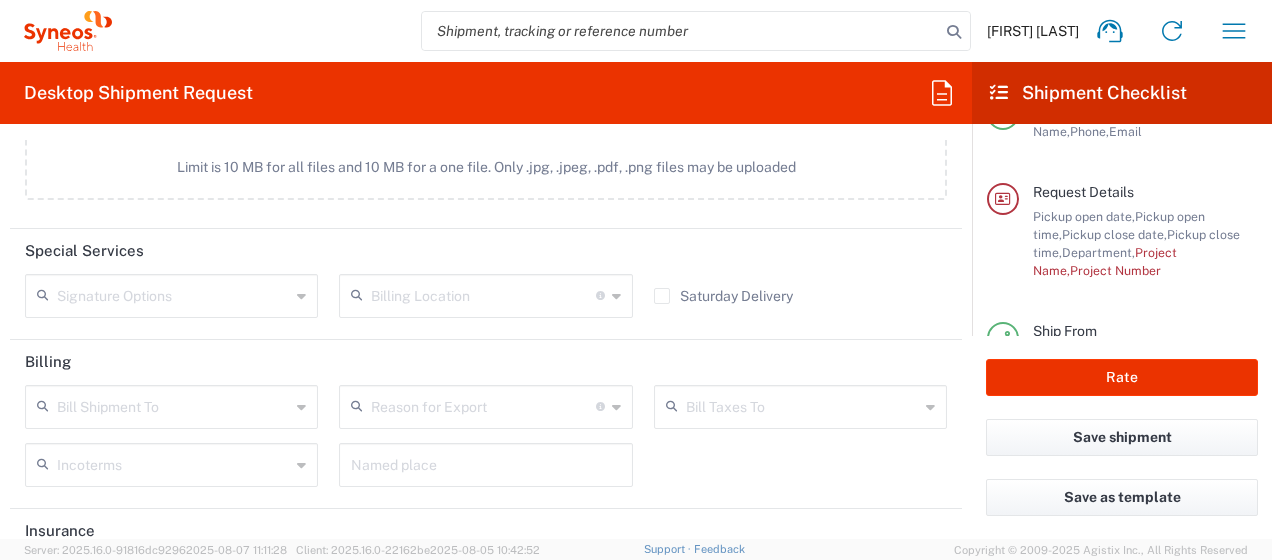 scroll, scrollTop: 2611, scrollLeft: 0, axis: vertical 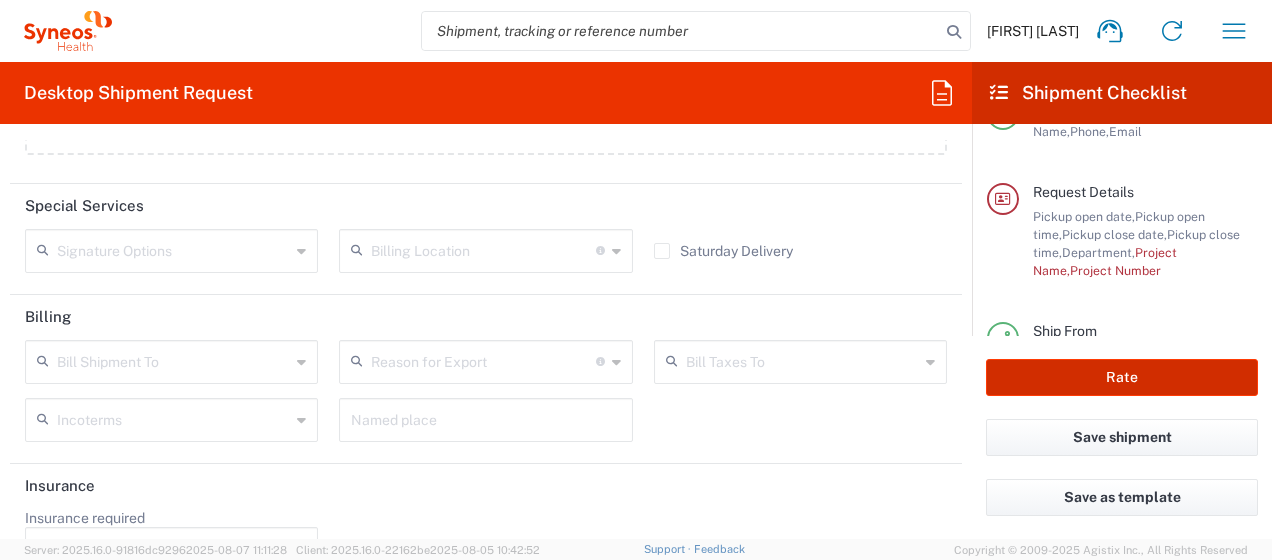 click on "Rate" 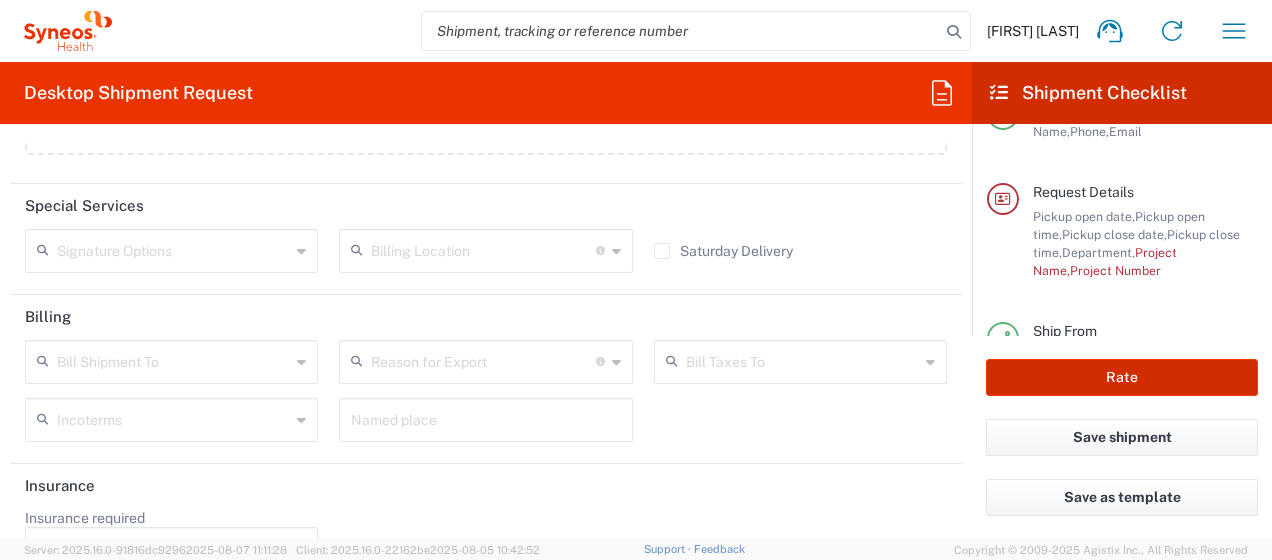 click on "Rate" 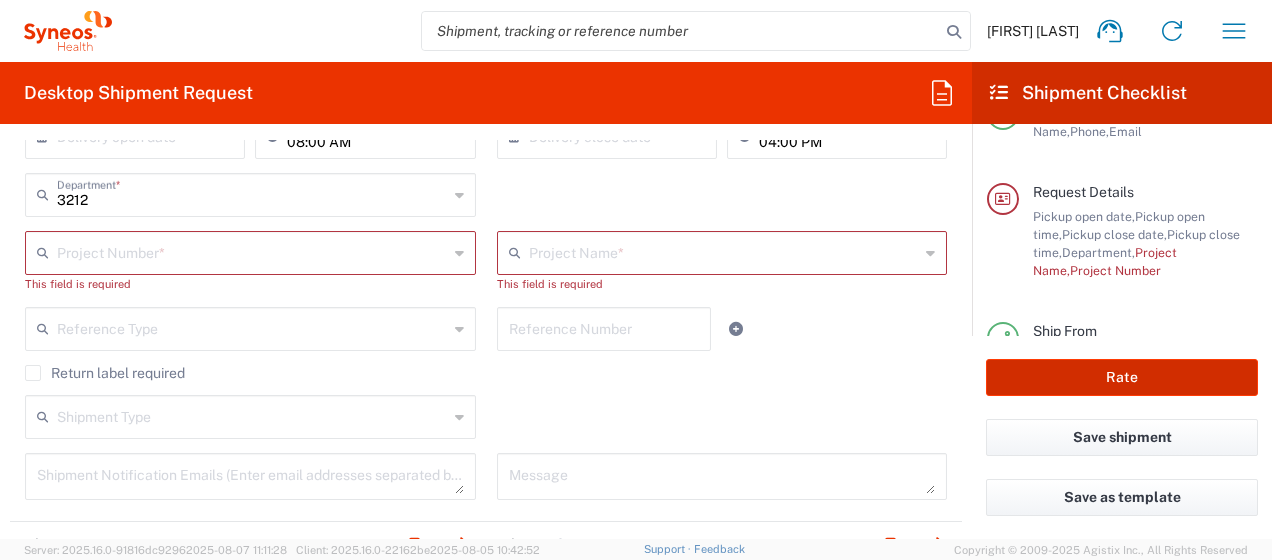 scroll, scrollTop: 400, scrollLeft: 0, axis: vertical 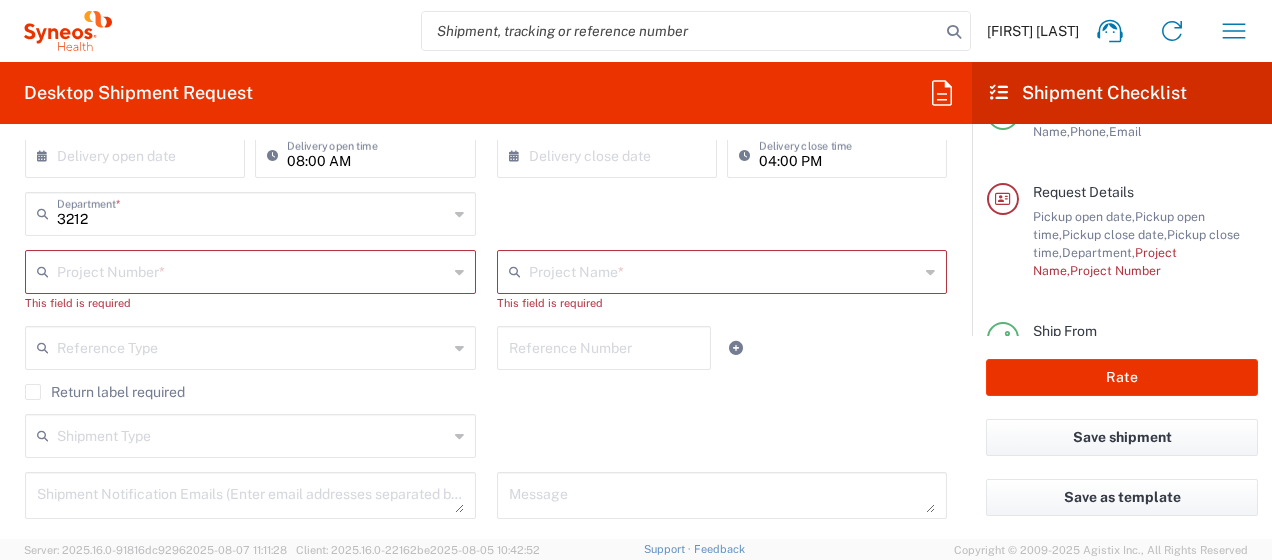click at bounding box center (252, 270) 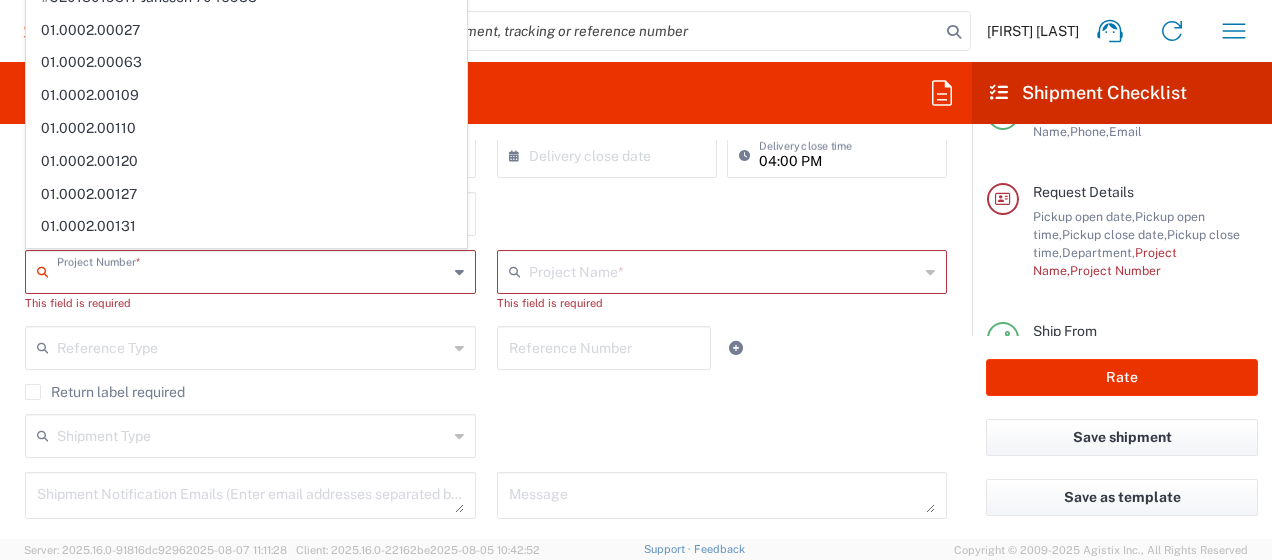 click on "3212  Department  * 3212 3000 3100 3109 3110 3111 3112 3125 3130 3135 3136 3150 3155 3165 3171 3172 3190 3191 3192 3193 3194 3200 3201 3202 3210 3211 Dept 3213 3214 3215 3216 3218 3220 3221 3222 3223 3225 3226 3227 3228 3229 3230 3231 3232 3233 3234 3235 3236 3237 3238 3240 3241" 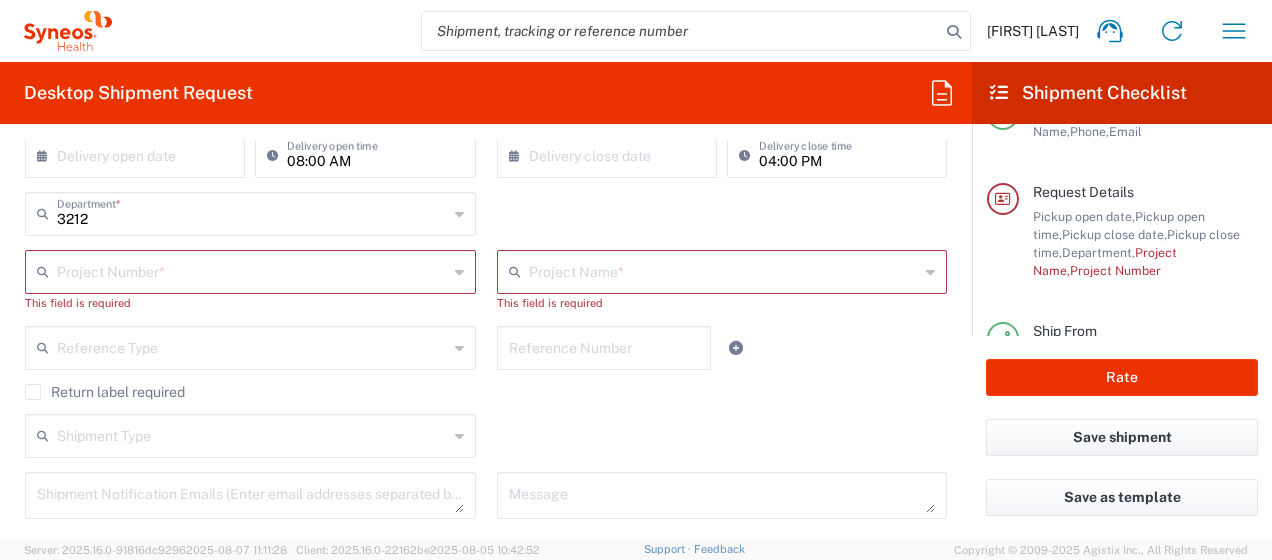 click on "Project Name  *" 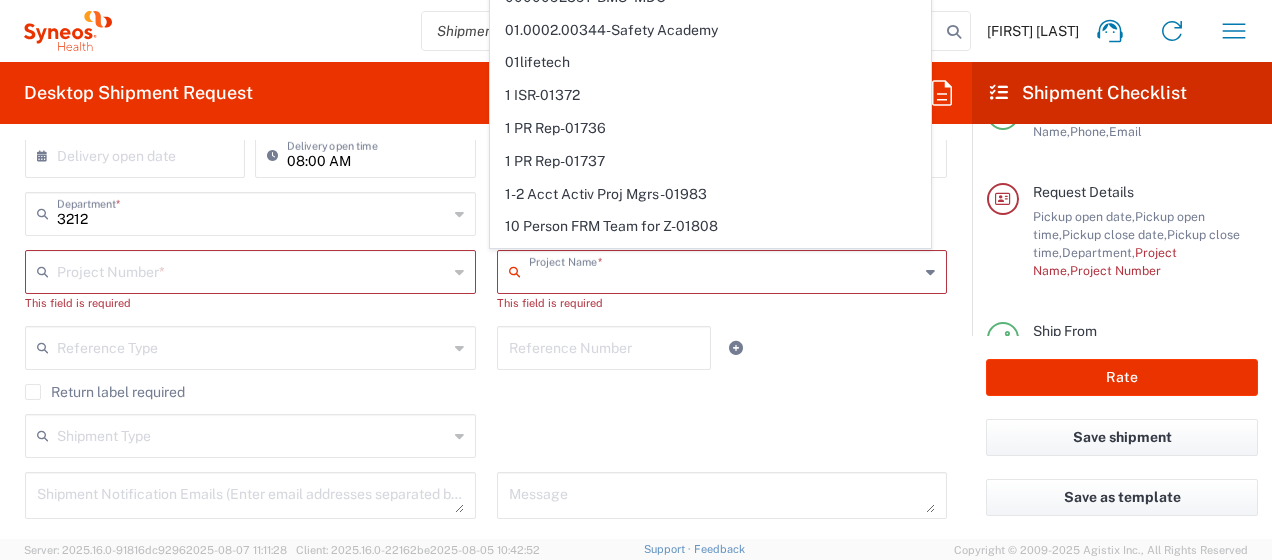 drag, startPoint x: 739, startPoint y: 422, endPoint x: 1013, endPoint y: 2, distance: 501.47382 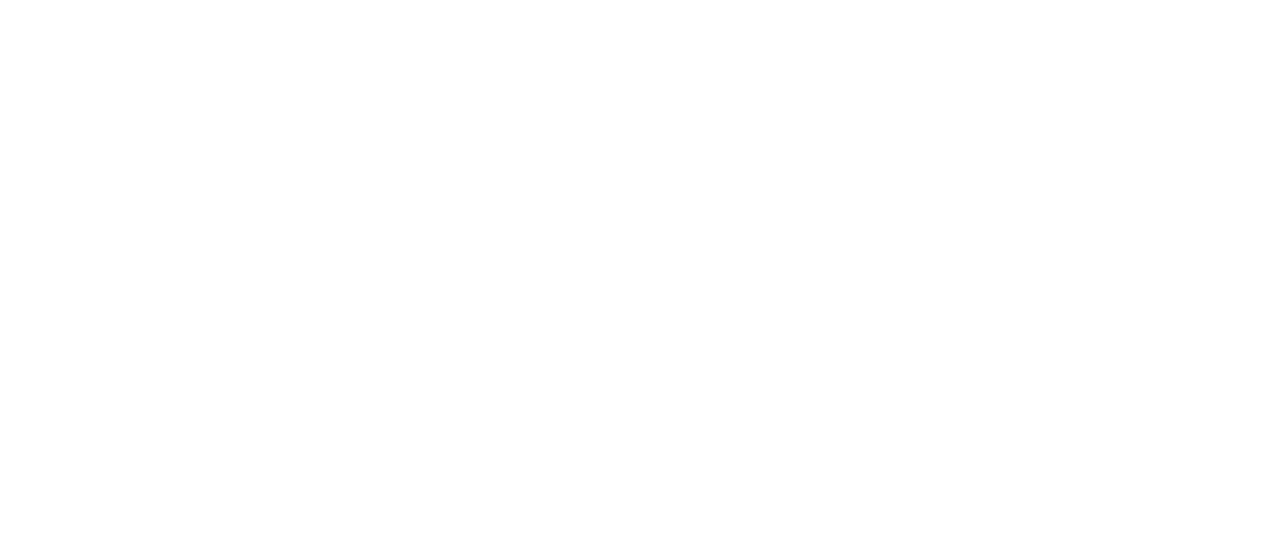 scroll, scrollTop: 0, scrollLeft: 0, axis: both 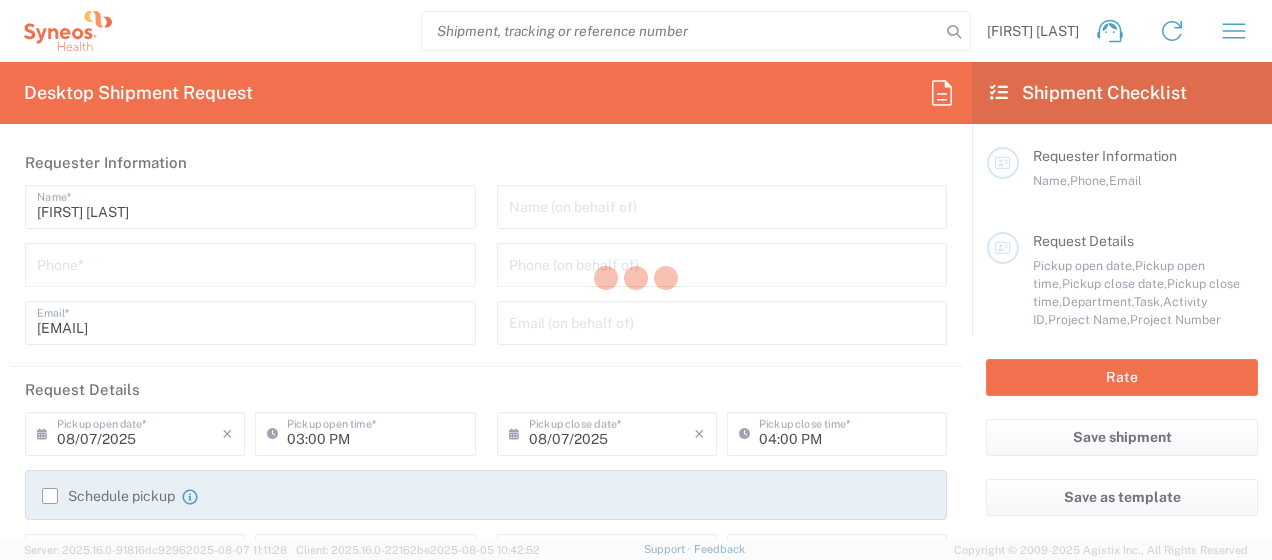 type on "United States" 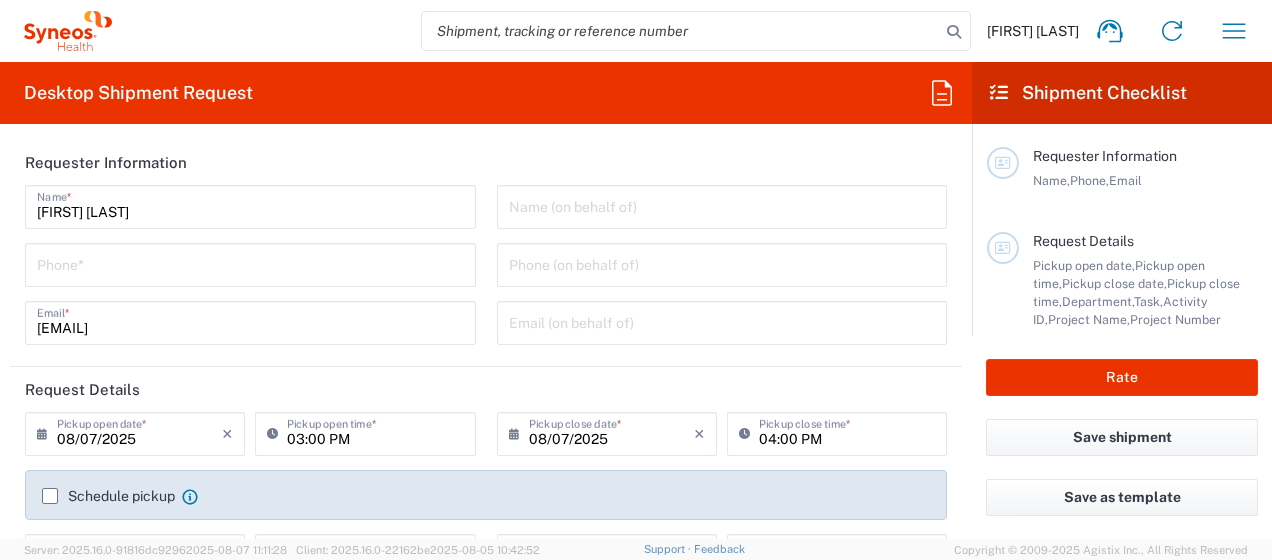 type on "Syneos Health, LLC-Morrisville NC US" 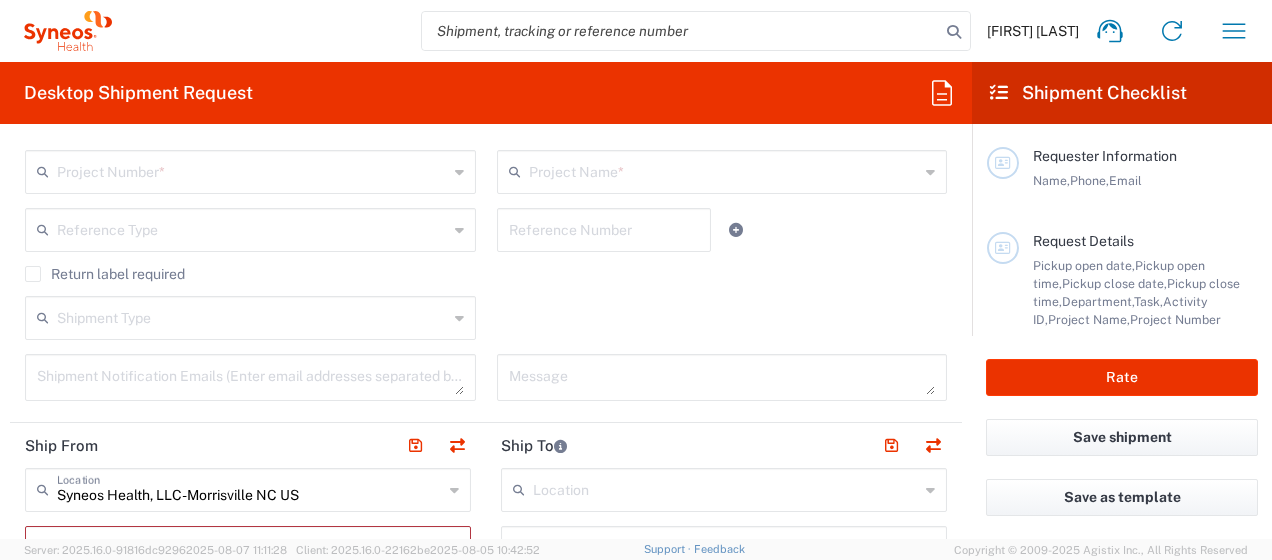 scroll, scrollTop: 600, scrollLeft: 0, axis: vertical 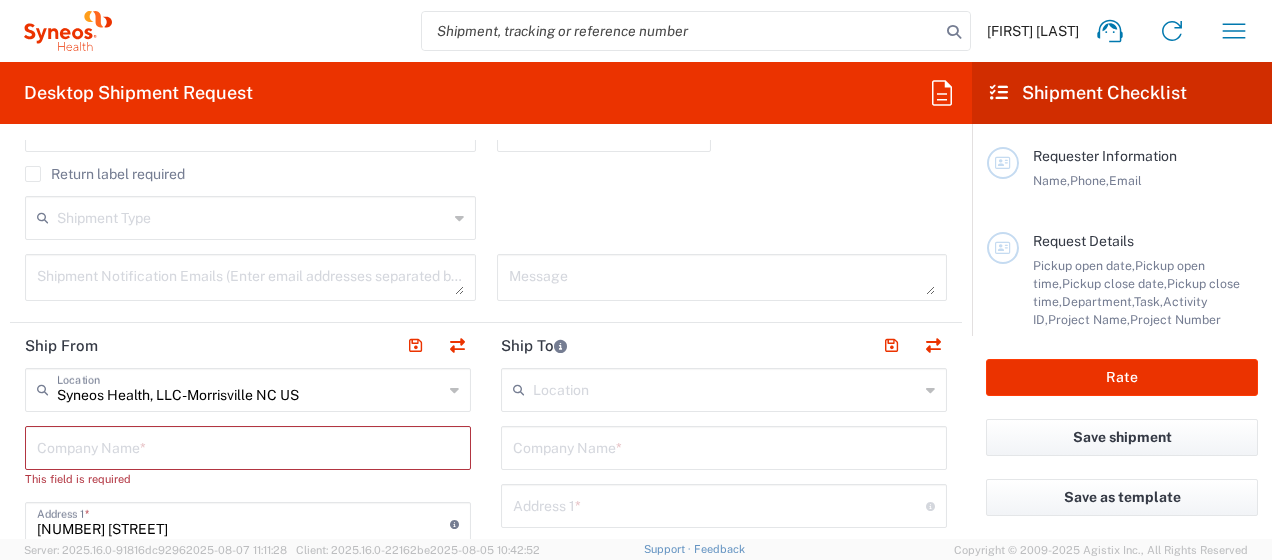 click at bounding box center [248, 446] 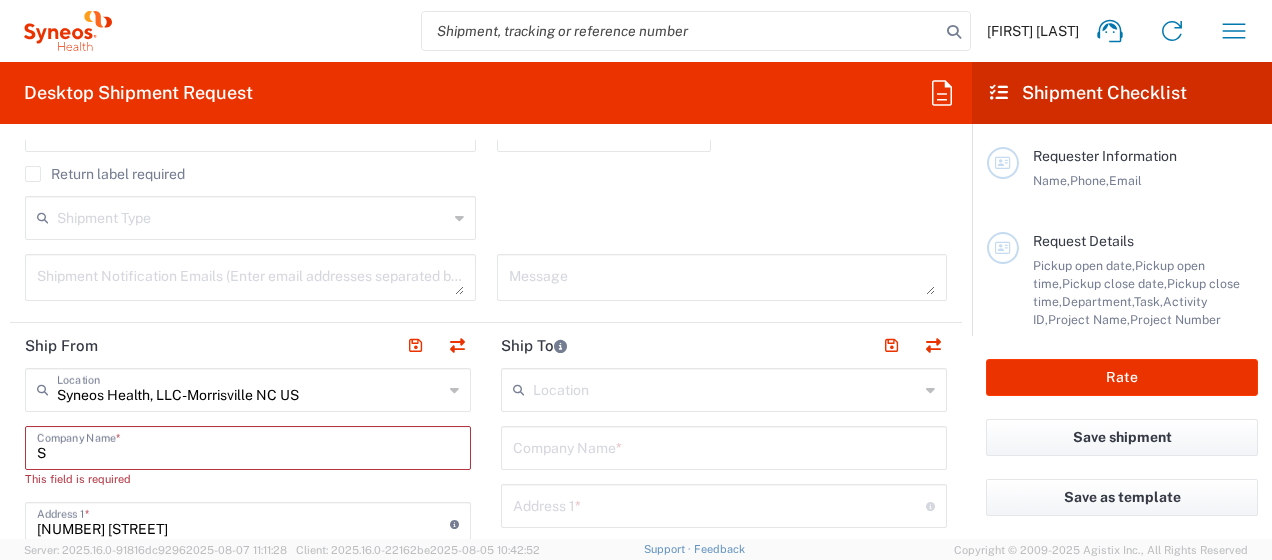 type on "Sy" 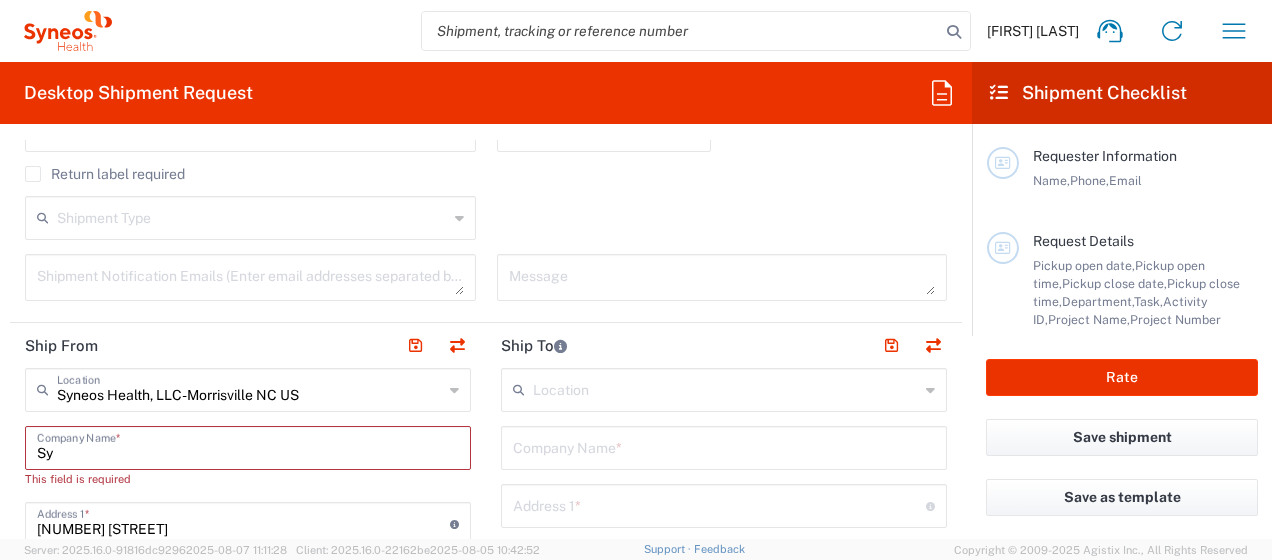 type 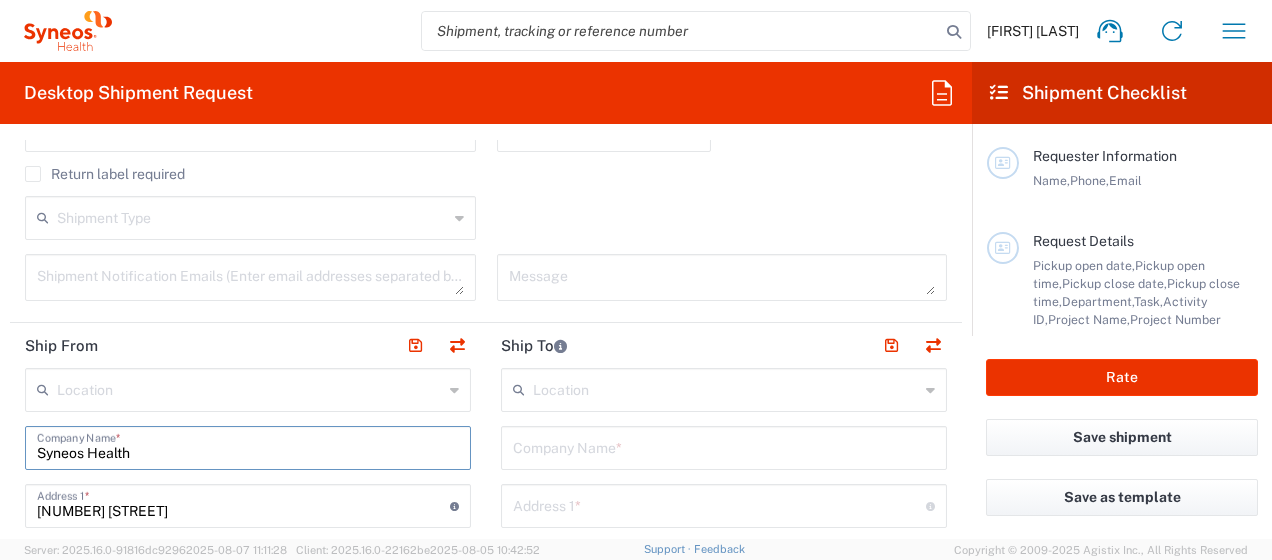 type on "Syneos Health" 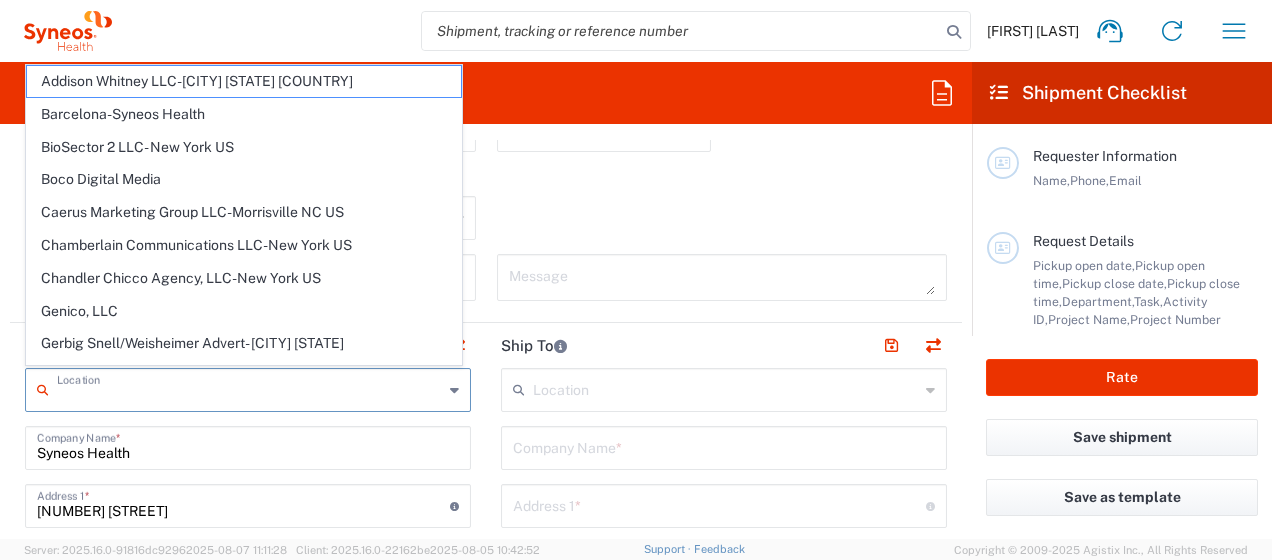 click at bounding box center (250, 388) 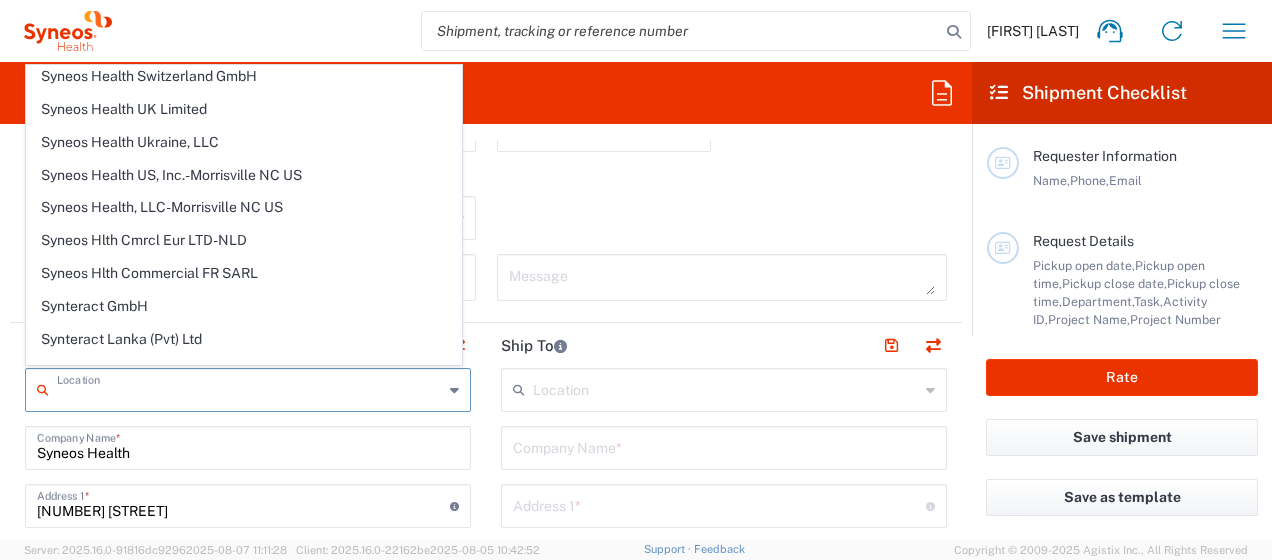 scroll, scrollTop: 3500, scrollLeft: 0, axis: vertical 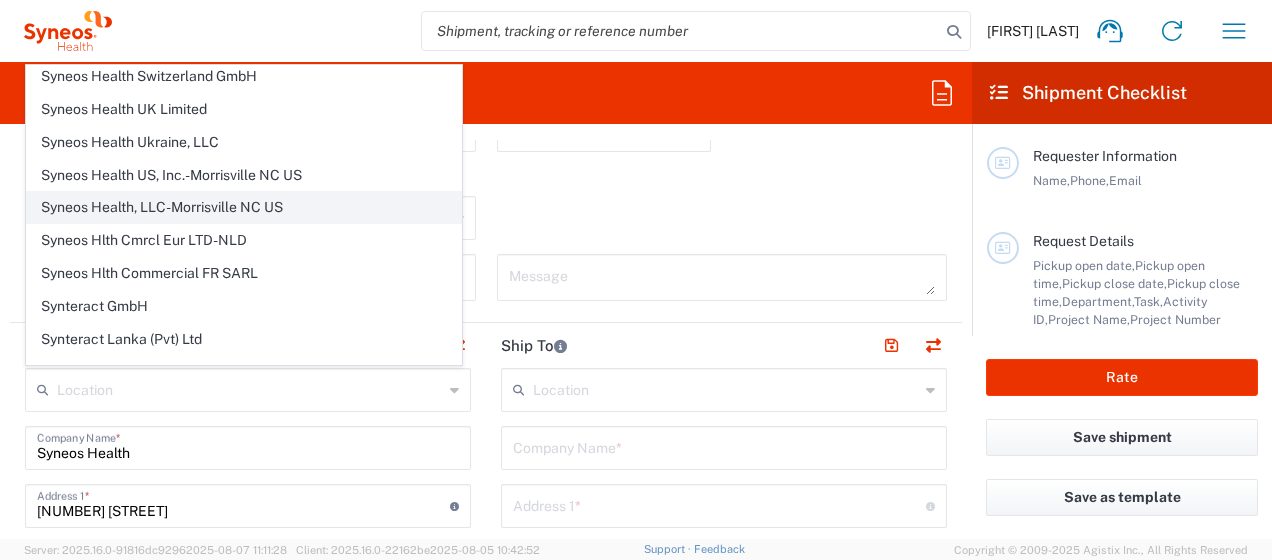 click on "Syneos Health, LLC-Morrisville NC US" 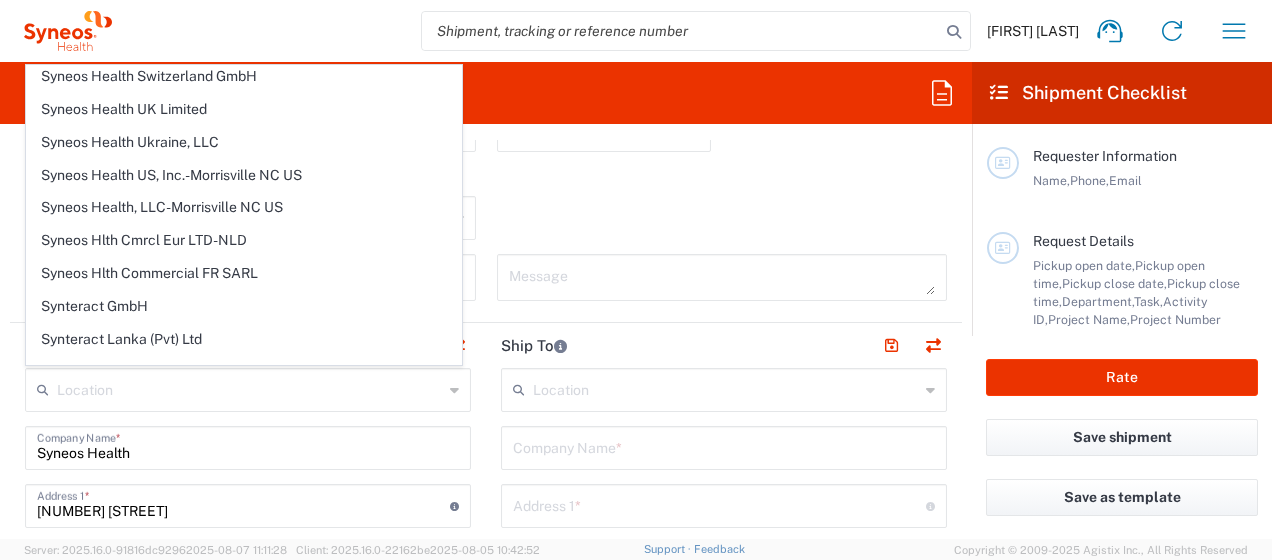 type on "Syneos Health, LLC-Morrisville NC US" 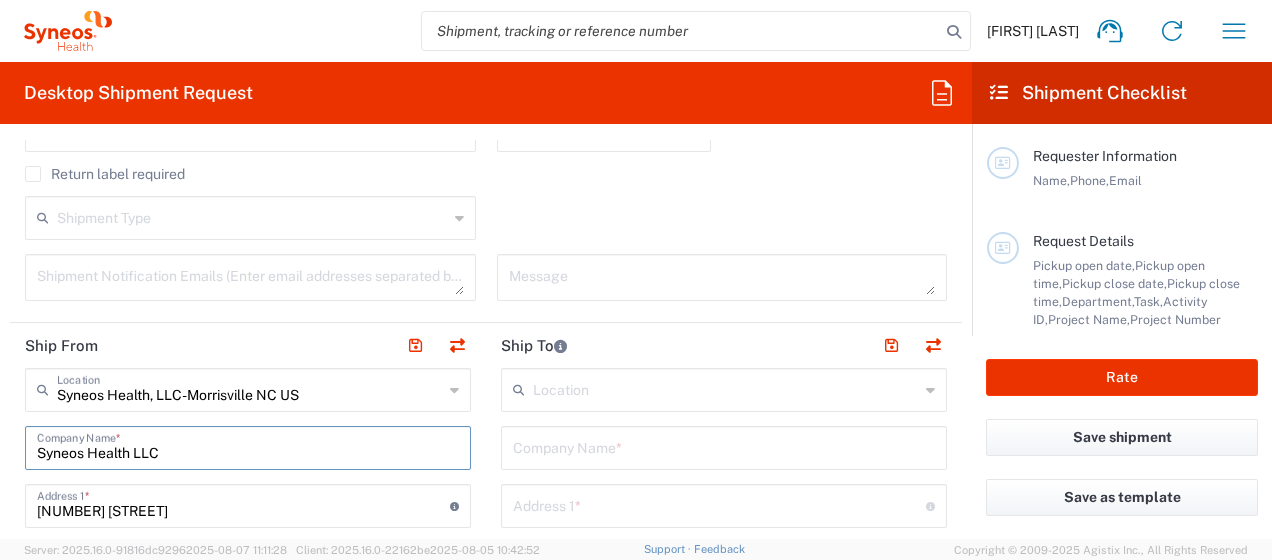 click on "Syneos Health LLC" at bounding box center (248, 446) 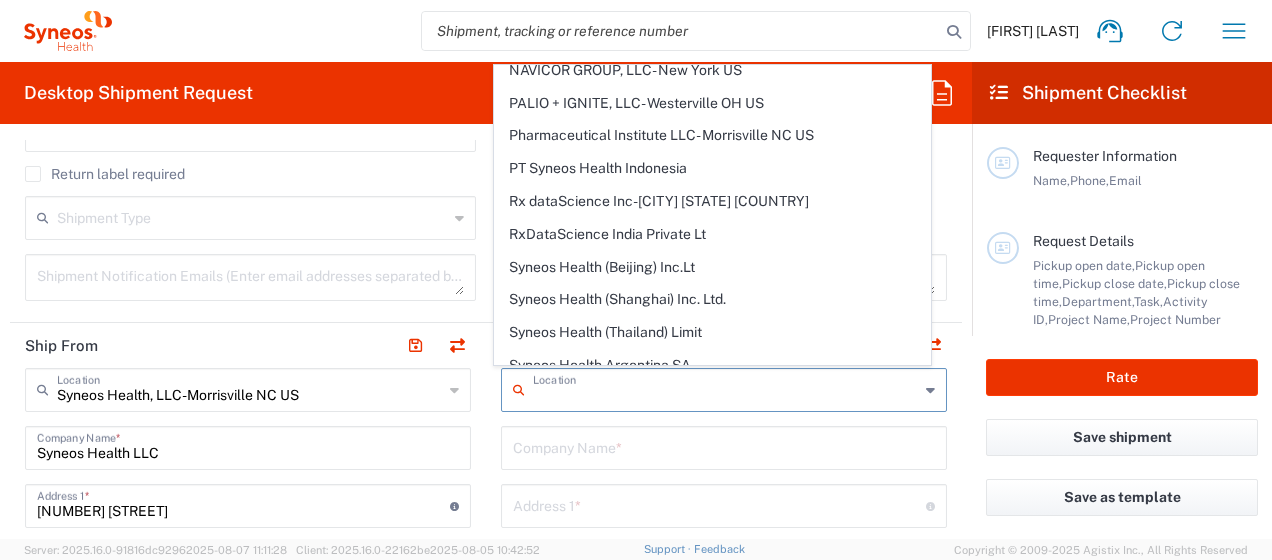 scroll, scrollTop: 1200, scrollLeft: 0, axis: vertical 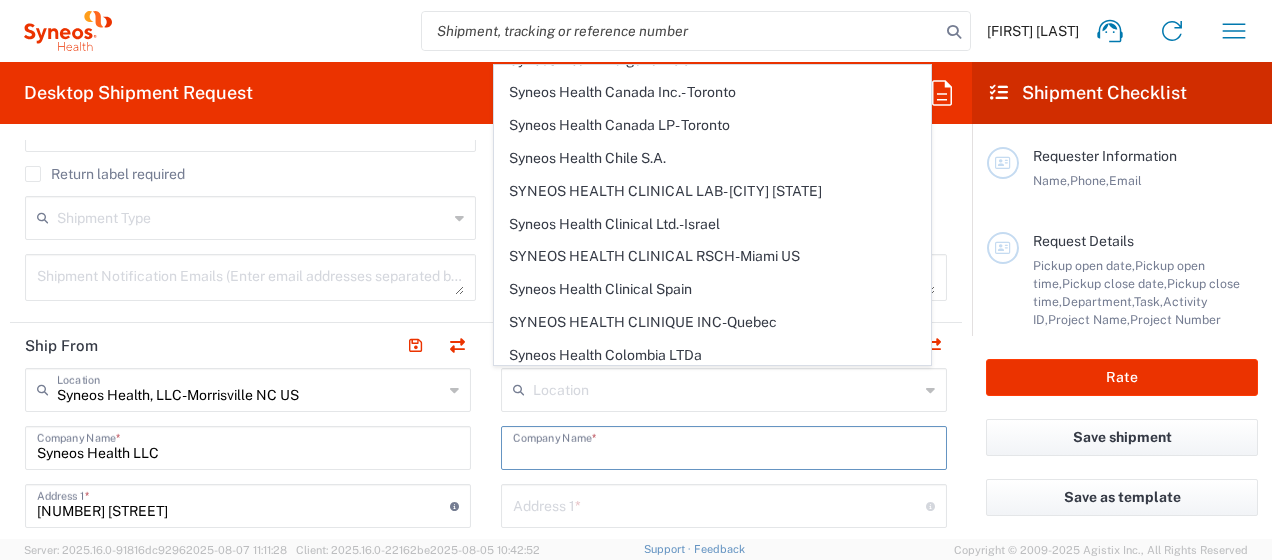 click at bounding box center (724, 446) 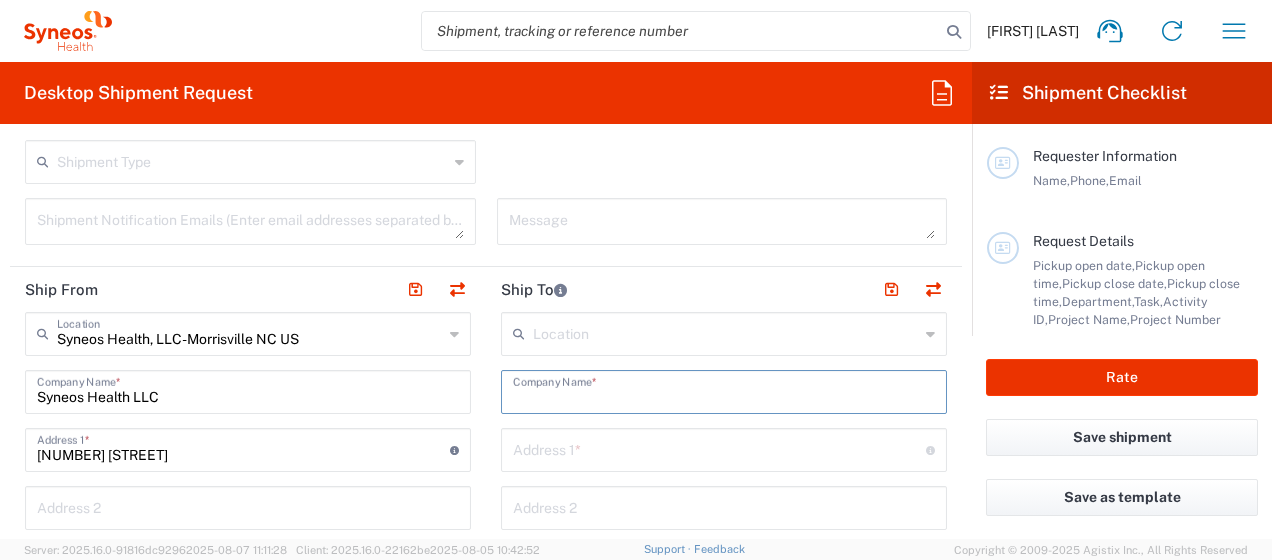 scroll, scrollTop: 700, scrollLeft: 0, axis: vertical 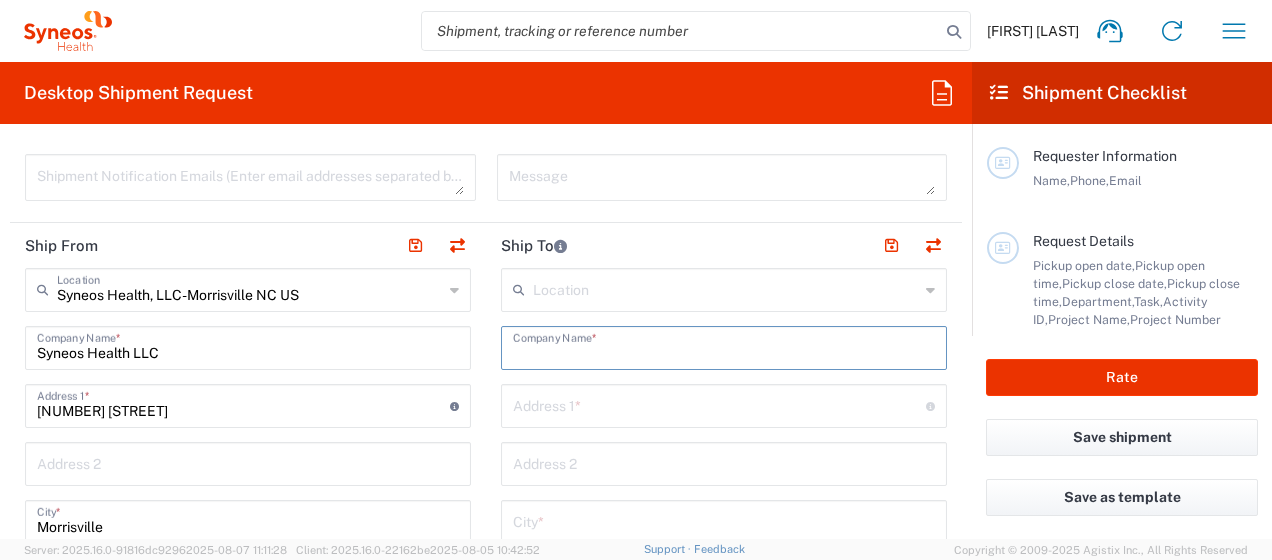 click at bounding box center [724, 346] 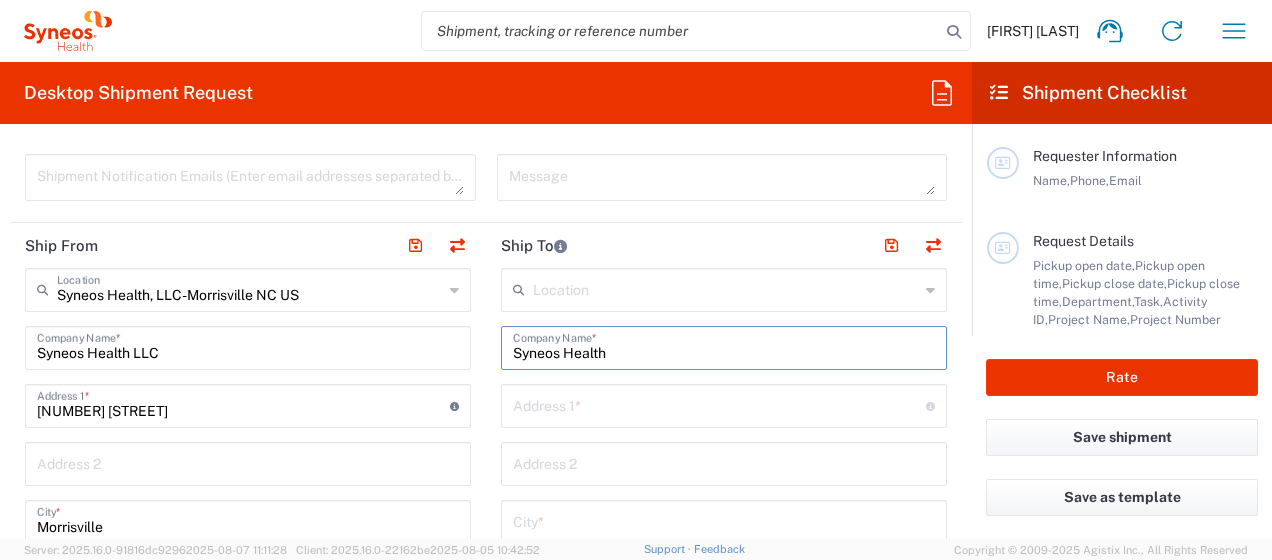 type on "Syneos Health" 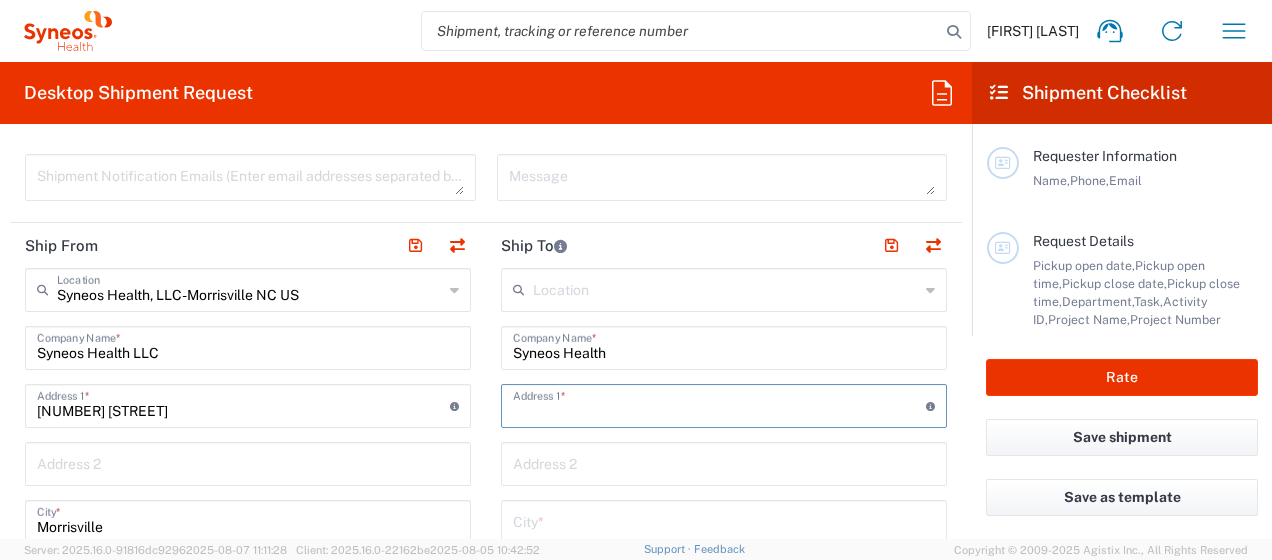 type on "[NUMBER] [STREET]" 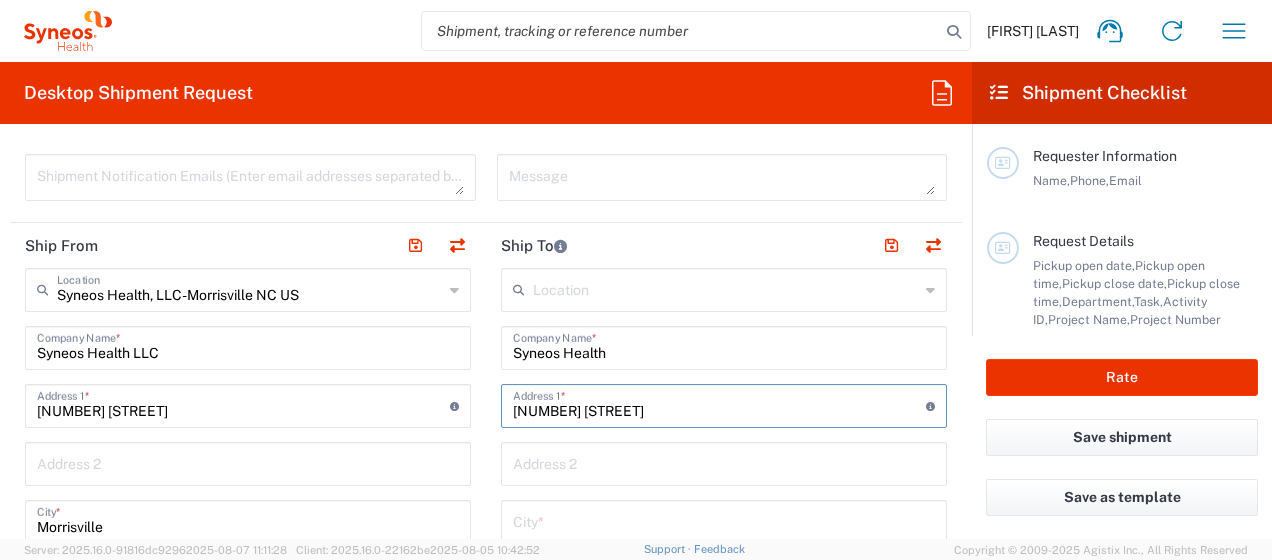 type on "[CITY]" 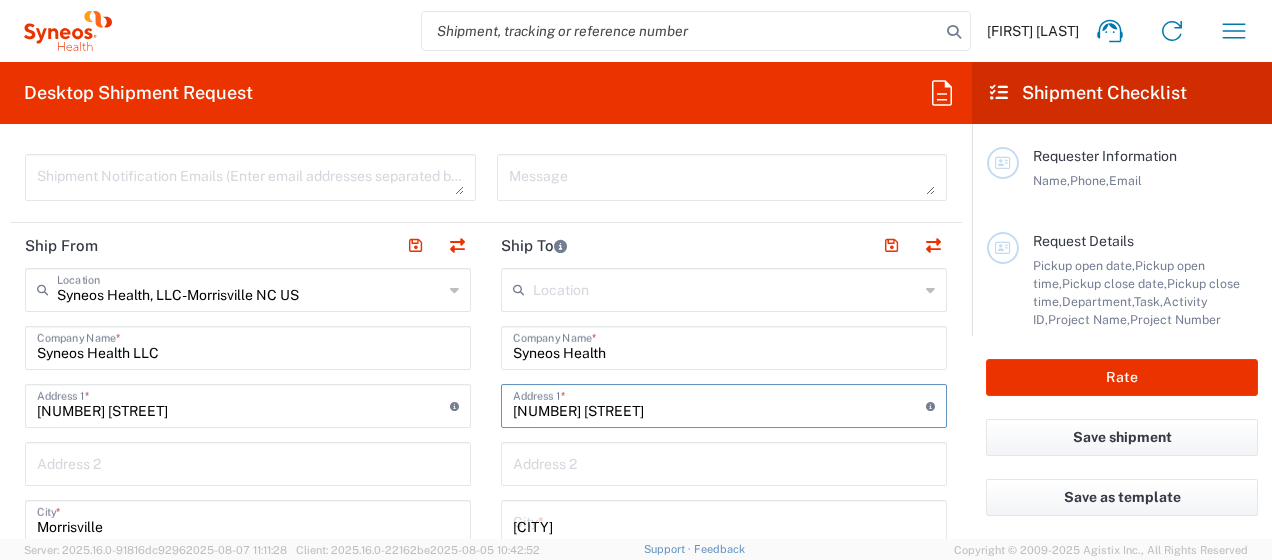 type on "KY" 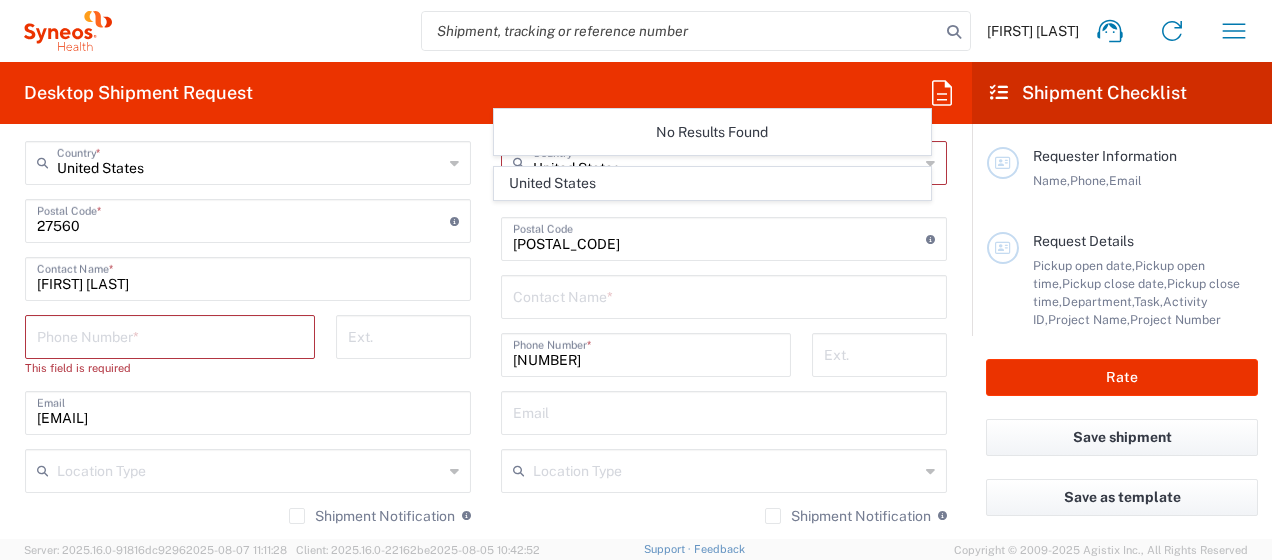 scroll, scrollTop: 1200, scrollLeft: 0, axis: vertical 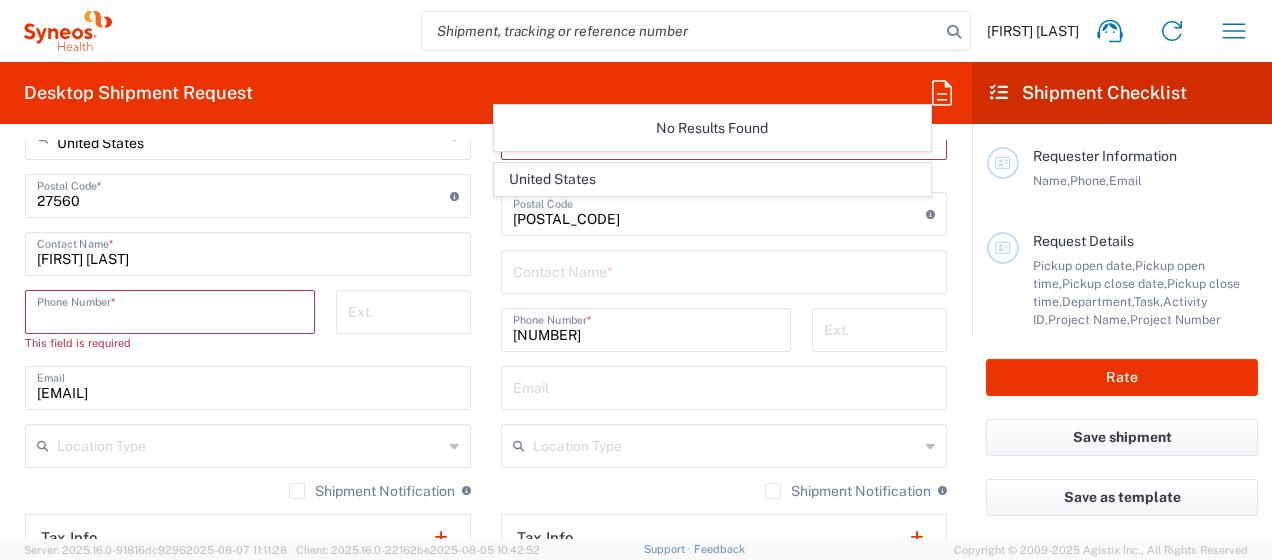 click at bounding box center [170, 310] 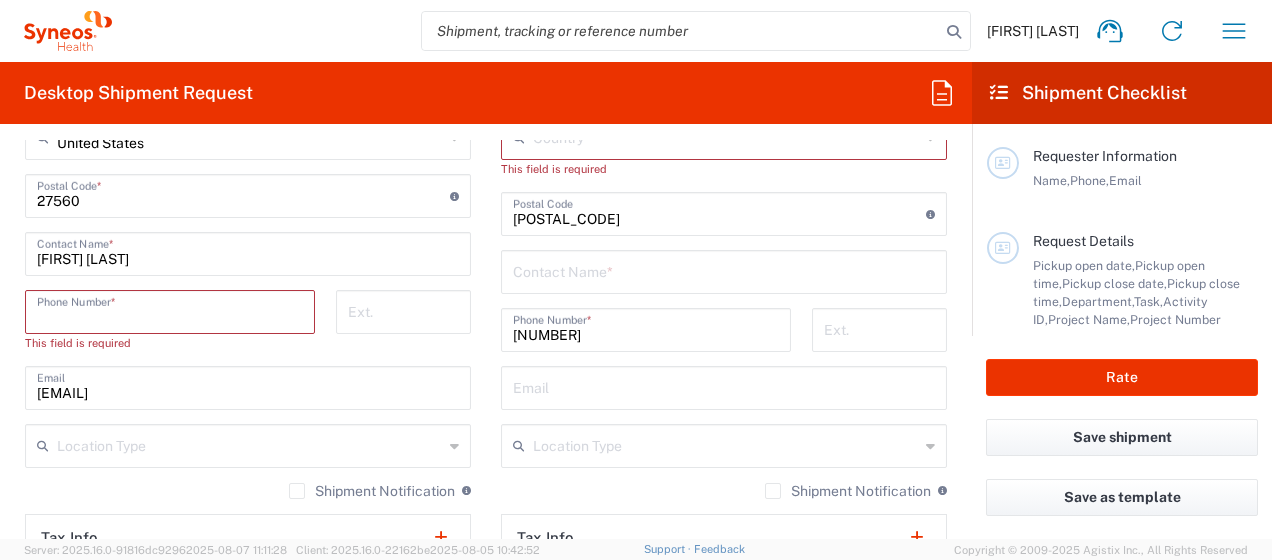 type on "[NUMBER]" 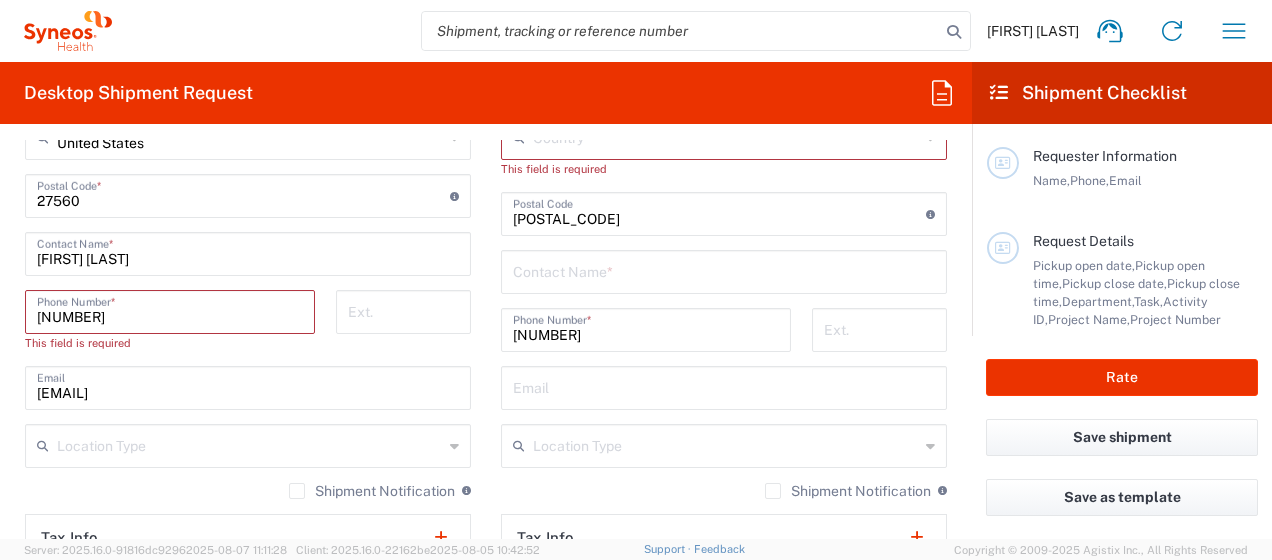 type on "[EMAIL]" 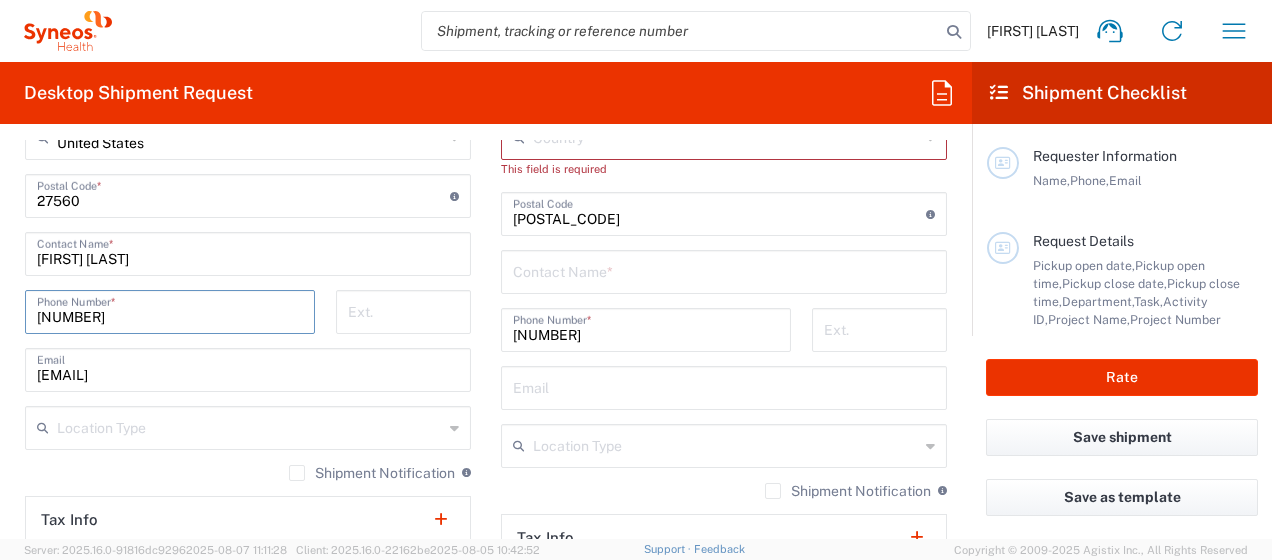 type on "[PHONE]" 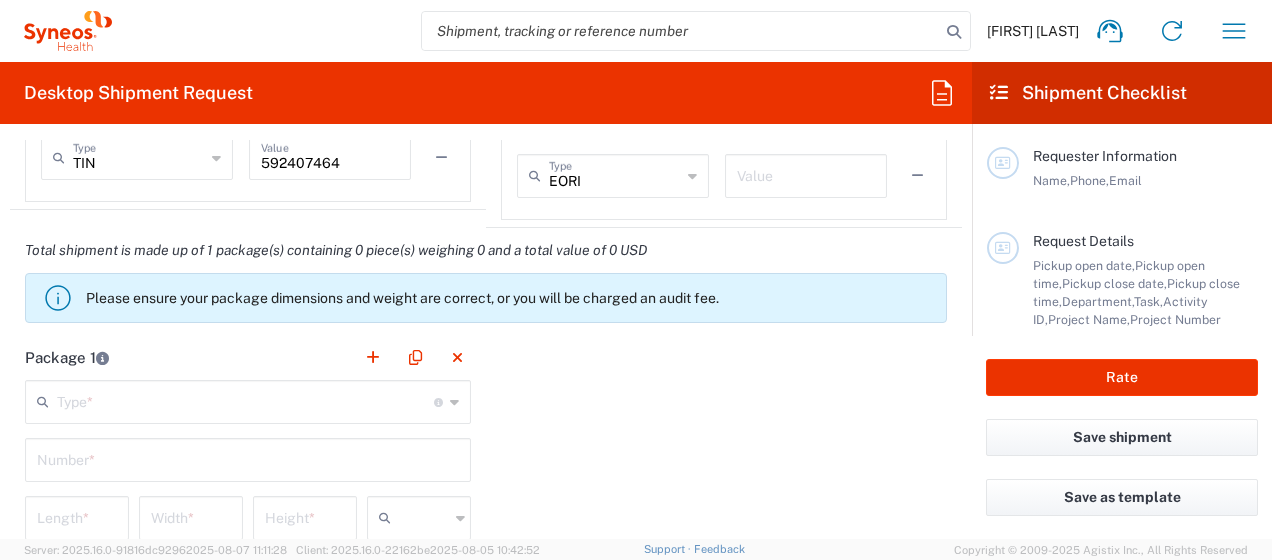 scroll, scrollTop: 1700, scrollLeft: 0, axis: vertical 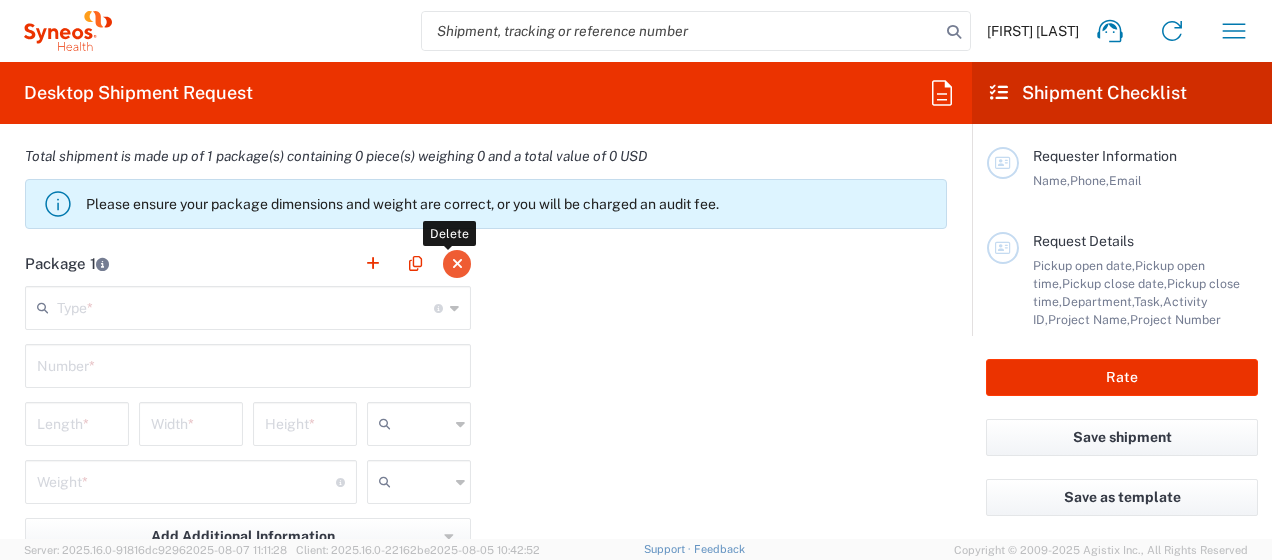 click 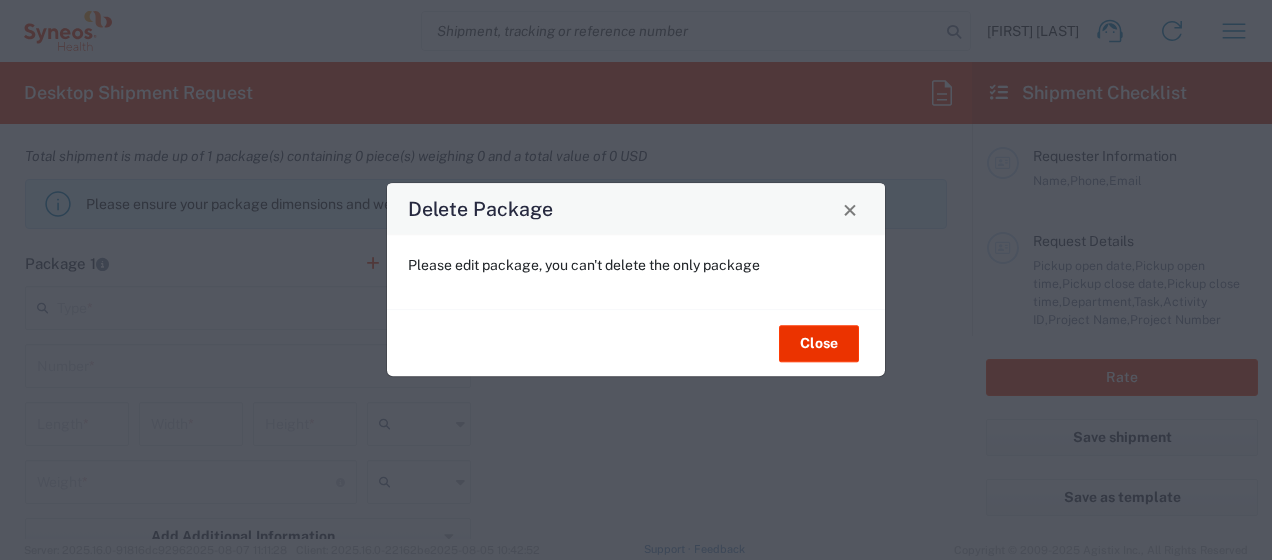 click on "Close" 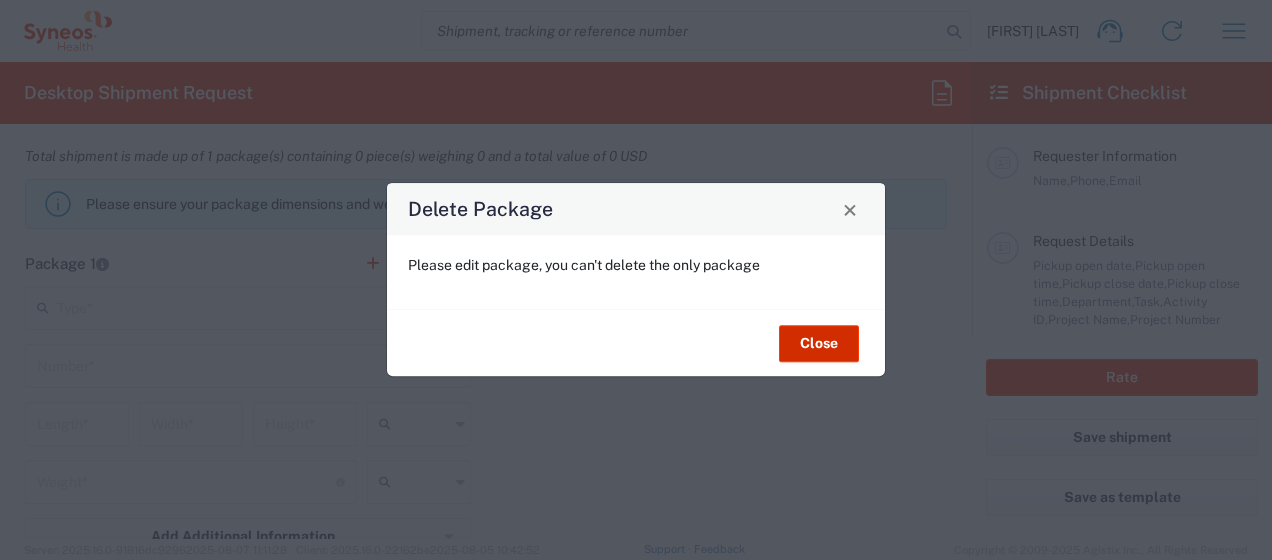 drag, startPoint x: 838, startPoint y: 334, endPoint x: 828, endPoint y: 333, distance: 10.049875 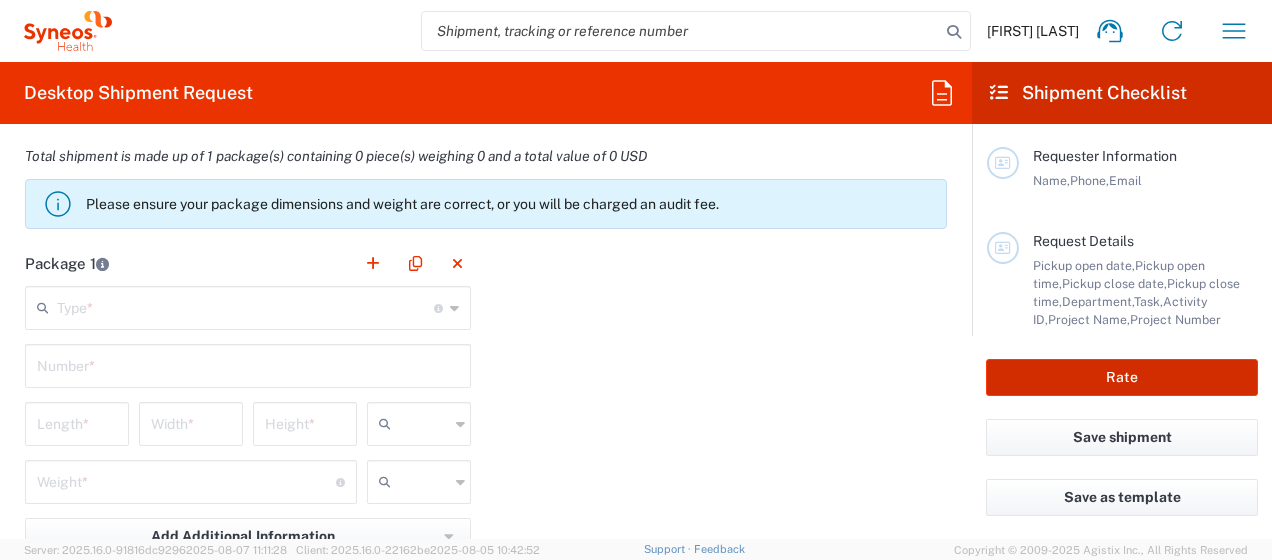 click on "Rate" 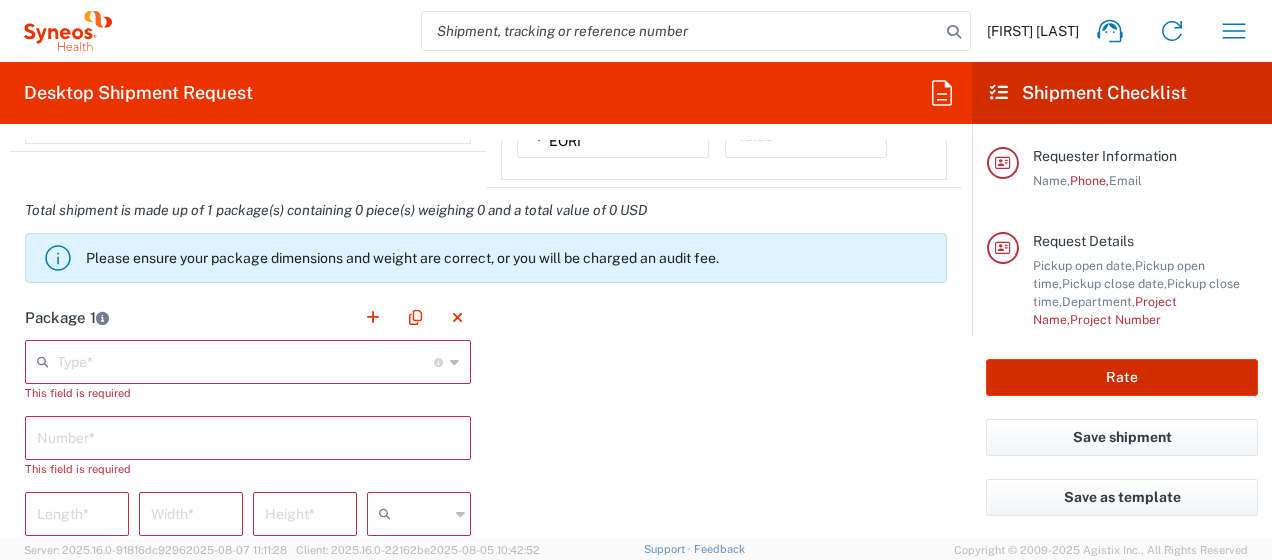 scroll, scrollTop: 1754, scrollLeft: 0, axis: vertical 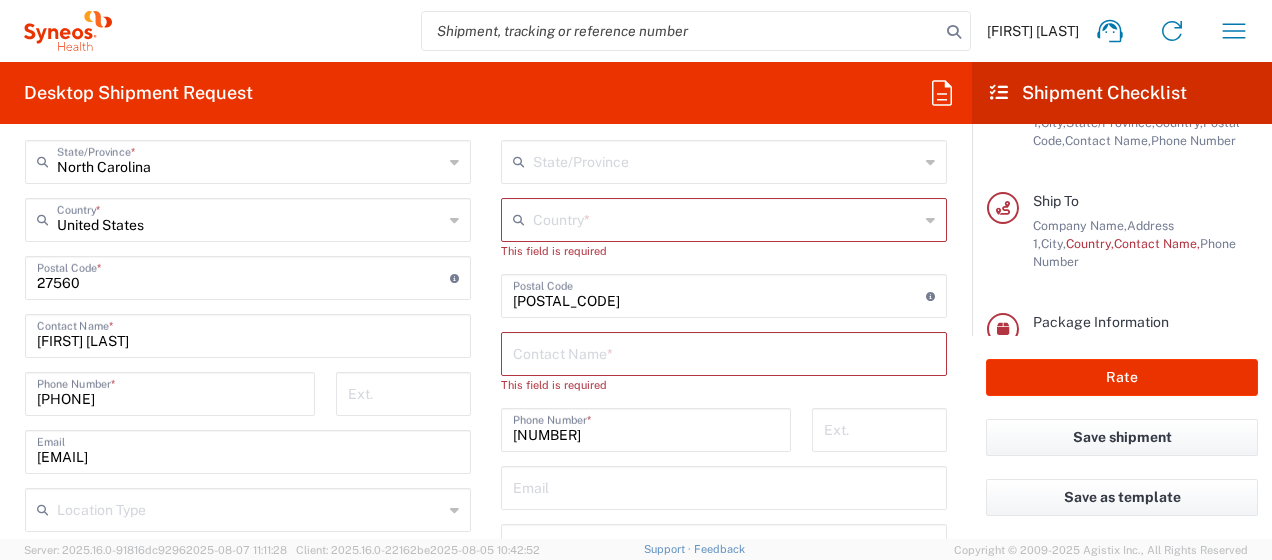 click on "Country * United States" 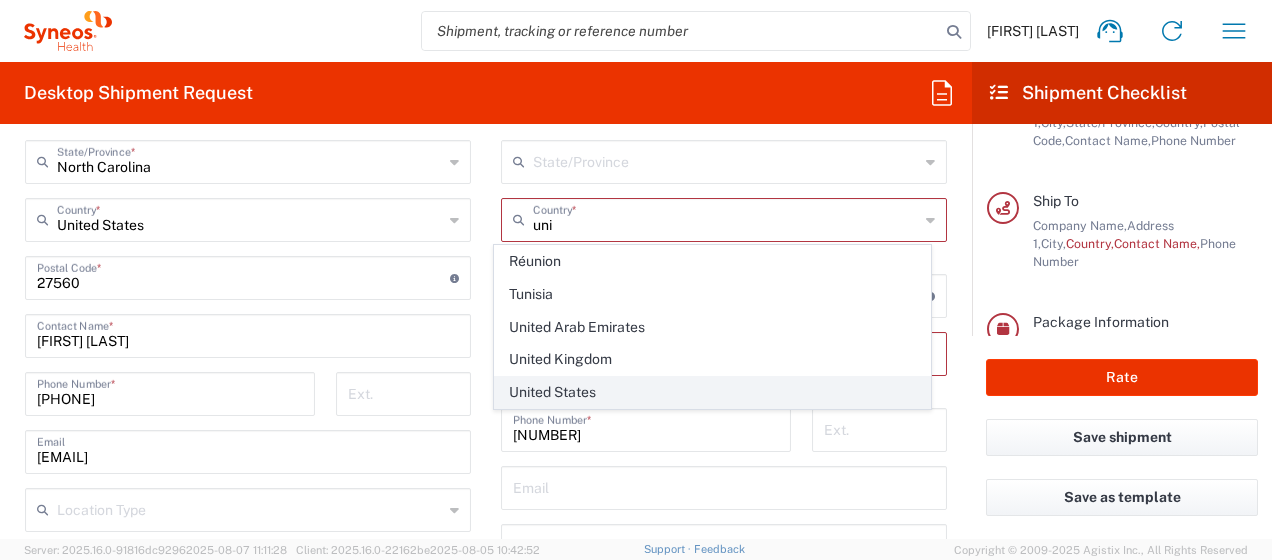 click on "United States" 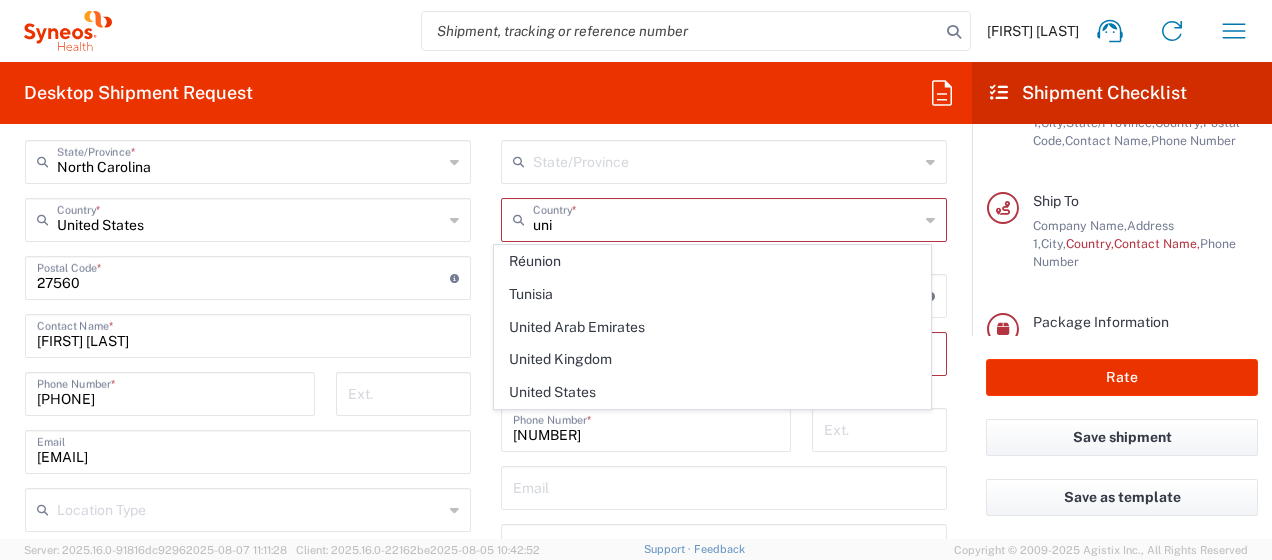 type on "United States" 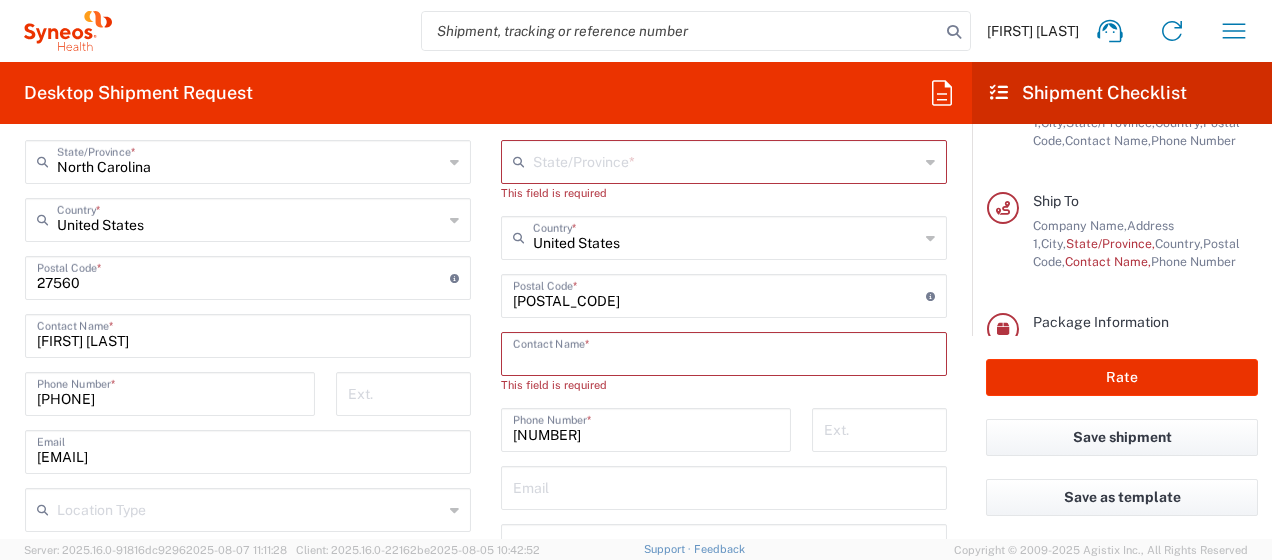 click at bounding box center (724, 352) 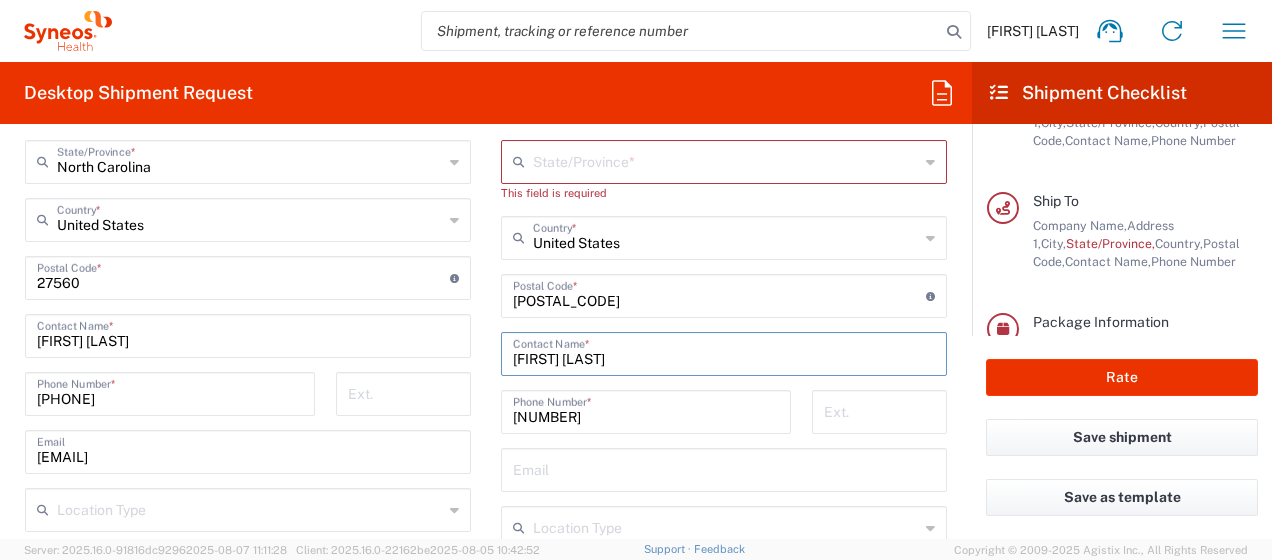 drag, startPoint x: 596, startPoint y: 360, endPoint x: 390, endPoint y: 357, distance: 206.02185 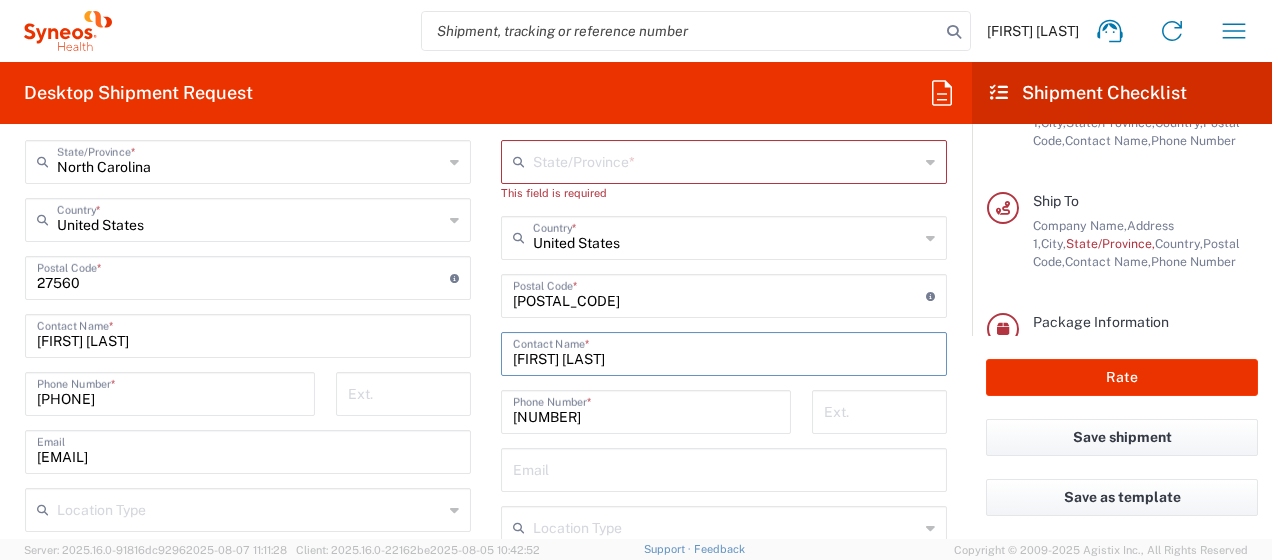 scroll, scrollTop: 854, scrollLeft: 0, axis: vertical 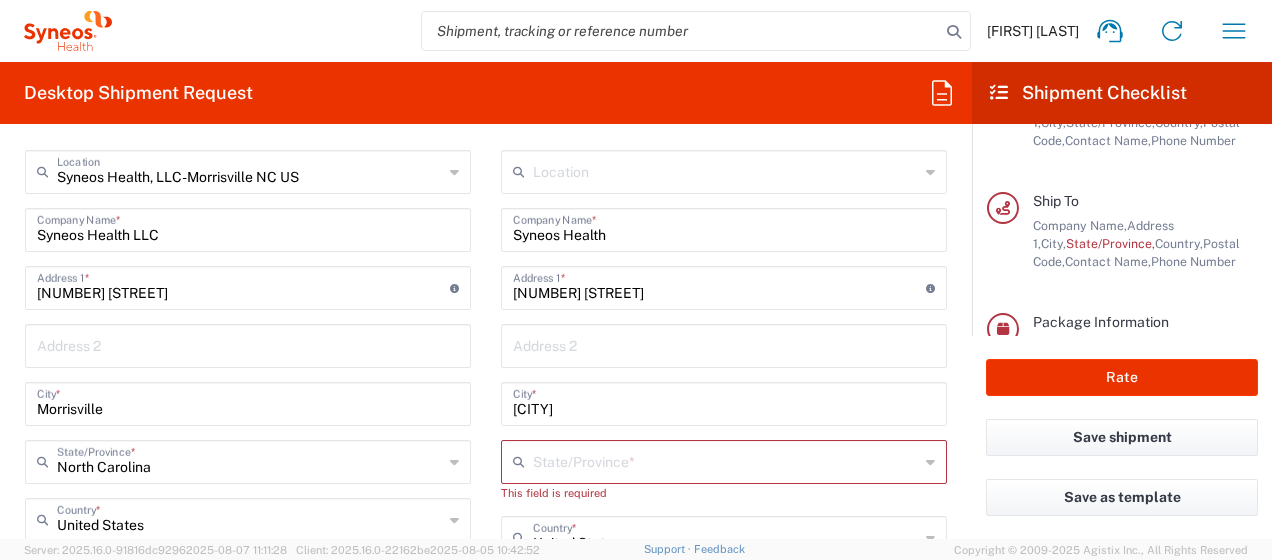 type on "[FIRST] [LAST]" 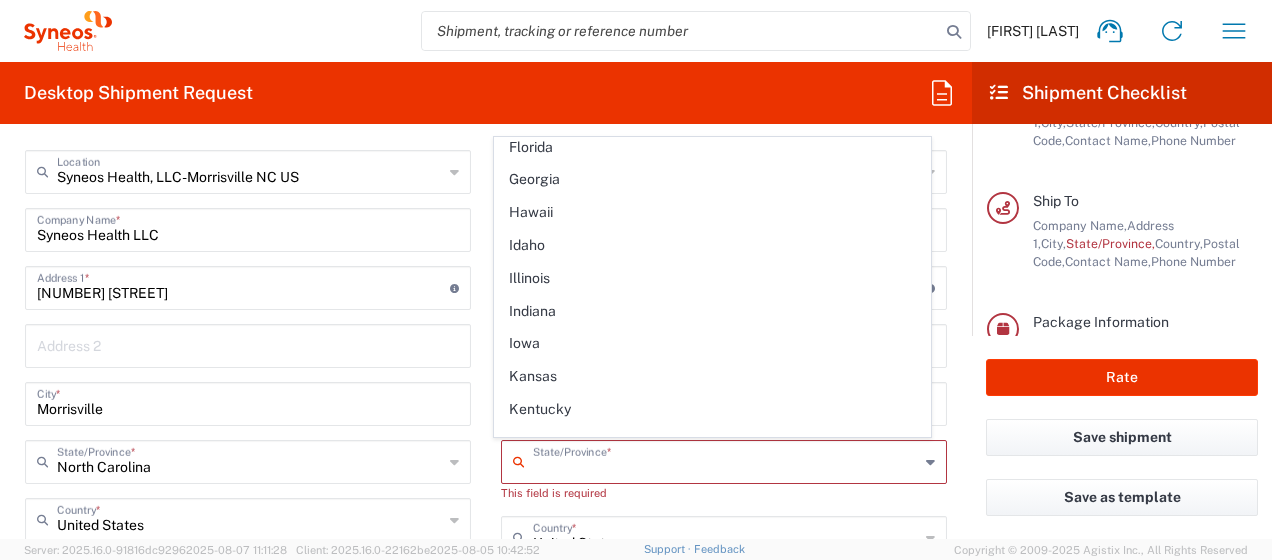 scroll, scrollTop: 500, scrollLeft: 0, axis: vertical 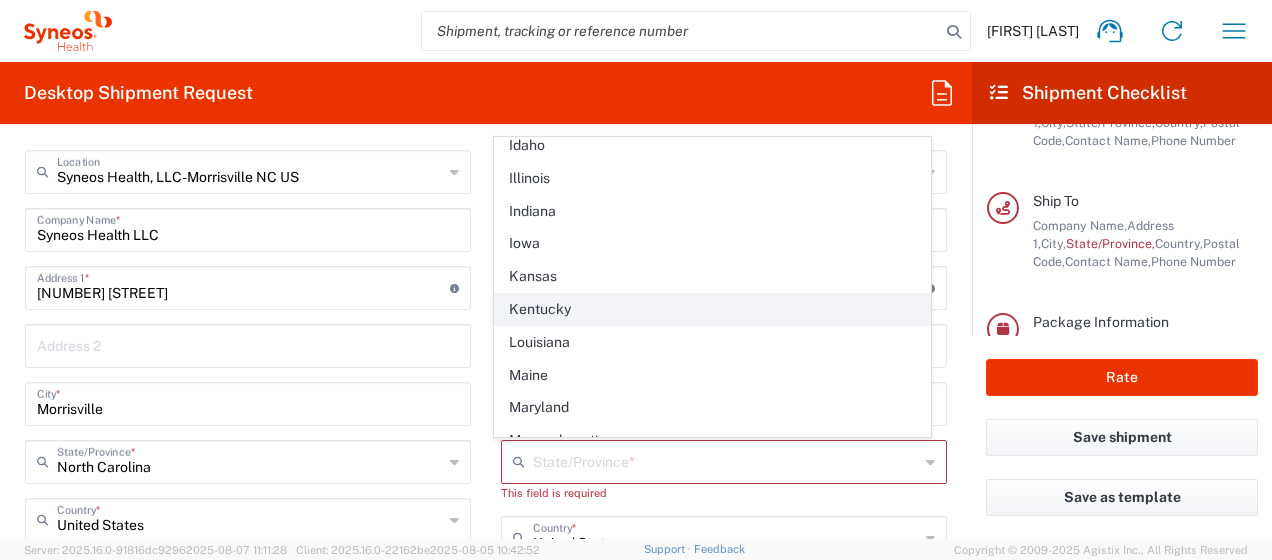 click on "Kentucky" 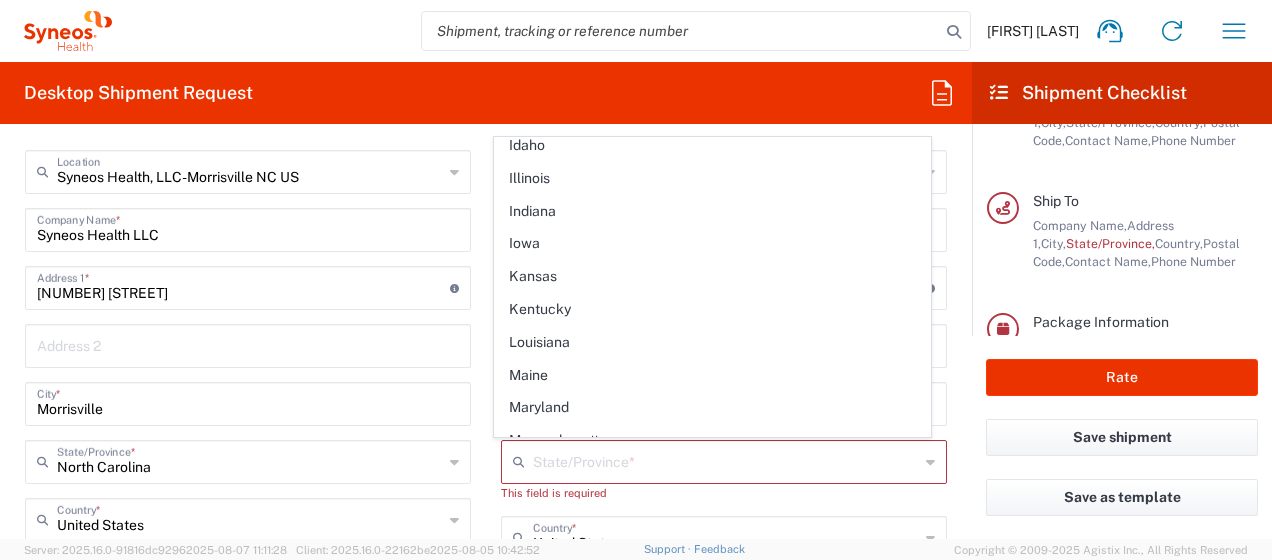 type on "Kentucky" 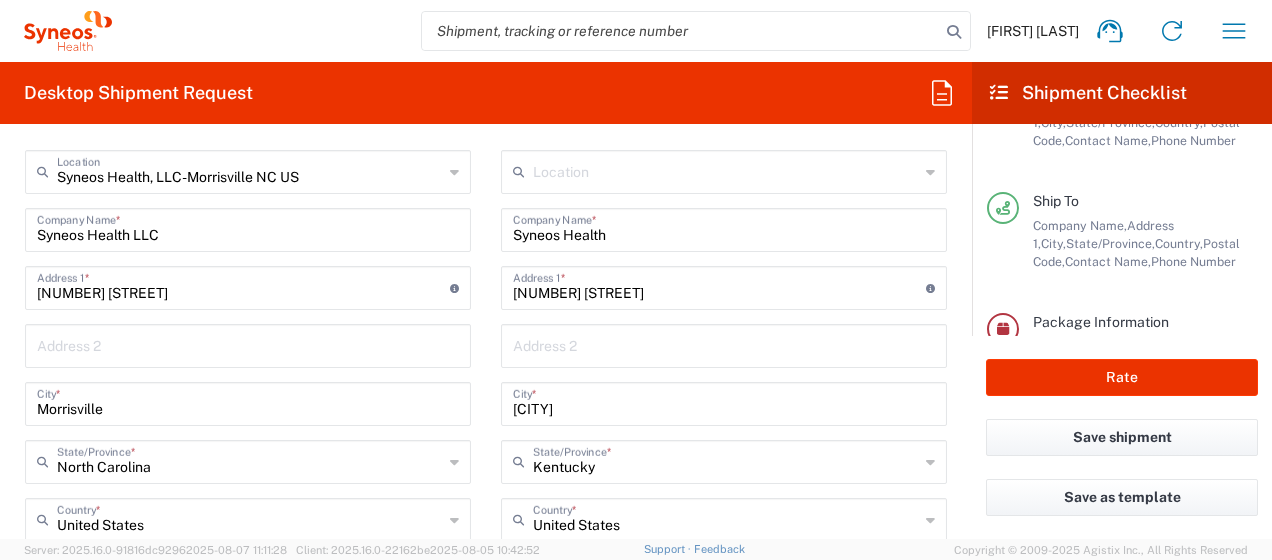 click on "Location  Addison Whitney LLC-Morrisvile NC US Barcelona-Syneos Health BioSector 2 LLC- New York US Boco Digital Media Caerus Marketing Group LLC-Morrisville NC US Chamberlain Communications LLC-New York US Chandler Chicco Agency, LLC-New York US Genico, LLC Gerbig Snell/Weisheimer Advert- Westerville OH Haas & Health Partner Public Relations GmbH Illingworth Research Group Ltd-Macclesfield UK Illingworth Rsrch Grp (France) Illingworth Rsrch Grp (Italy) Illingworth Rsrch Grp (Spain) Illingworth Rsrch Grp (USA) In Illingworth Rsrch Grp(Australi INC Research Clin Svcs Mexico inVentiv Health Philippines, Inc. IRG - Morrisville Warehouse IVH IPS Pvt Ltd- India IVH Mexico SA de CV NAVICOR GROUP, LLC- New York US PALIO + IGNITE, LLC- Westerville OH US Pharmaceutical Institute LLC- Morrisville NC US PT Syneos Health Indonesia Rx dataScience Inc-Morrisville NC US RxDataScience India Private Lt Syneos Health (Beijing) Inc.Lt Syneos Health (Shanghai) Inc. Ltd. Syneos Health (Thailand) Limit Syneos Health Argentina SA" 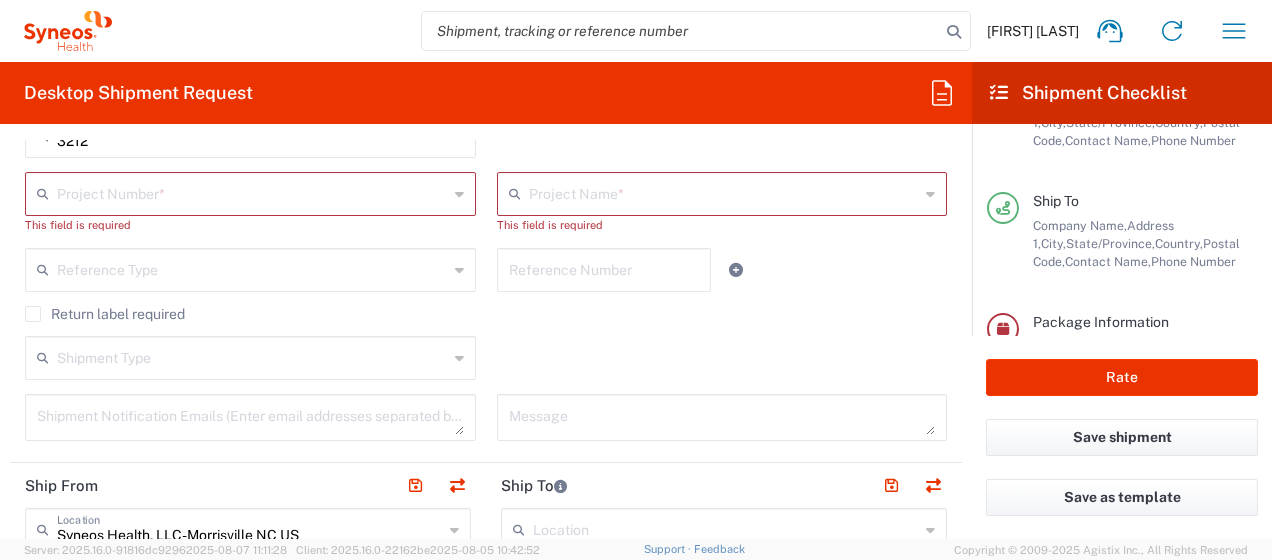 scroll, scrollTop: 454, scrollLeft: 0, axis: vertical 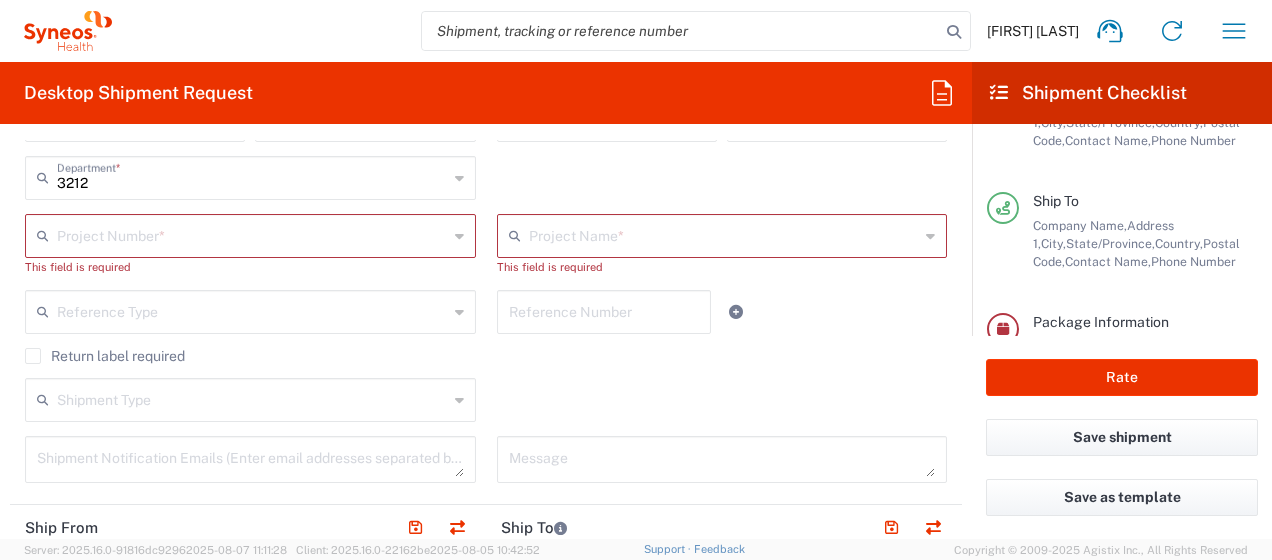 click at bounding box center (724, 234) 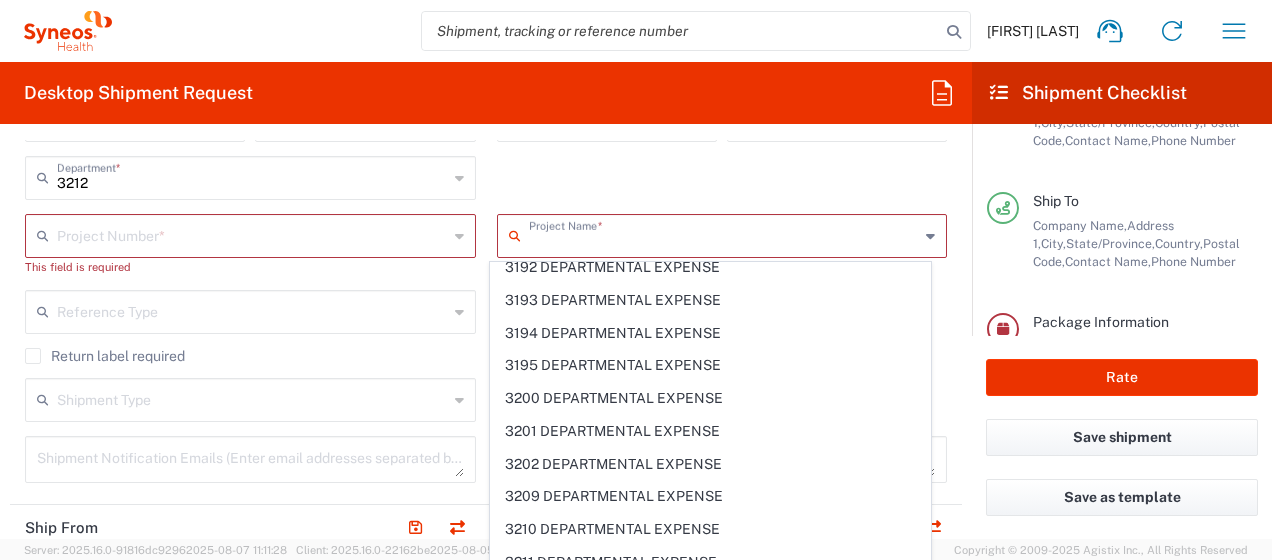scroll, scrollTop: 5300, scrollLeft: 0, axis: vertical 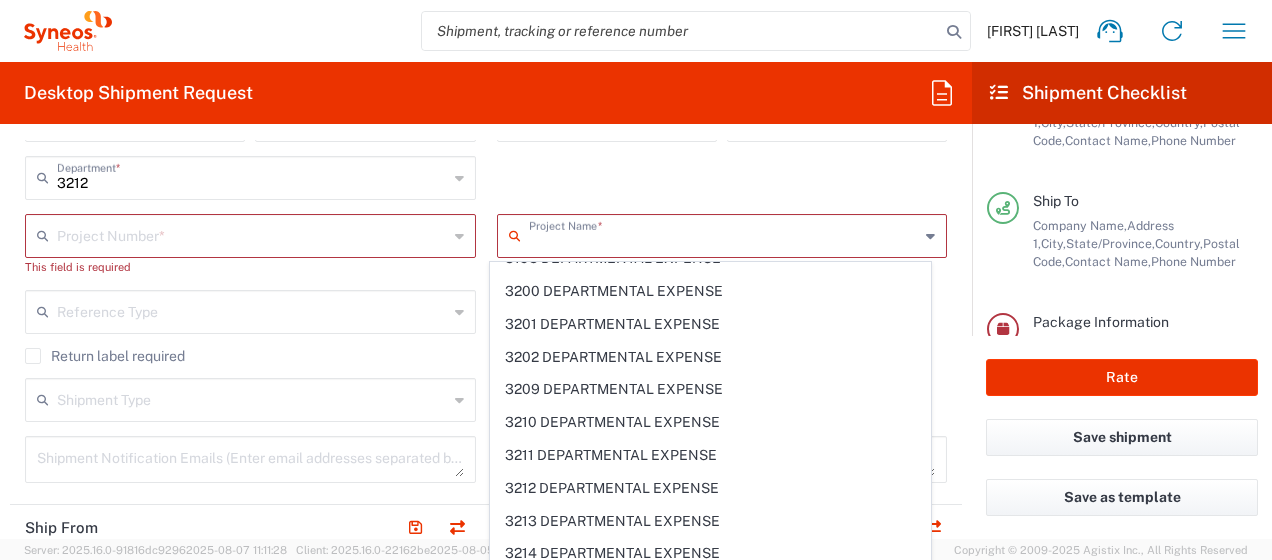 click on "3212 DEPARTMENTAL EXPENSE" 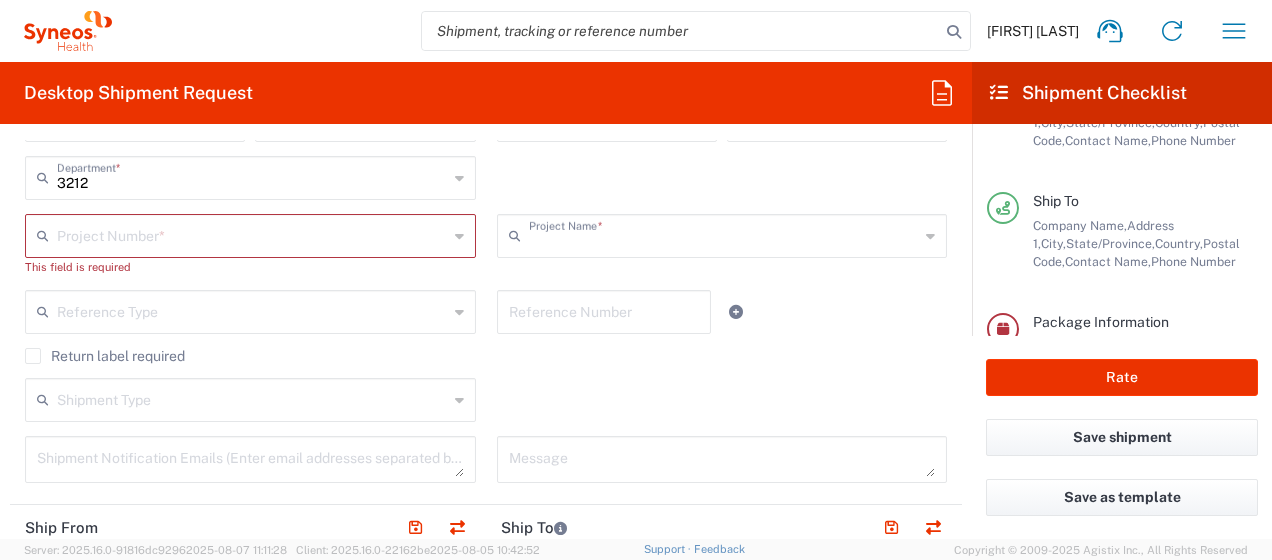 type on "3212 DEPARTMENTAL EXPENSE" 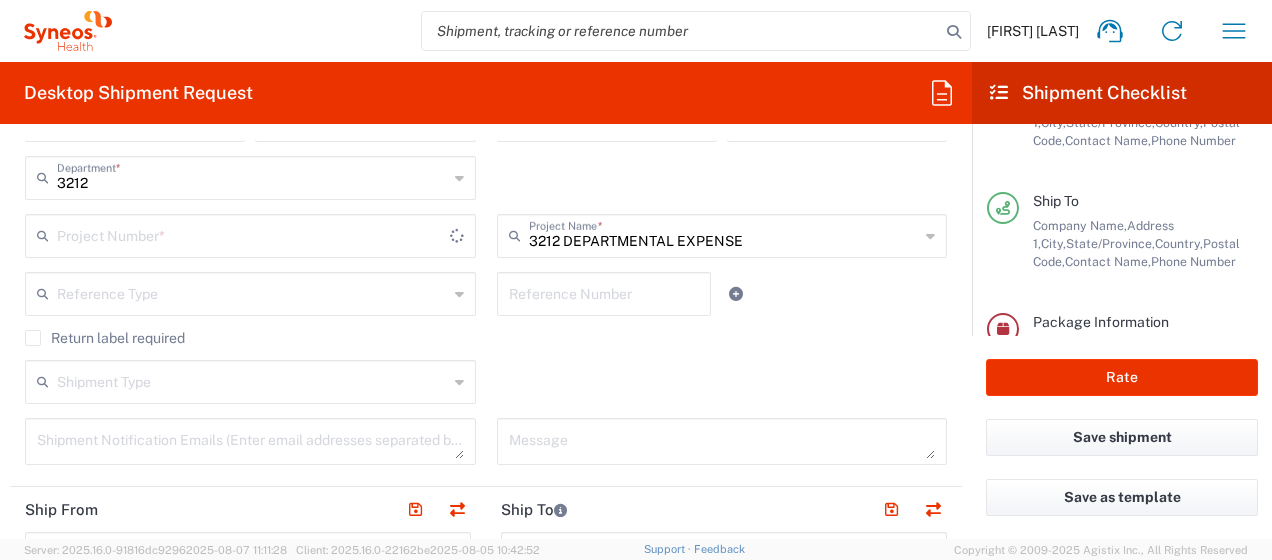 type on "3212 DEPARTMENTAL EXPENSE" 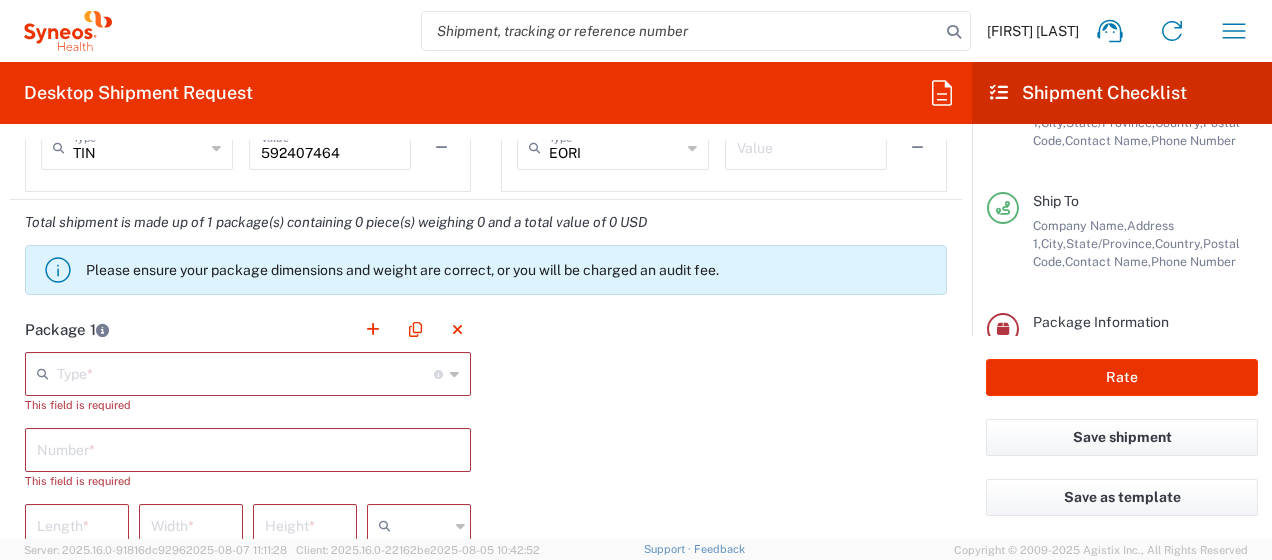 scroll, scrollTop: 1654, scrollLeft: 0, axis: vertical 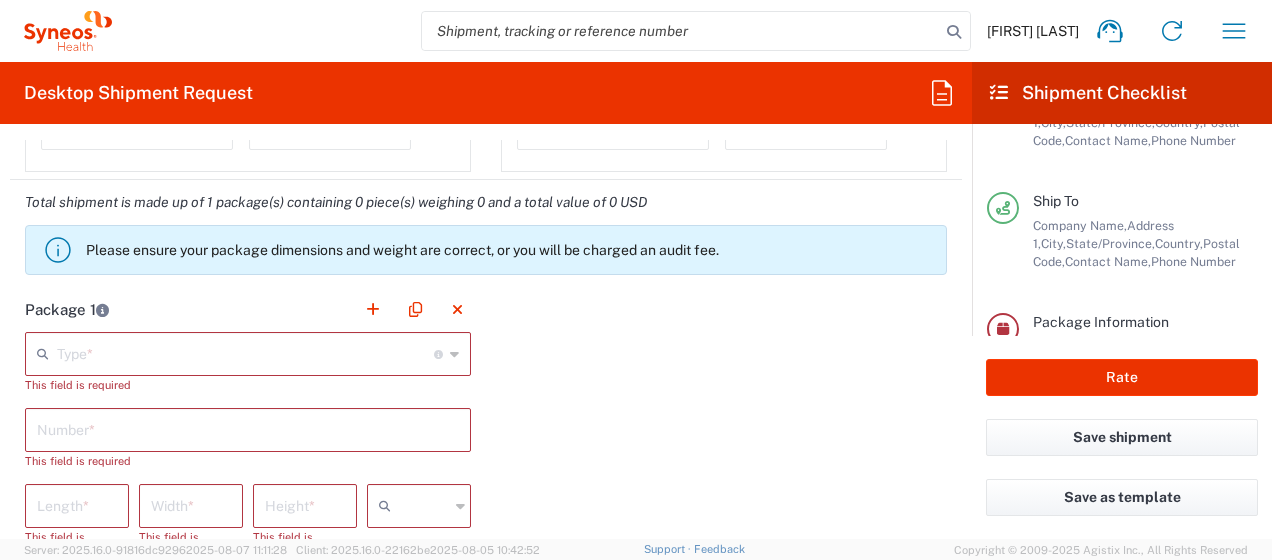 click at bounding box center (245, 352) 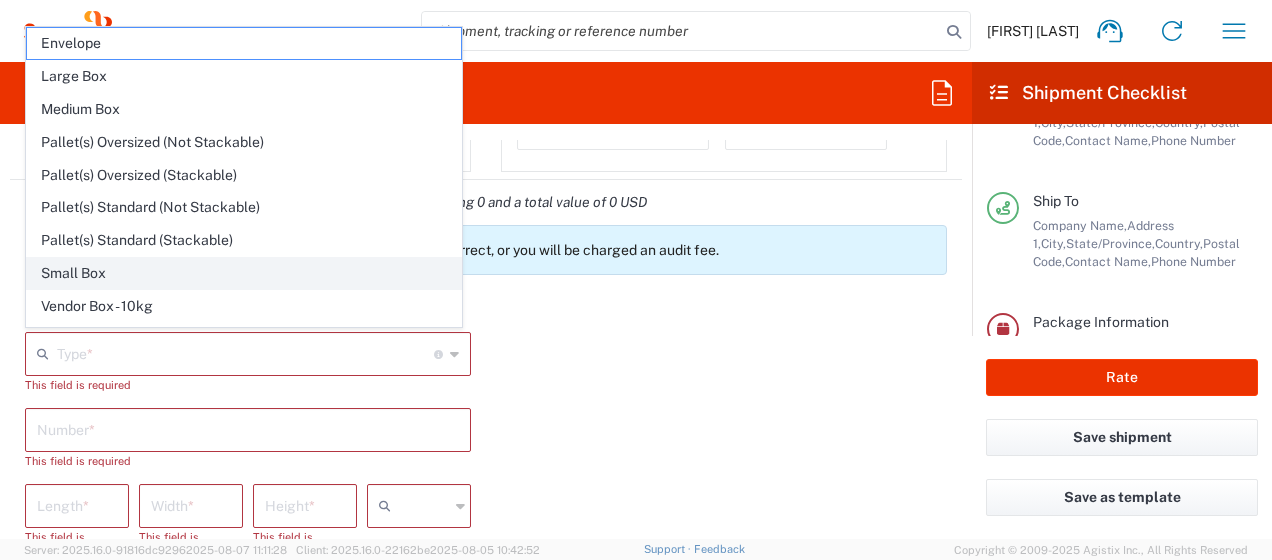click on "Small Box" 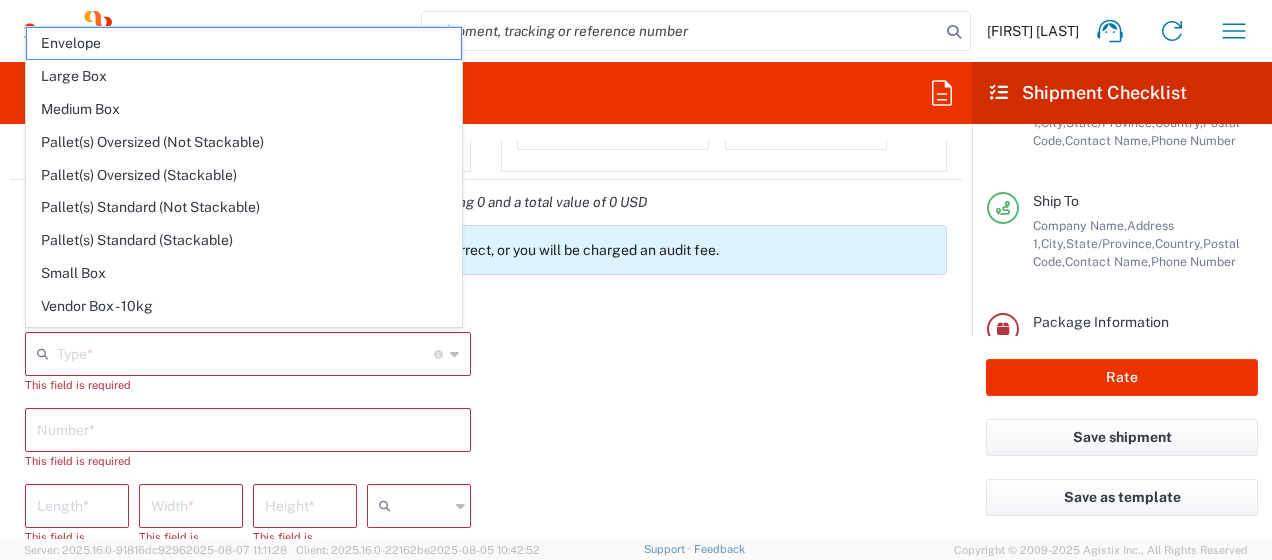 type on "Small Box" 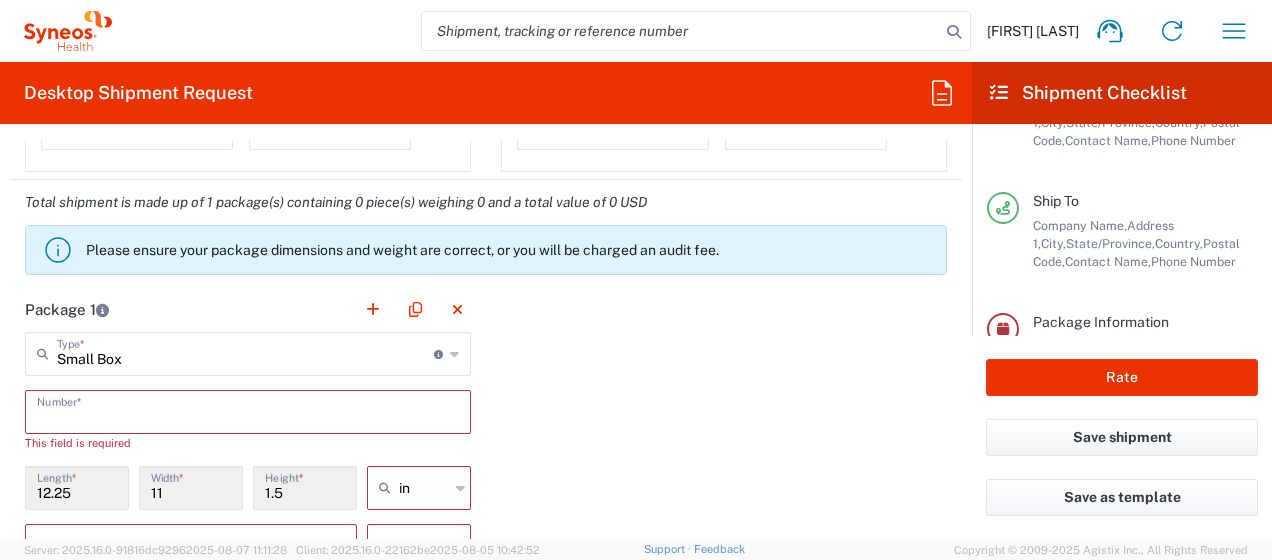click at bounding box center (248, 410) 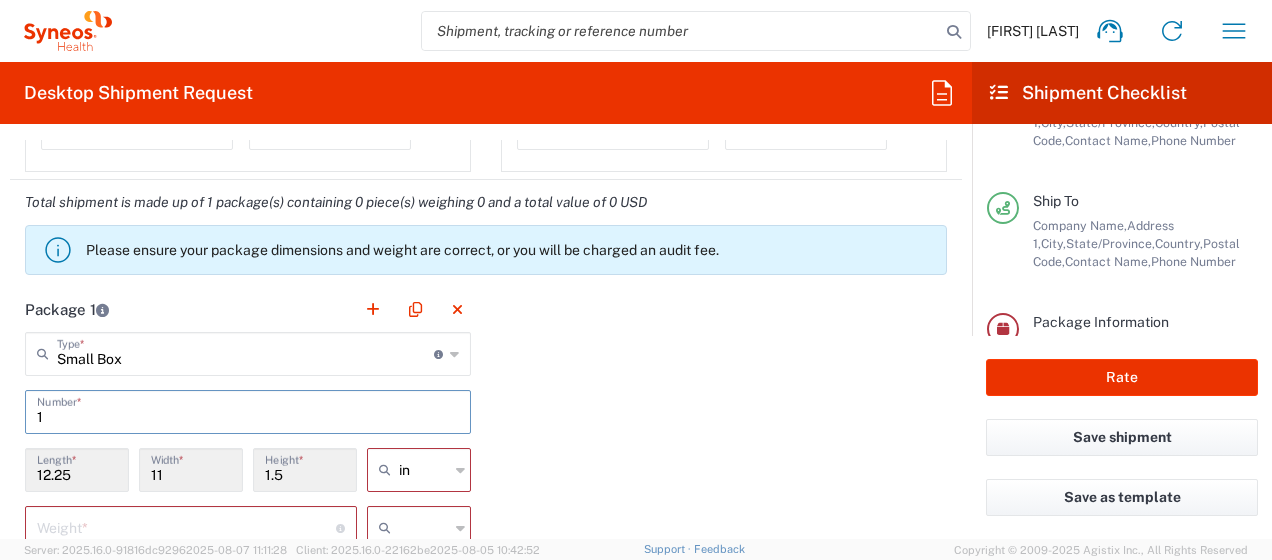 scroll, scrollTop: 1854, scrollLeft: 0, axis: vertical 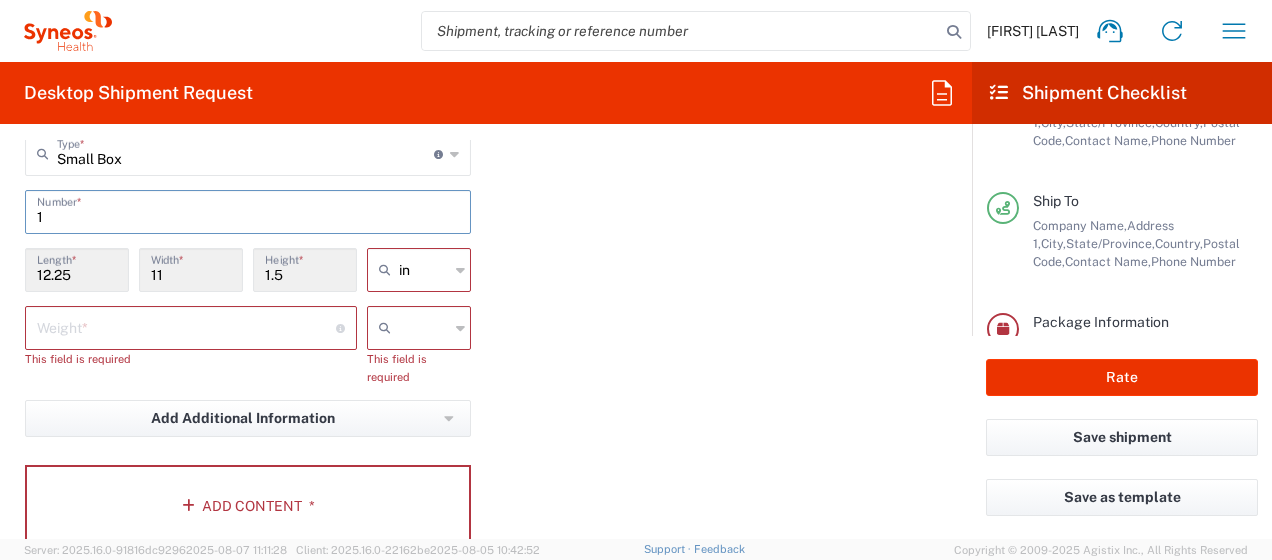 type on "1" 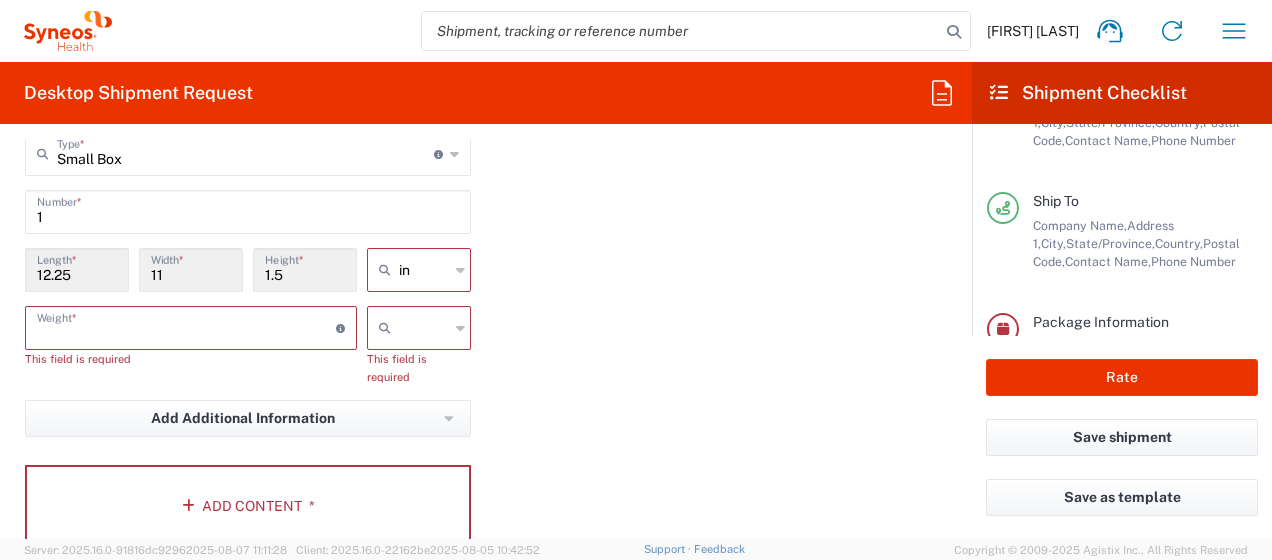 click at bounding box center [186, 326] 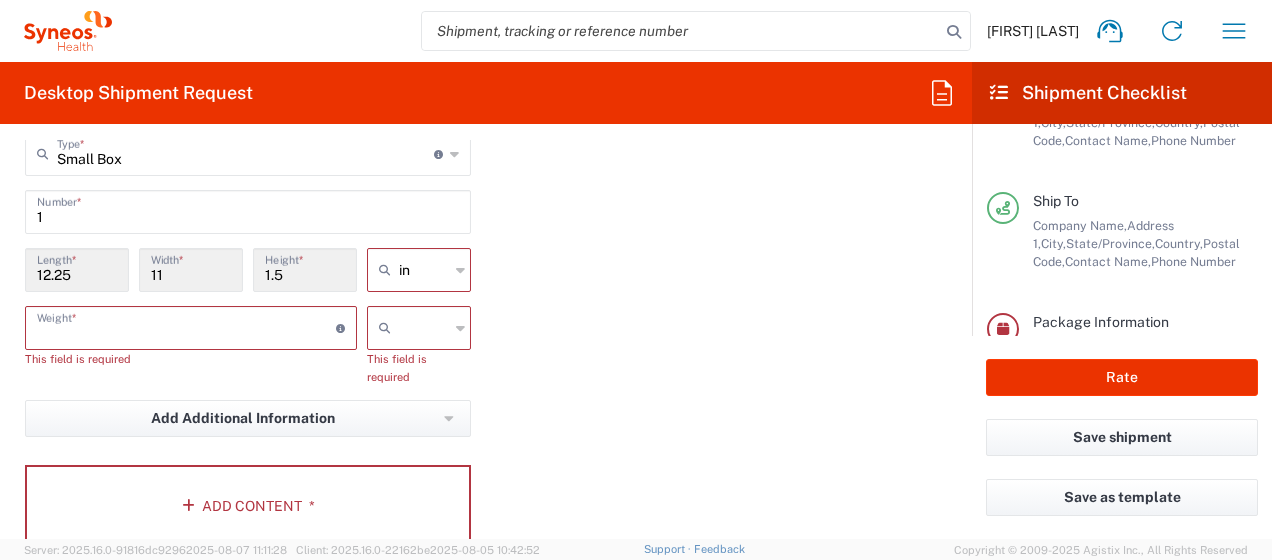 type on "2" 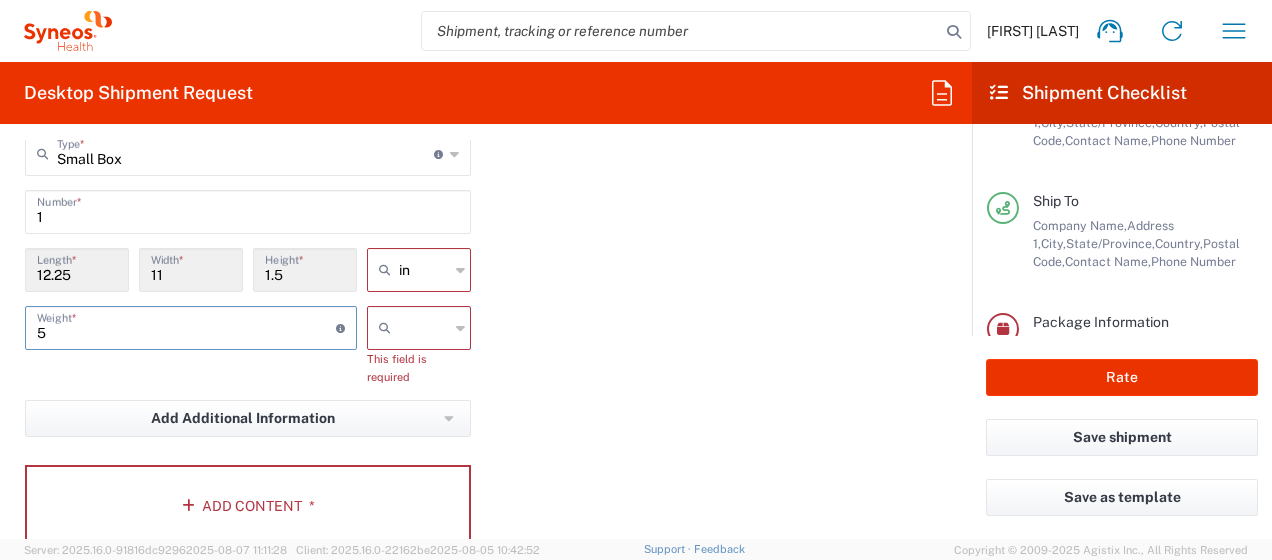 type on "5" 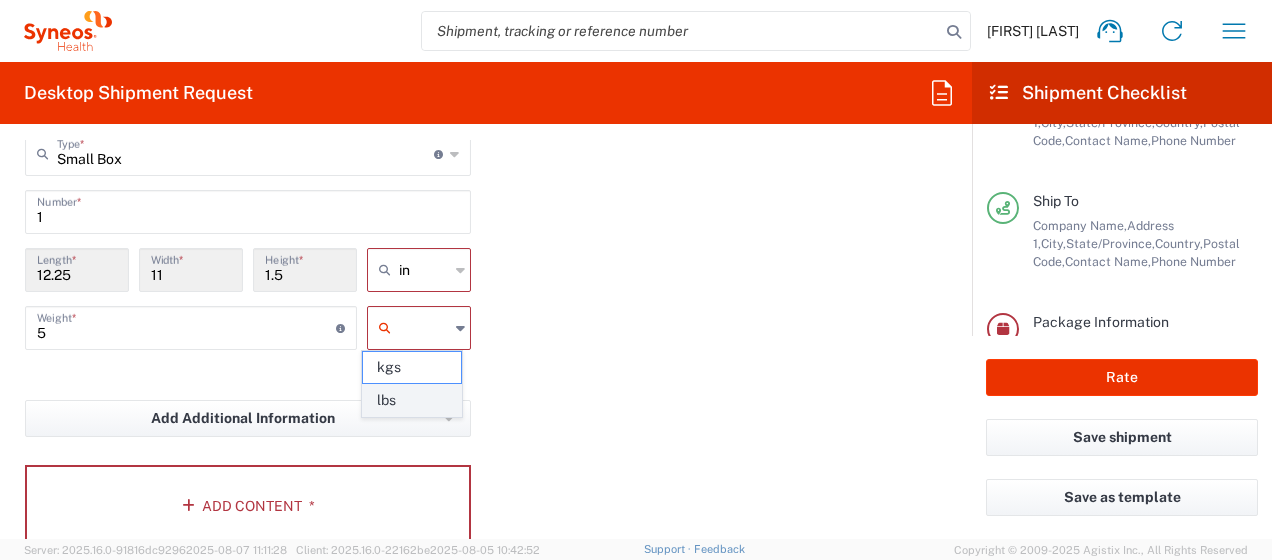 click on "lbs" 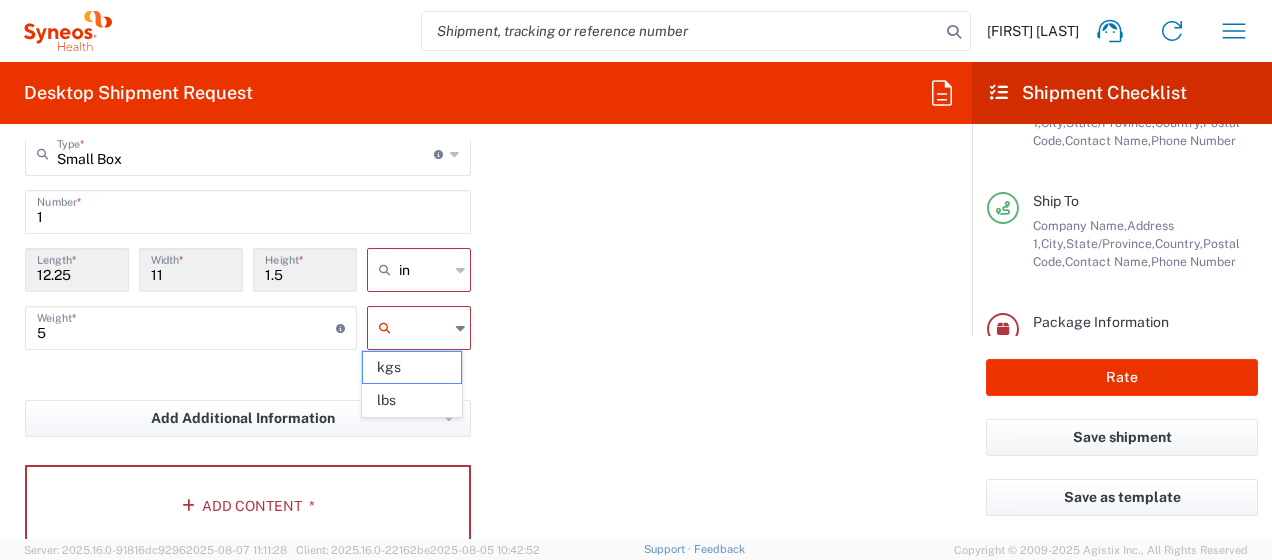 type on "lbs" 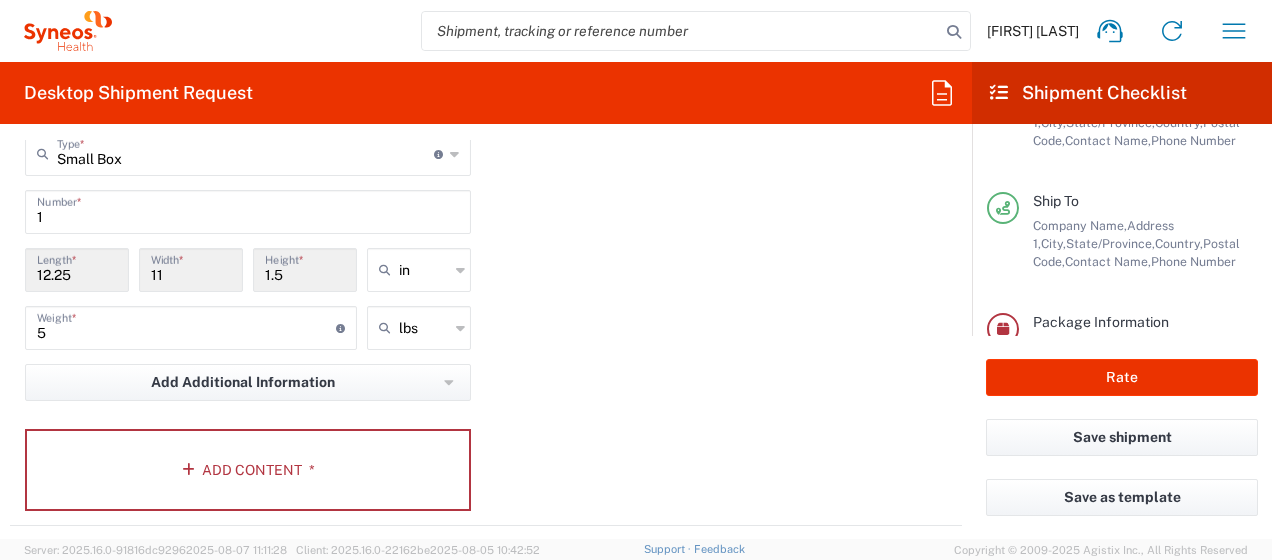 click on "5" at bounding box center (186, 326) 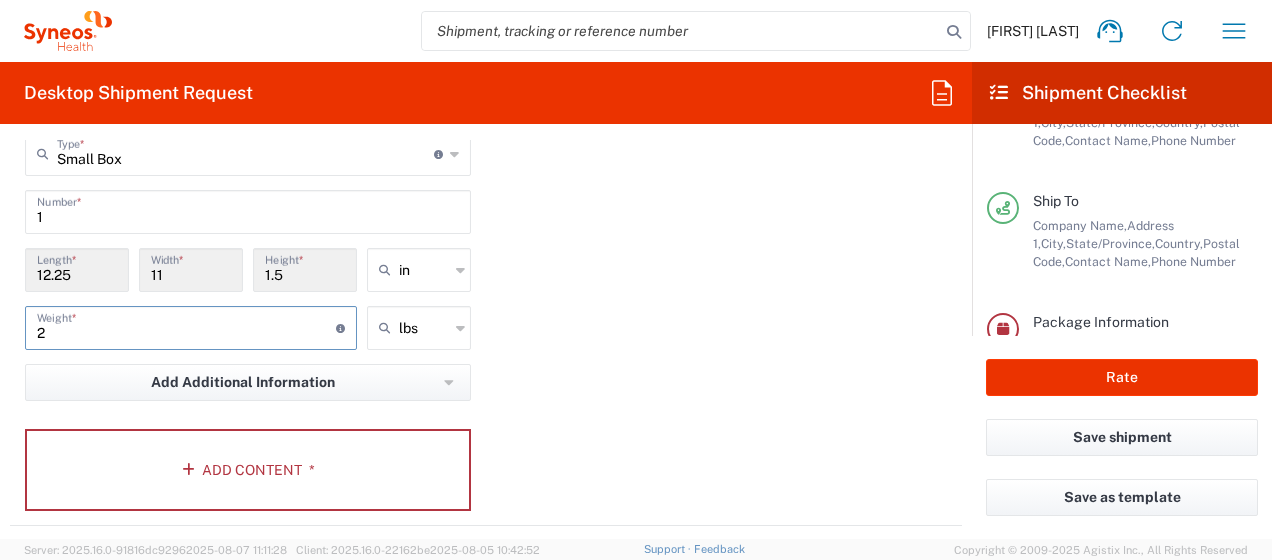 type on "2" 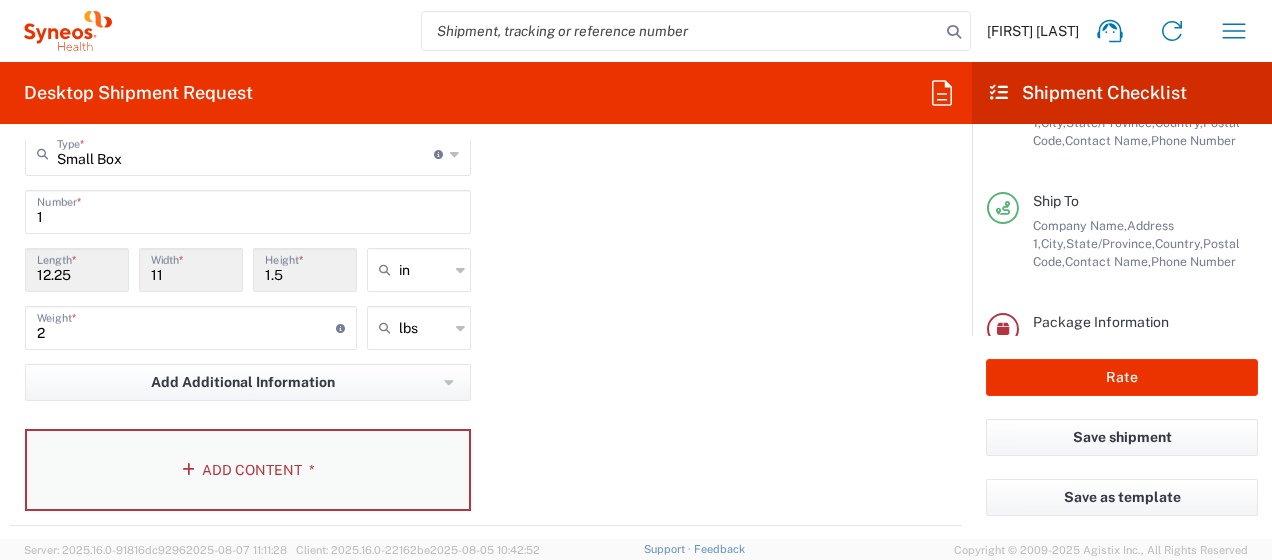 click on "Add Content *" 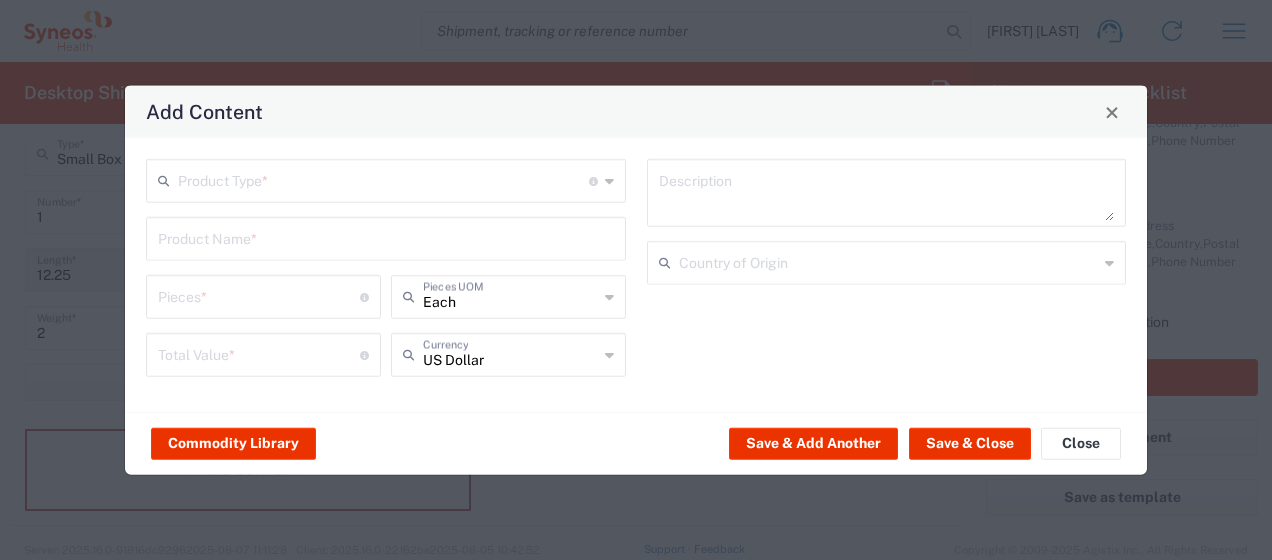 click at bounding box center (383, 179) 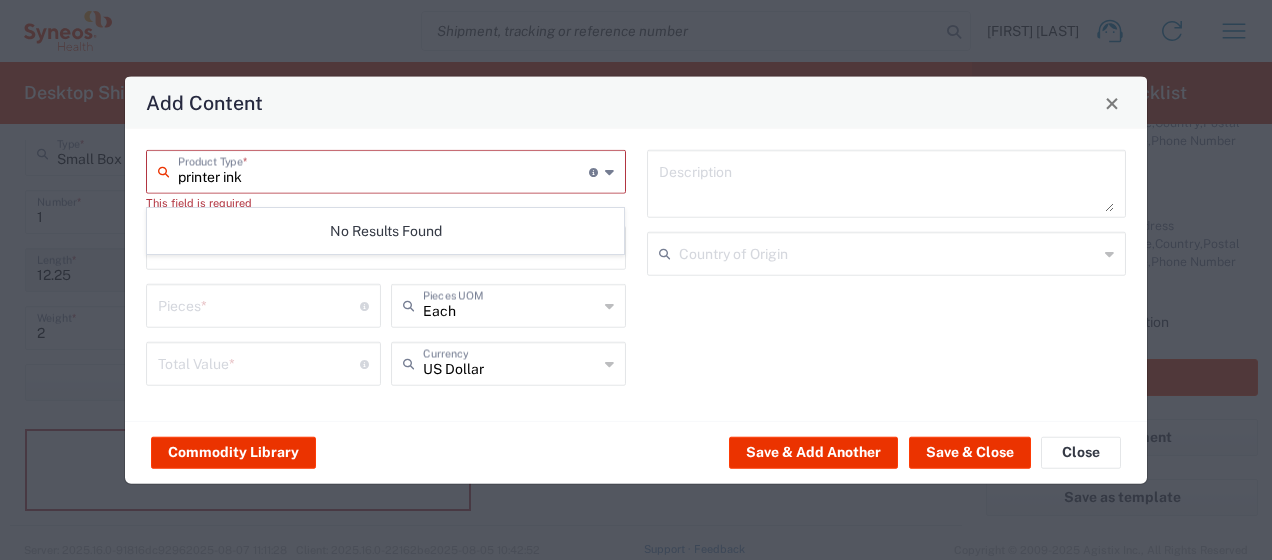 type on "printer ink" 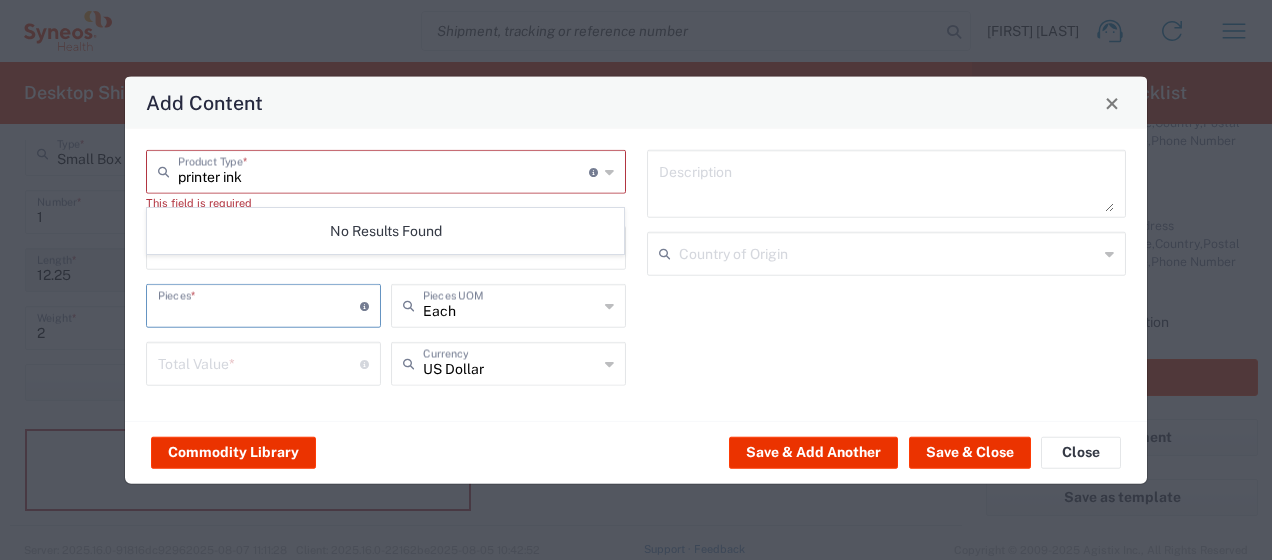 click at bounding box center [259, 304] 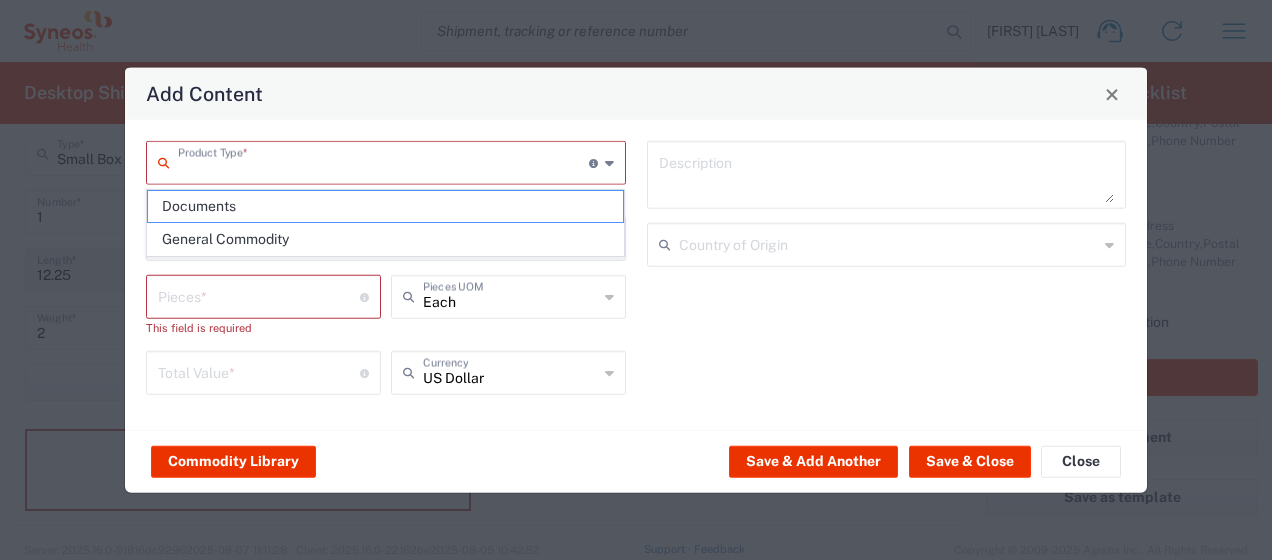 click at bounding box center (383, 161) 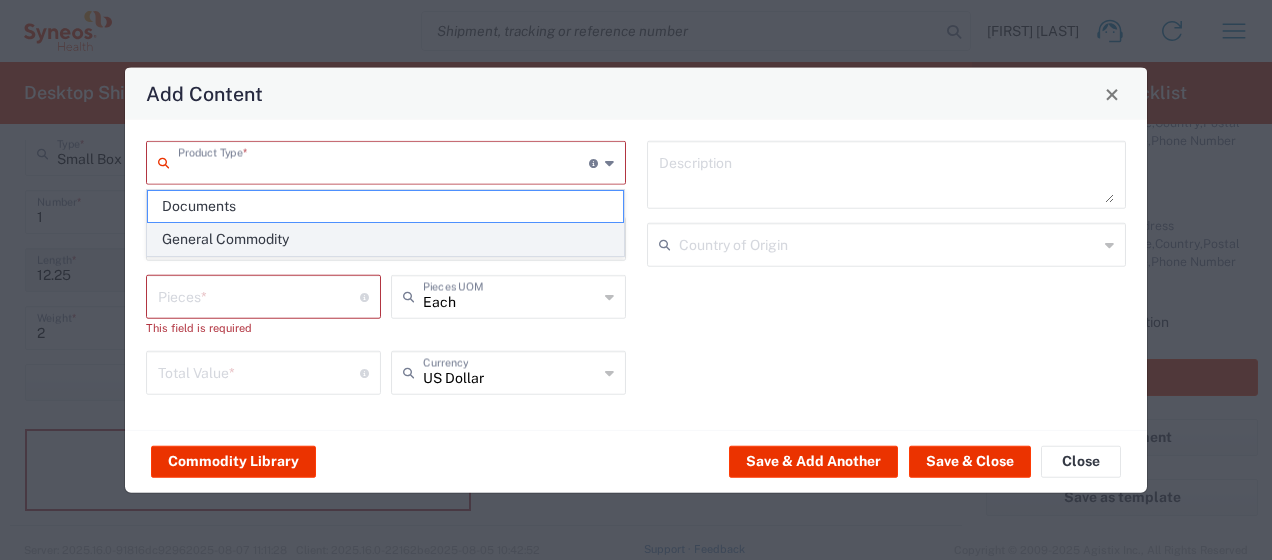 click on "General Commodity" 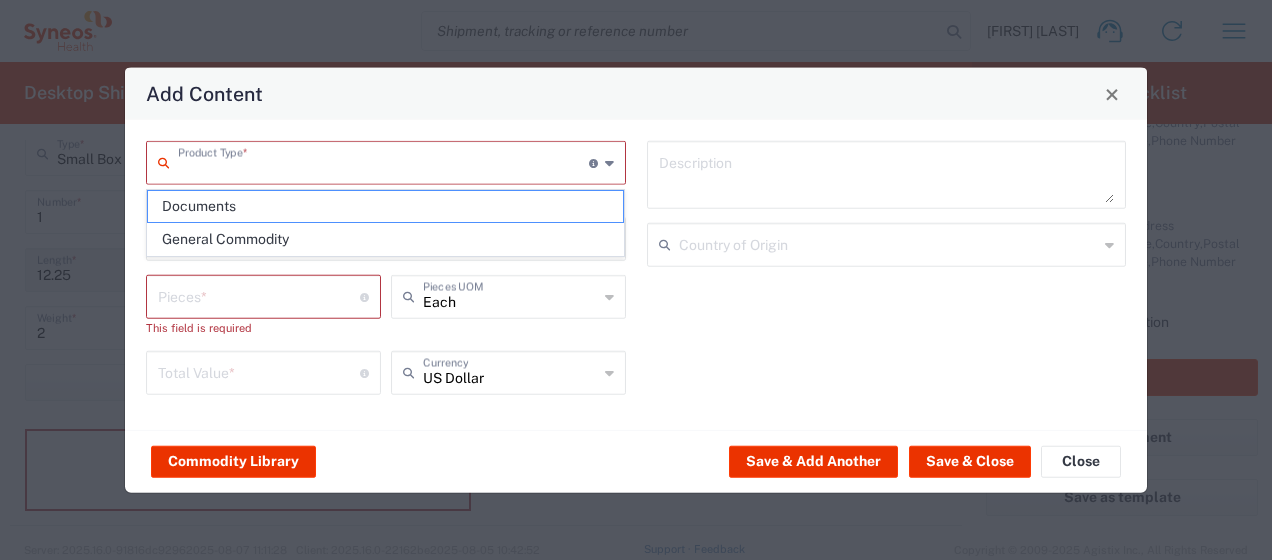 type on "General Commodity" 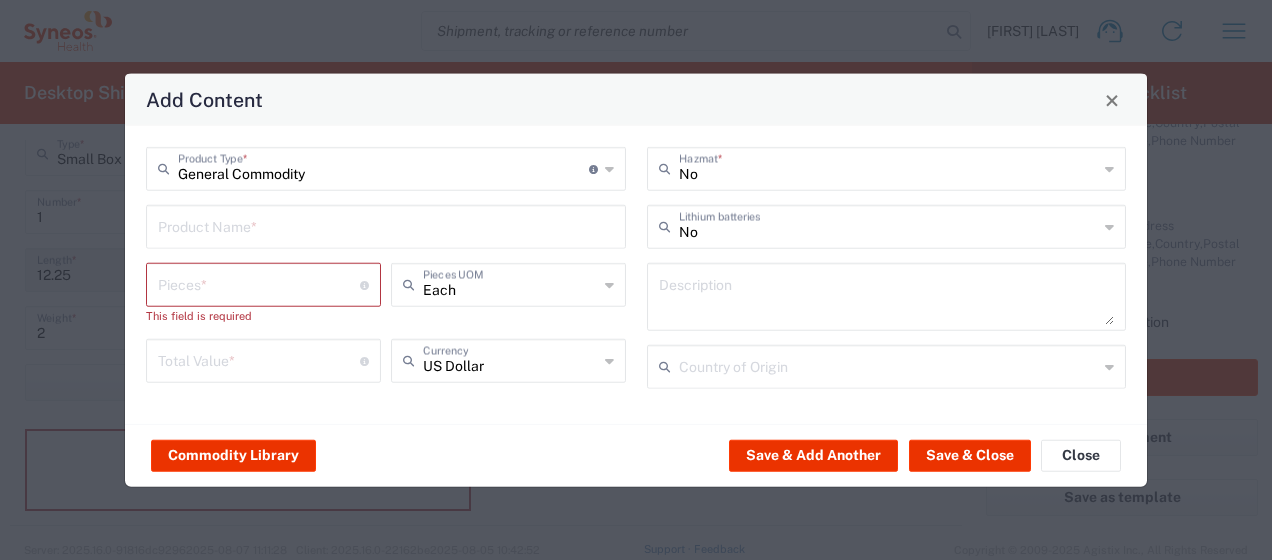 click at bounding box center (386, 225) 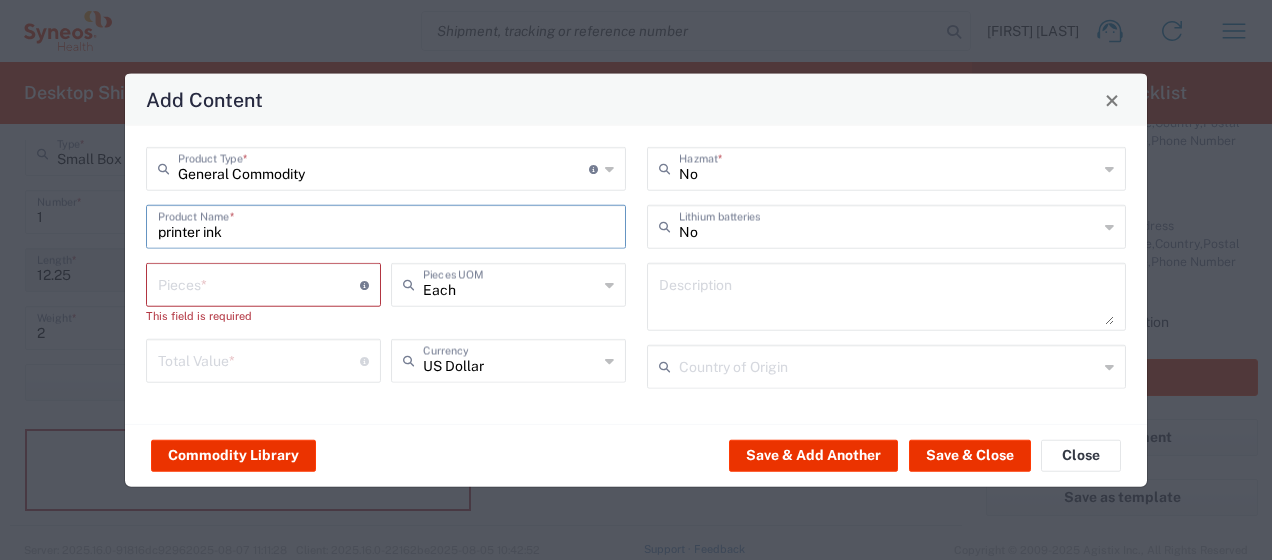 type on "printer ink" 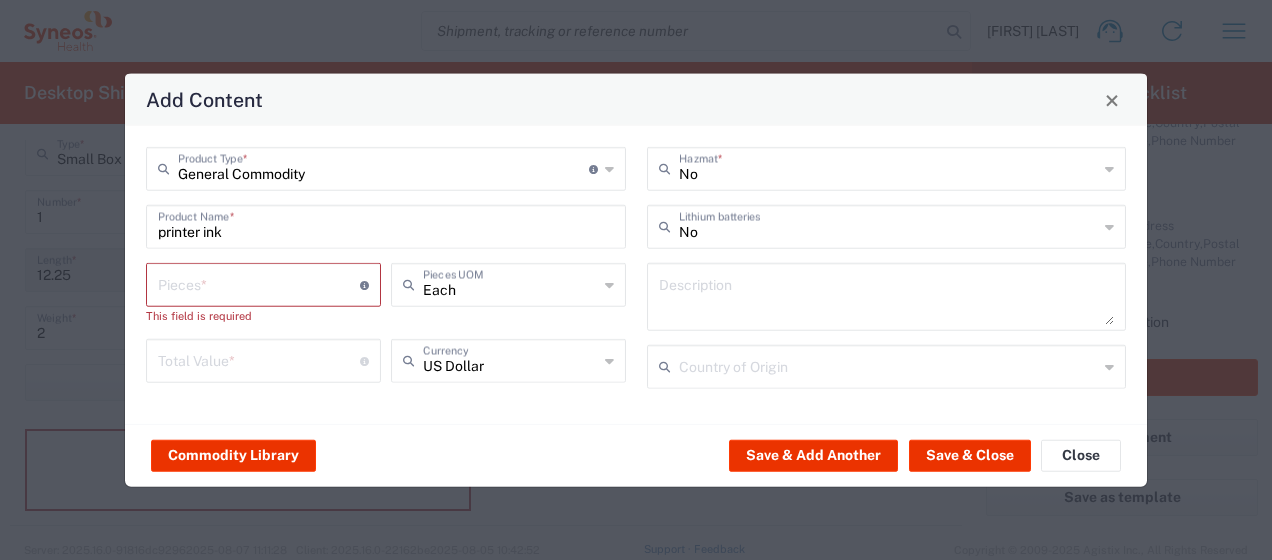 click on "Number of pieces inside all the packages" 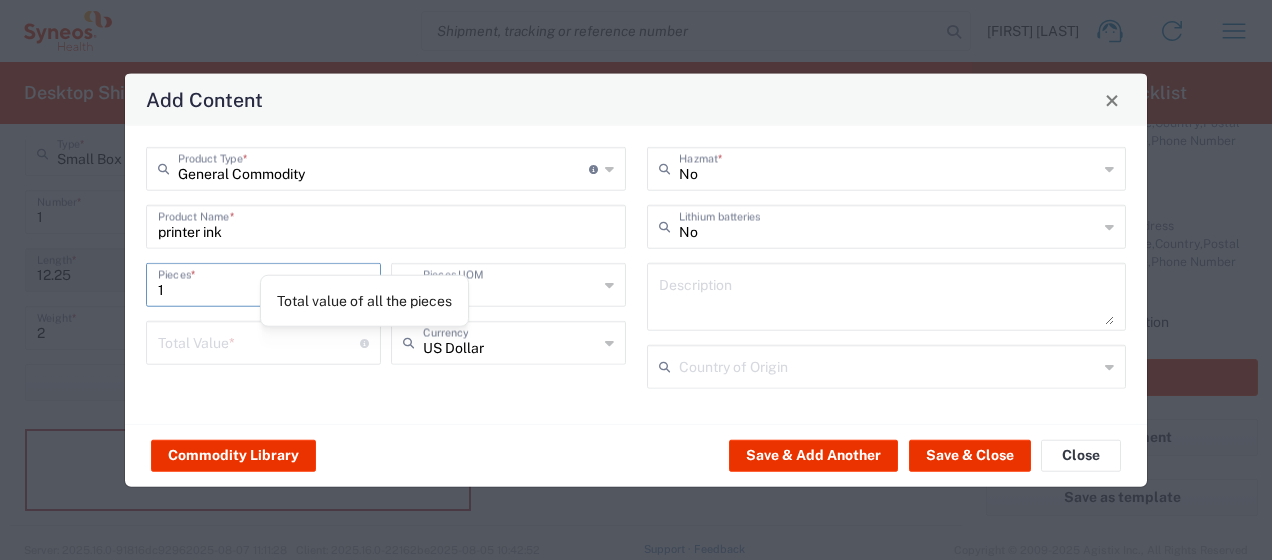 type on "1" 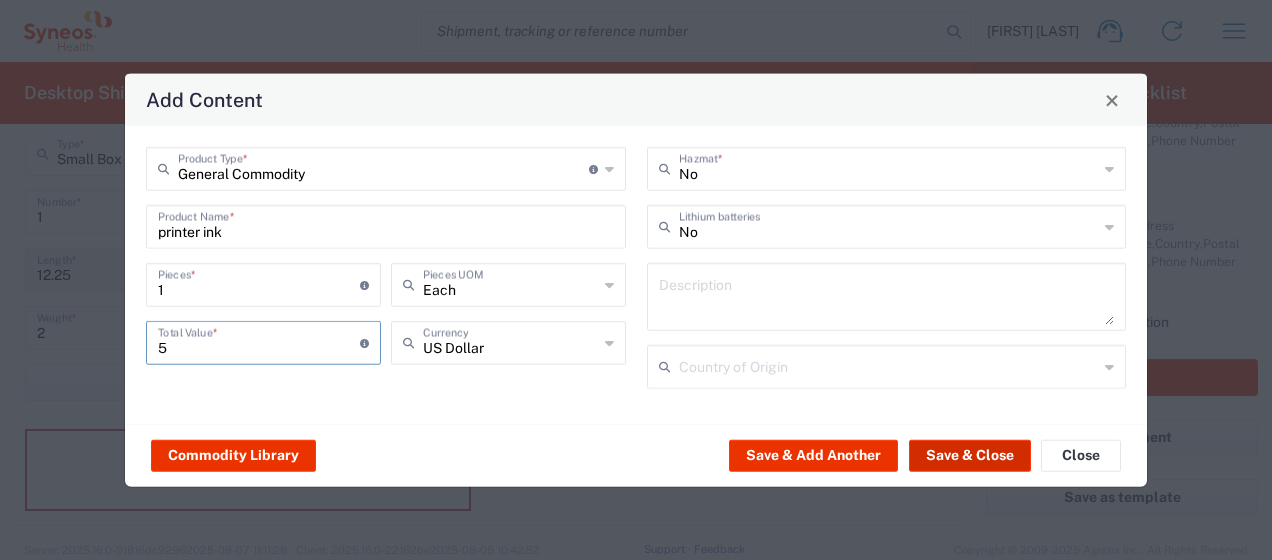 type on "5" 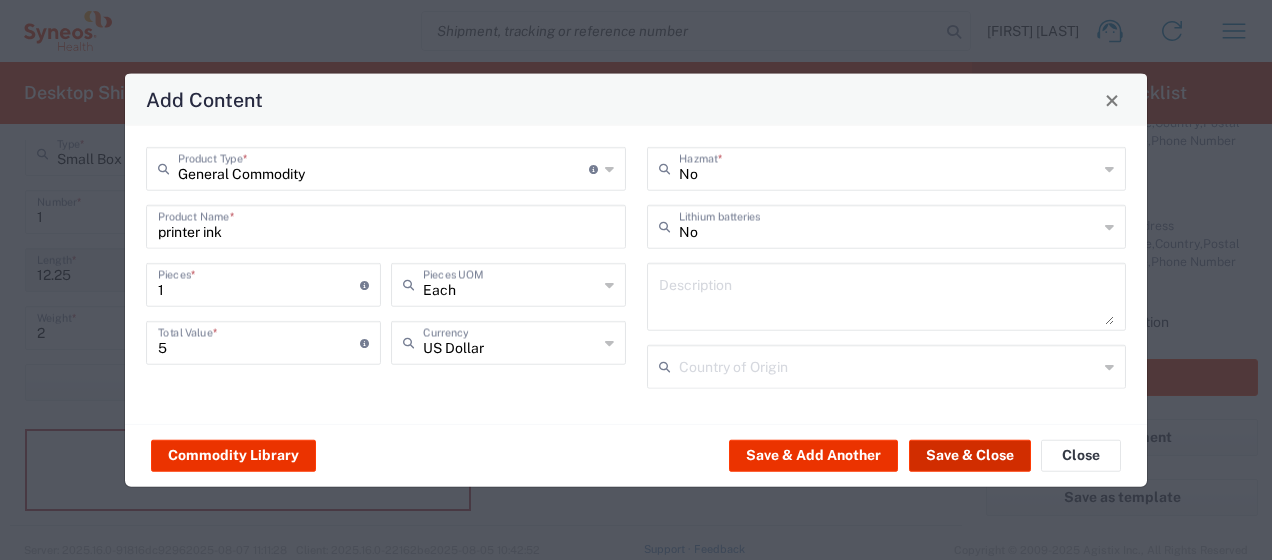 click on "Save & Close" 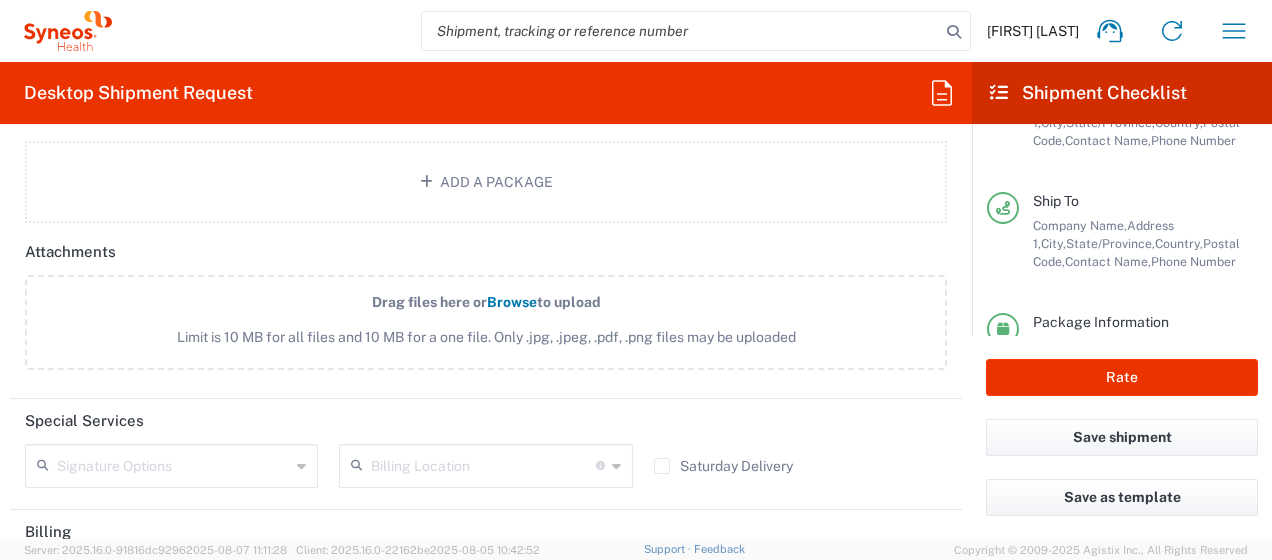 scroll, scrollTop: 2454, scrollLeft: 0, axis: vertical 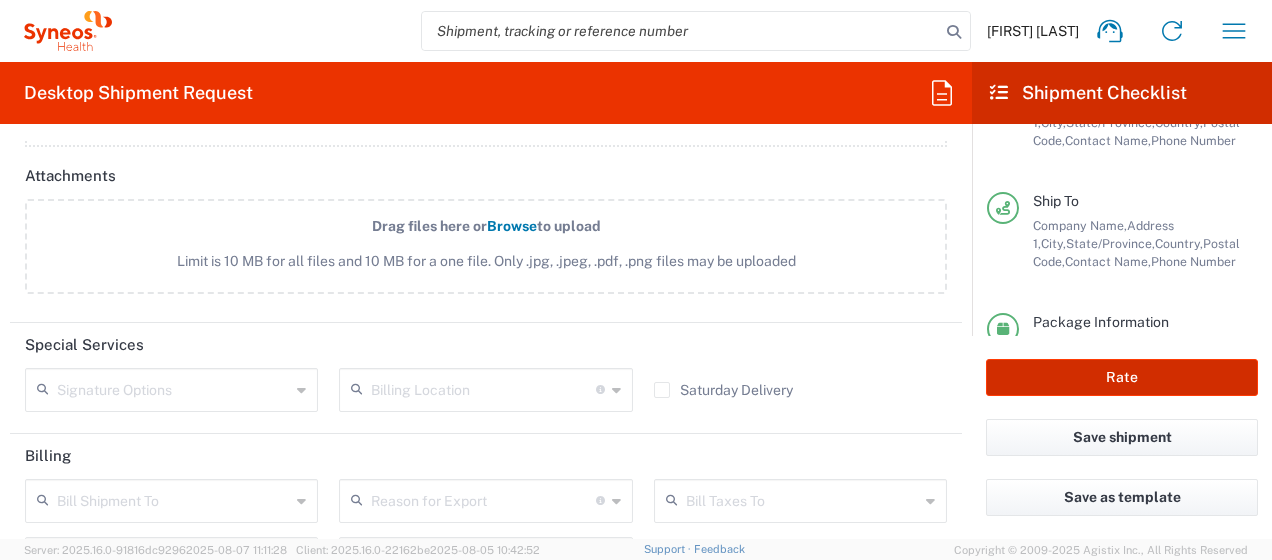 click on "Rate" 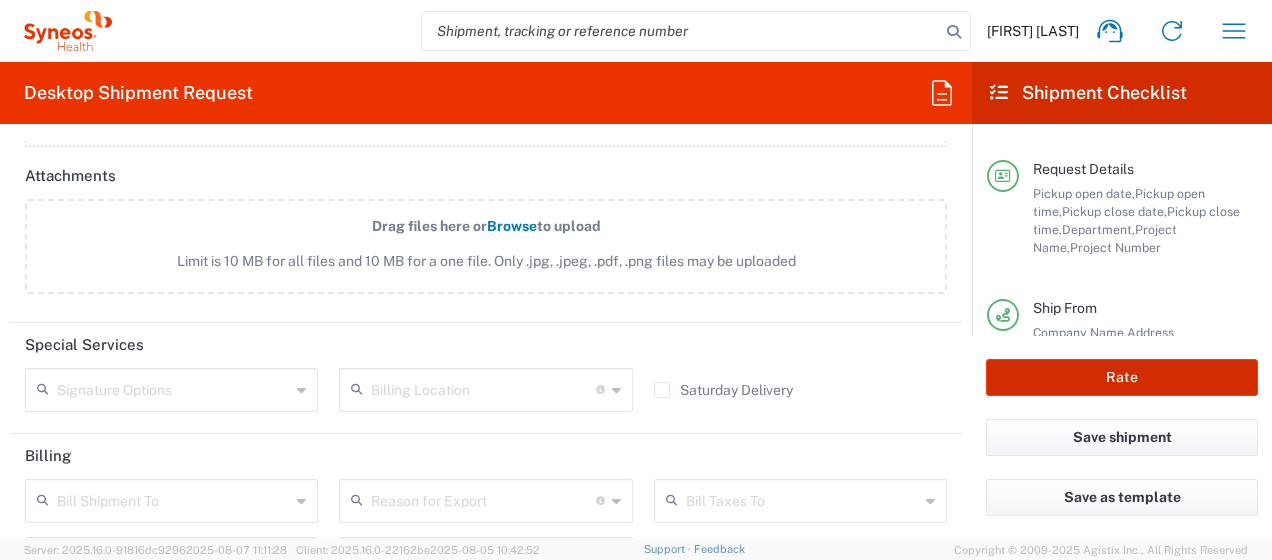 scroll, scrollTop: 0, scrollLeft: 0, axis: both 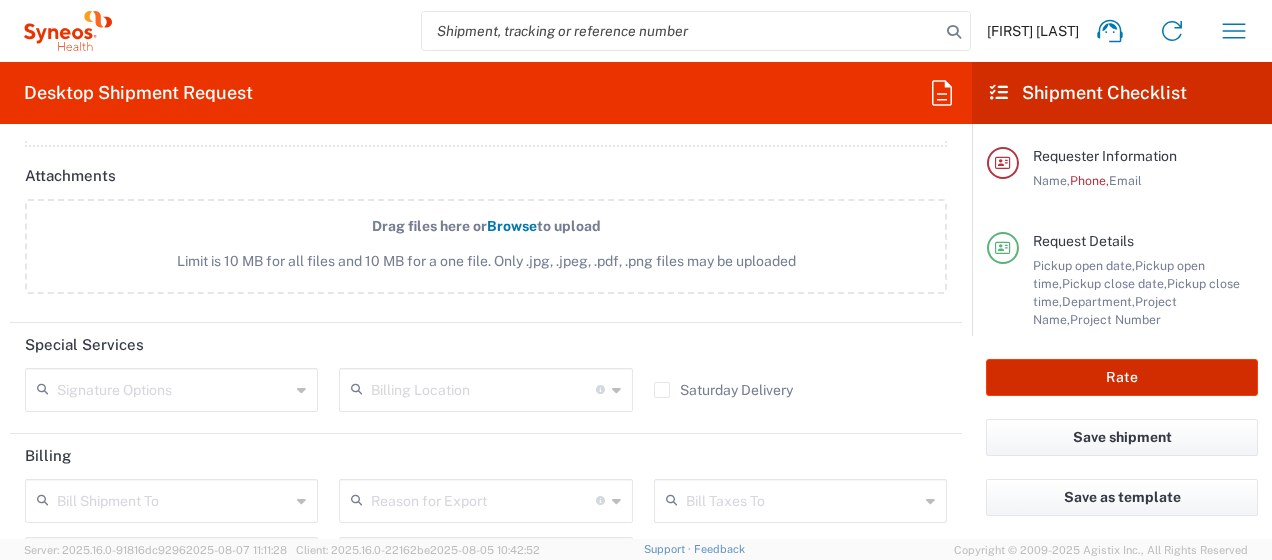type on "3212 DEPARTMENTAL EXPENSE" 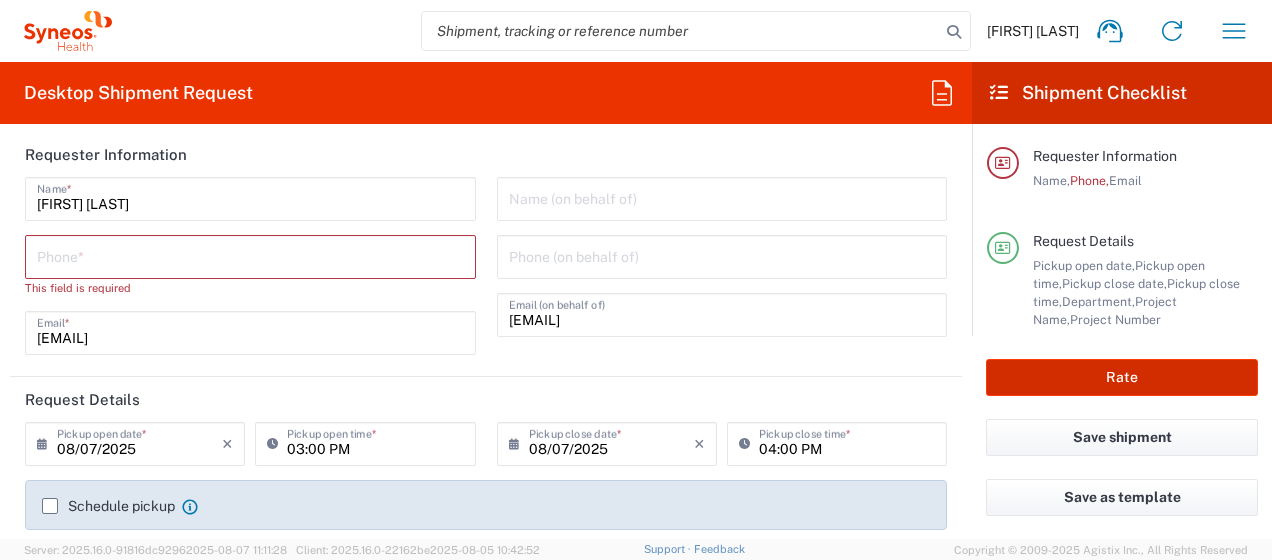 scroll, scrollTop: 0, scrollLeft: 0, axis: both 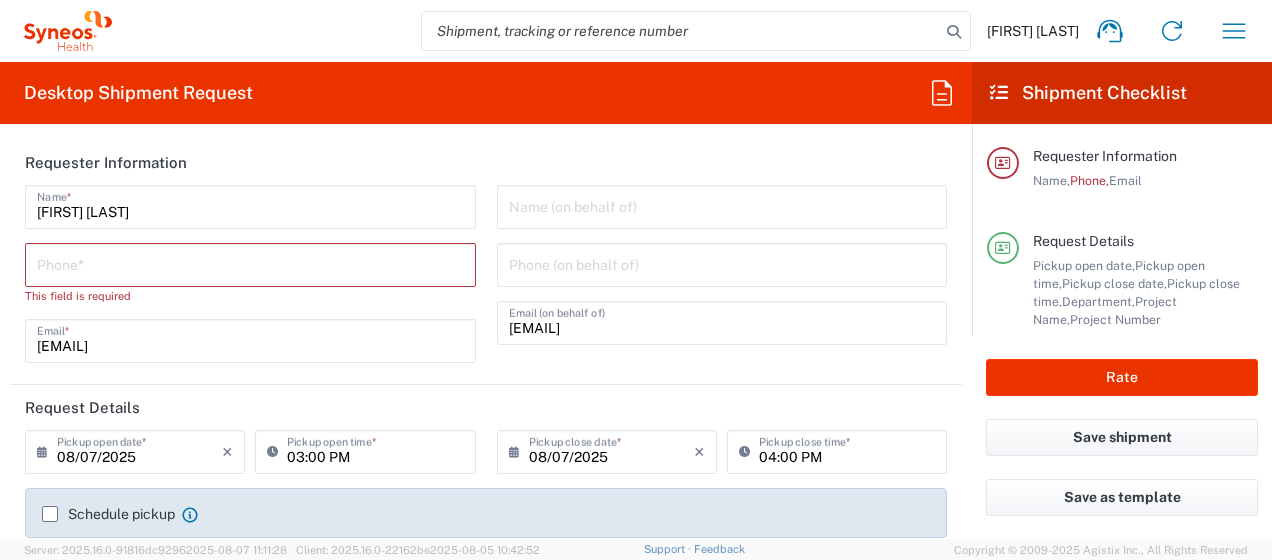 drag, startPoint x: 266, startPoint y: 274, endPoint x: 270, endPoint y: 264, distance: 10.770329 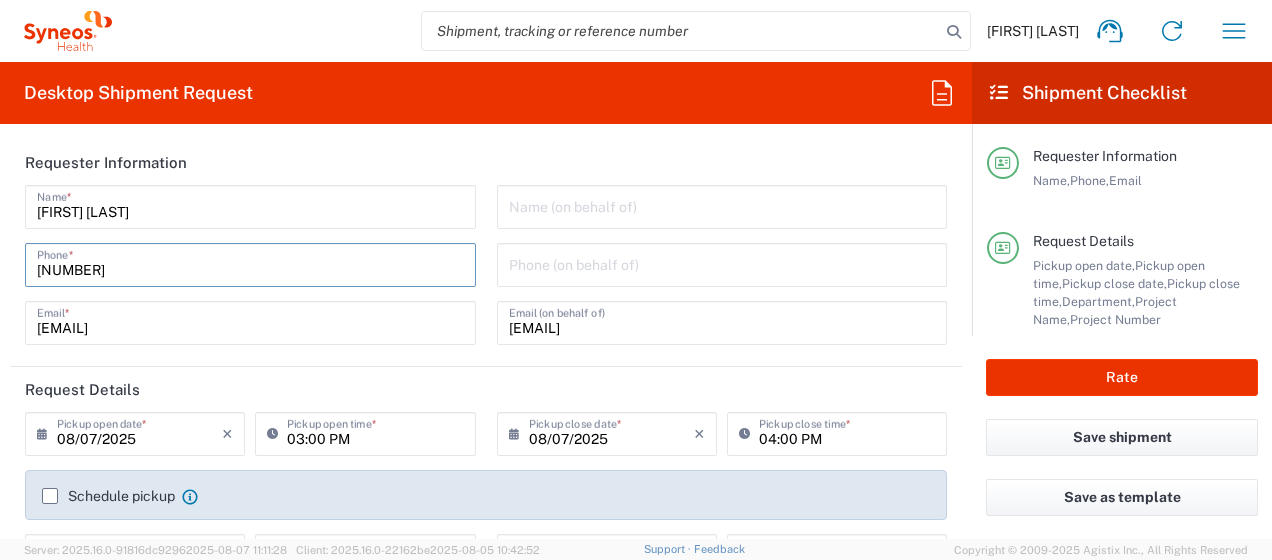 type on "[PHONE]" 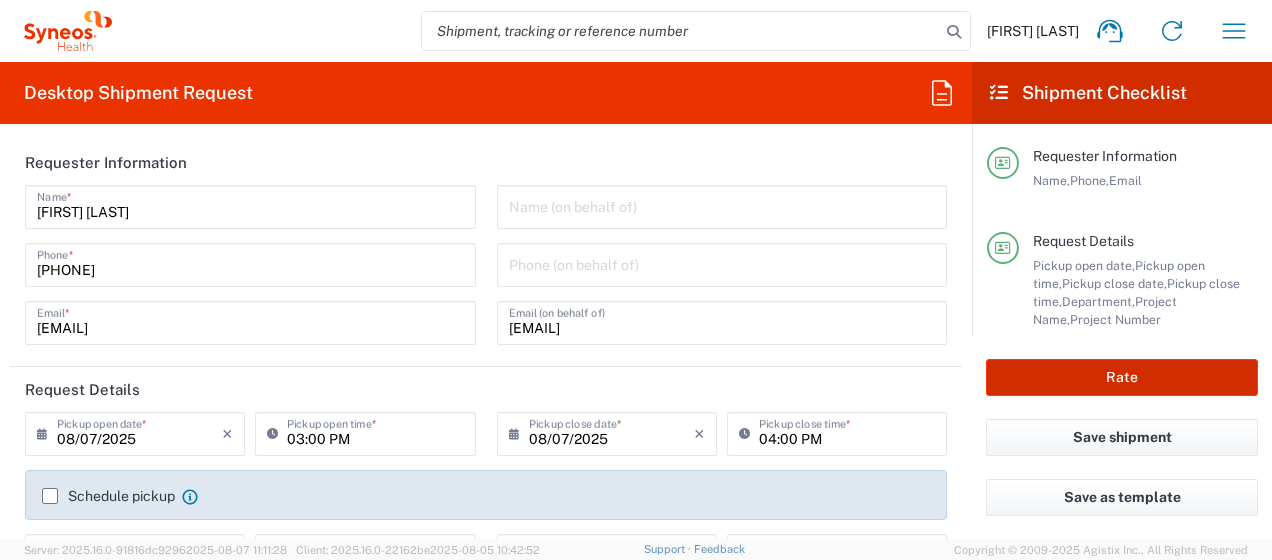 click on "Rate" 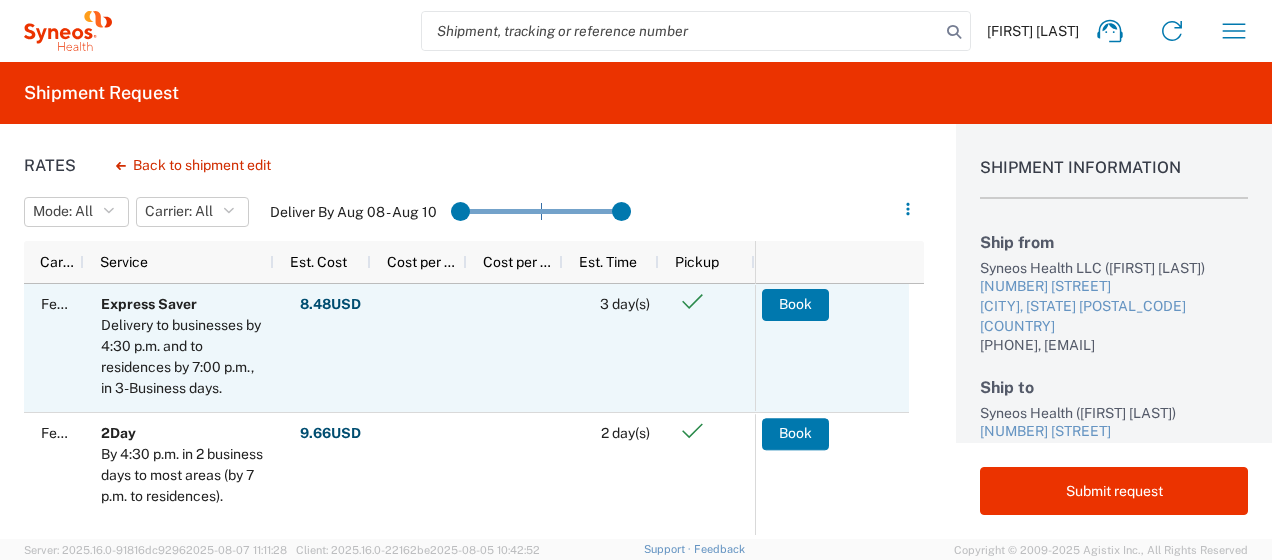 scroll, scrollTop: 283, scrollLeft: 0, axis: vertical 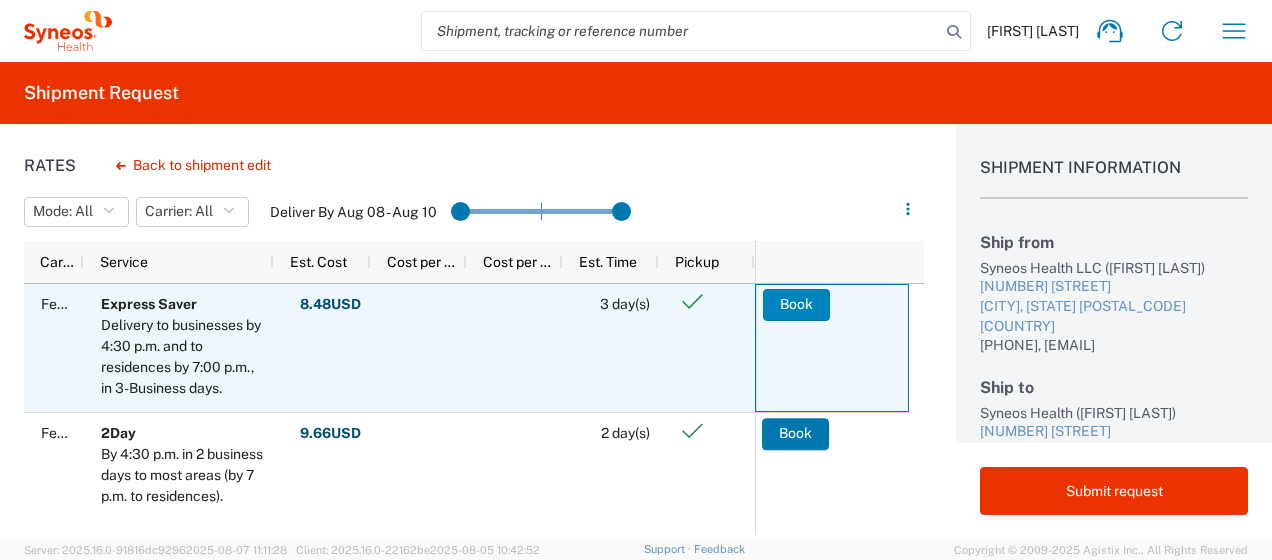 click on "Book" 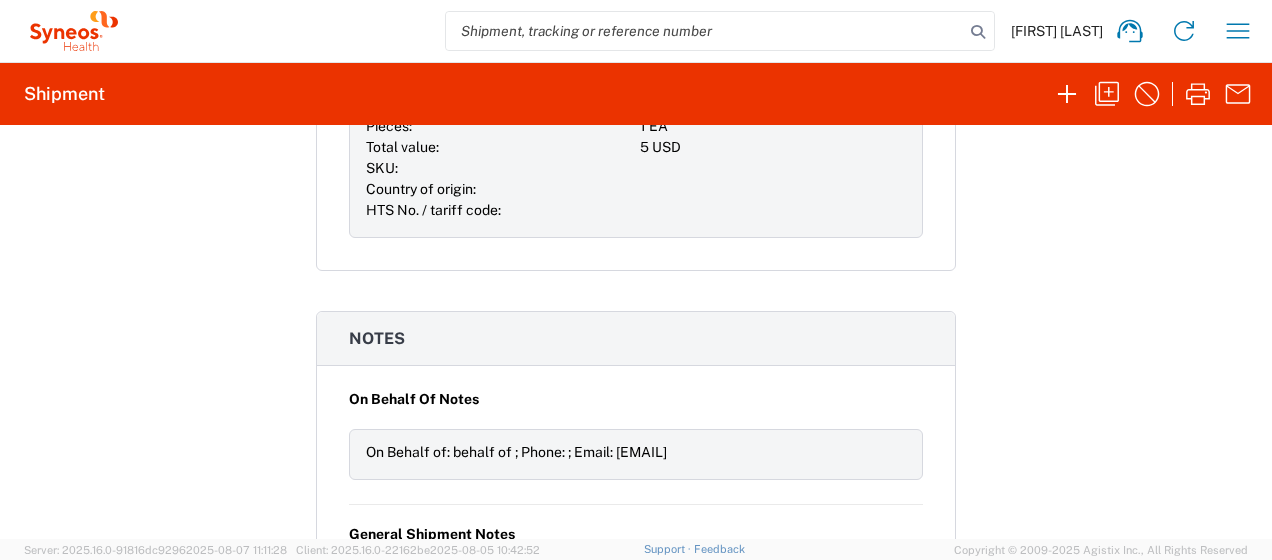 scroll, scrollTop: 2124, scrollLeft: 0, axis: vertical 